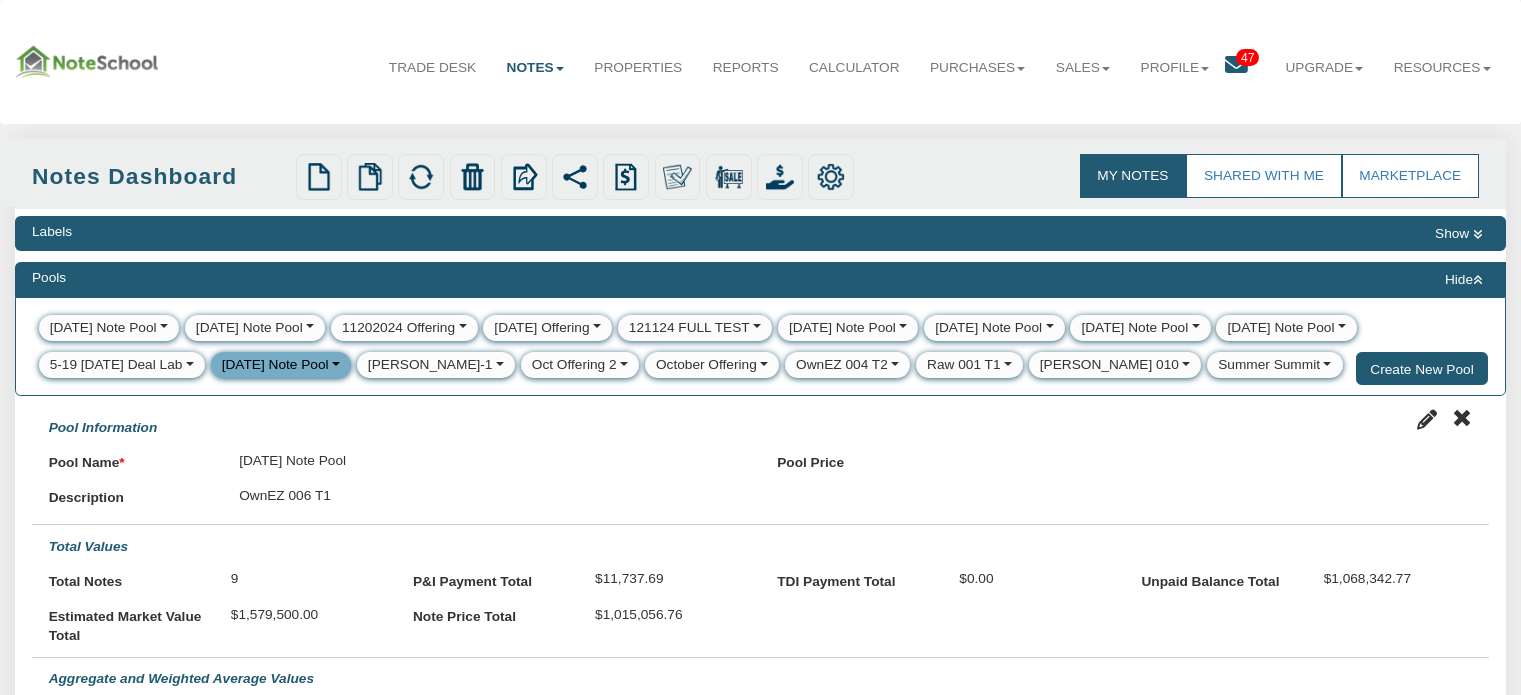 scroll, scrollTop: 0, scrollLeft: 0, axis: both 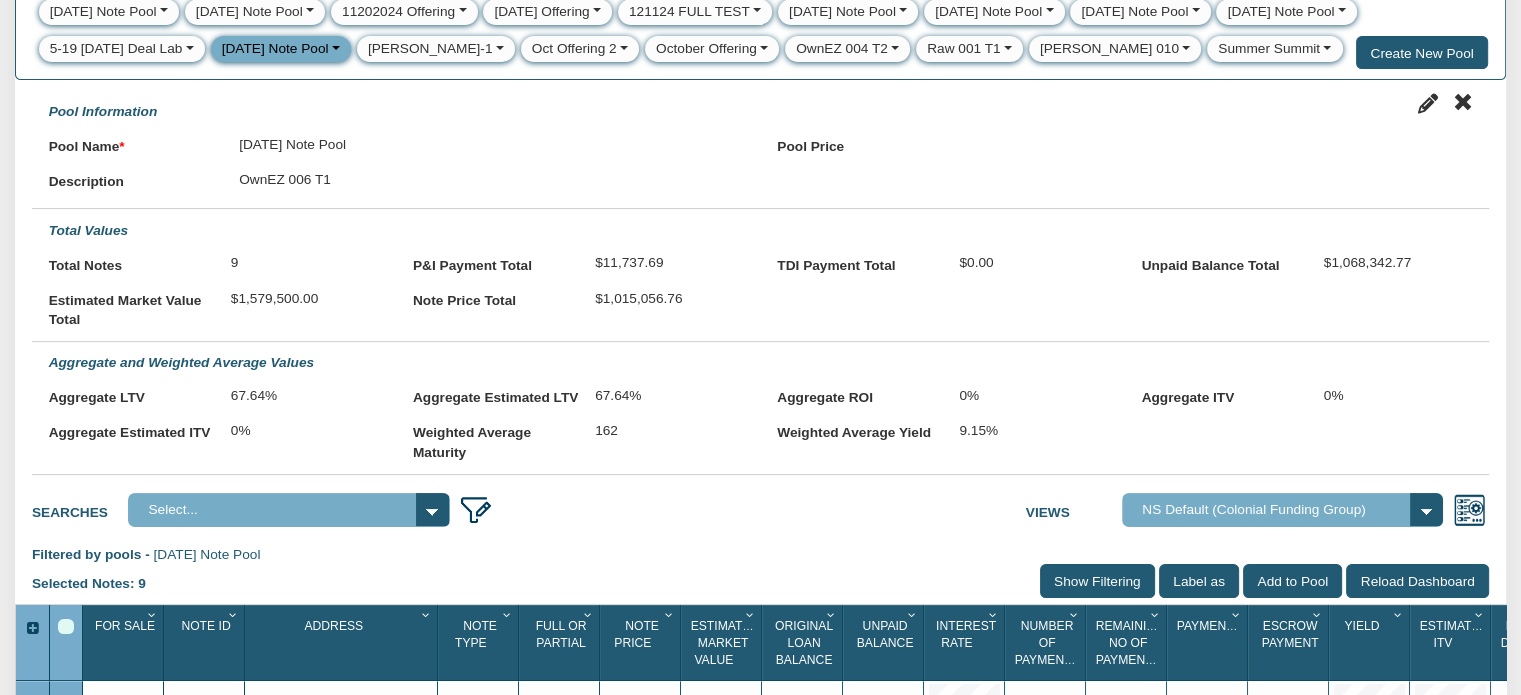 click on "Filtered by
pools -
[DATE] Note Pool
Selected Notes: 9
Clear Filters
Clear Sorting
Show Filtering
Label as
Add to Pool
Reload Dashboard" at bounding box center (760, 574) 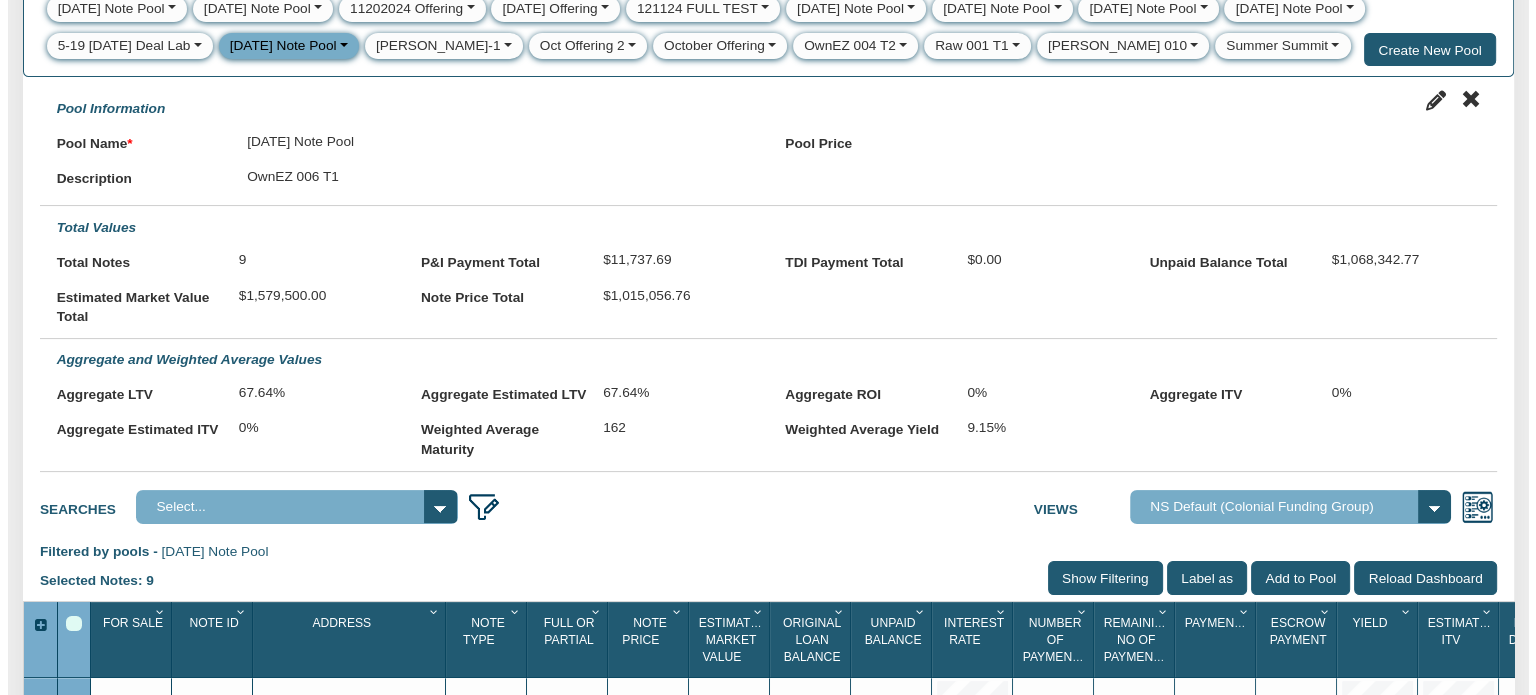 scroll, scrollTop: 0, scrollLeft: 0, axis: both 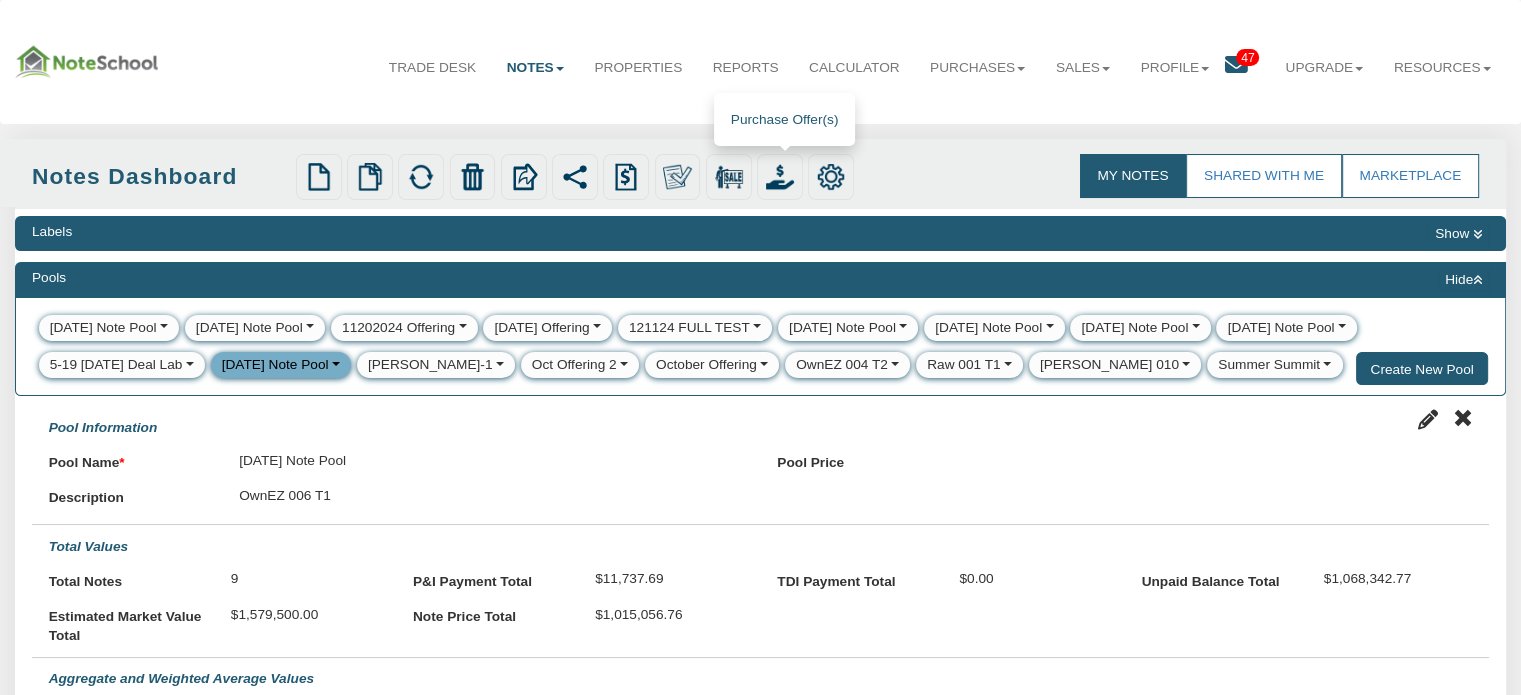 click at bounding box center [780, 177] 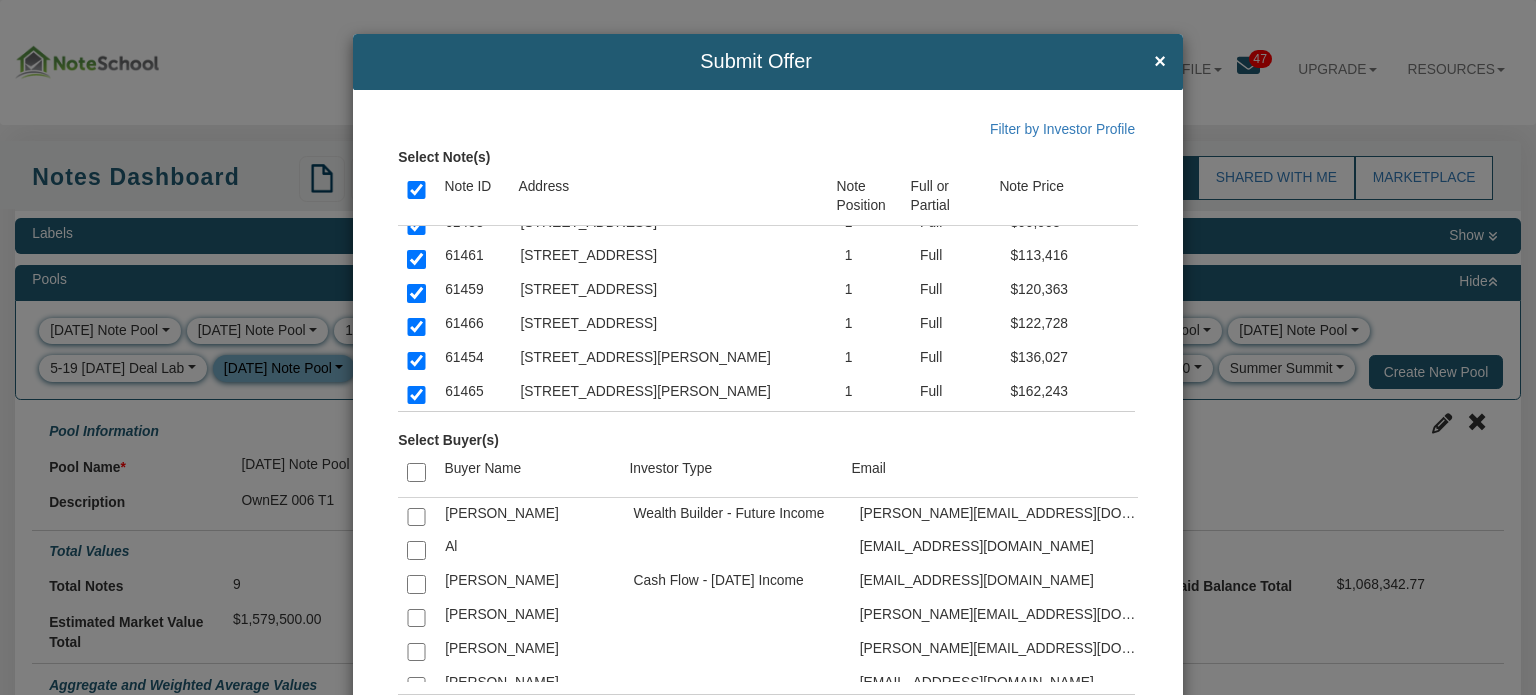 scroll, scrollTop: 148, scrollLeft: 0, axis: vertical 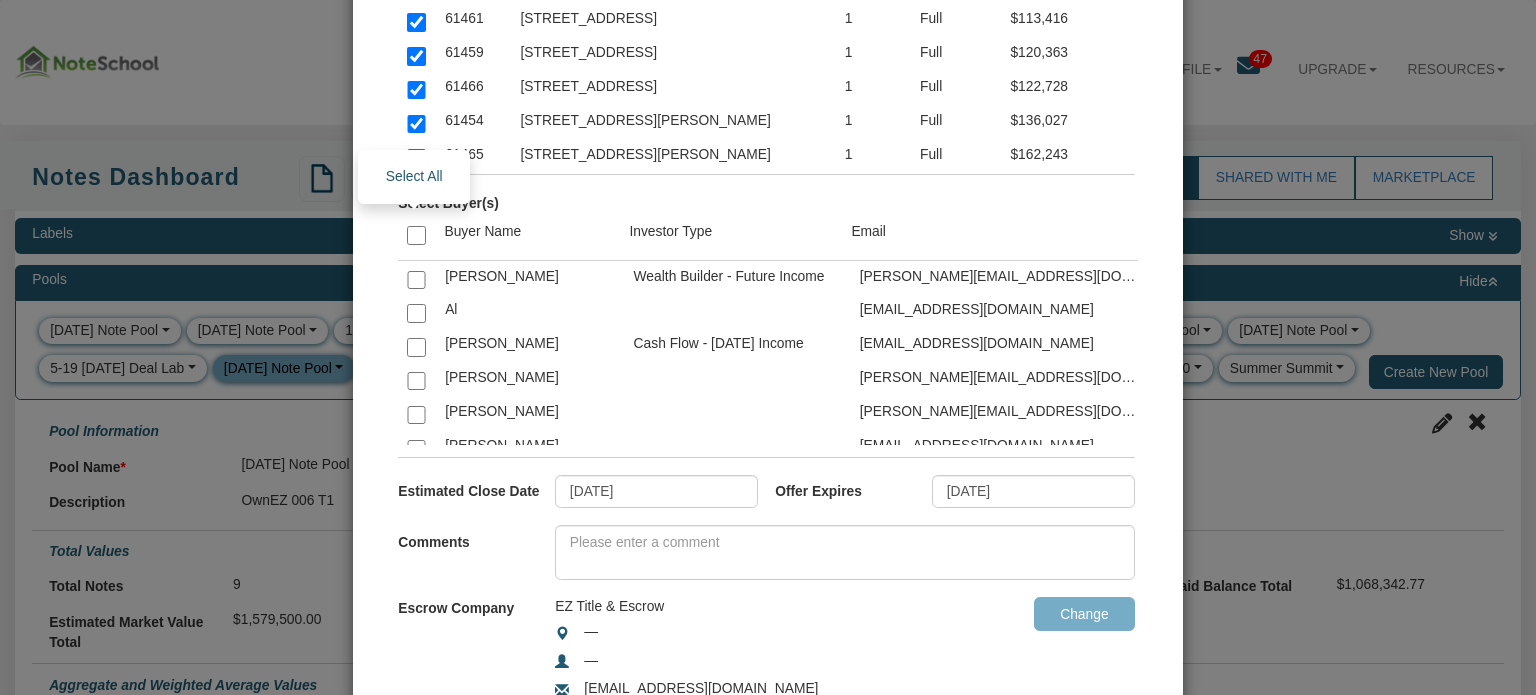 click at bounding box center [416, 235] 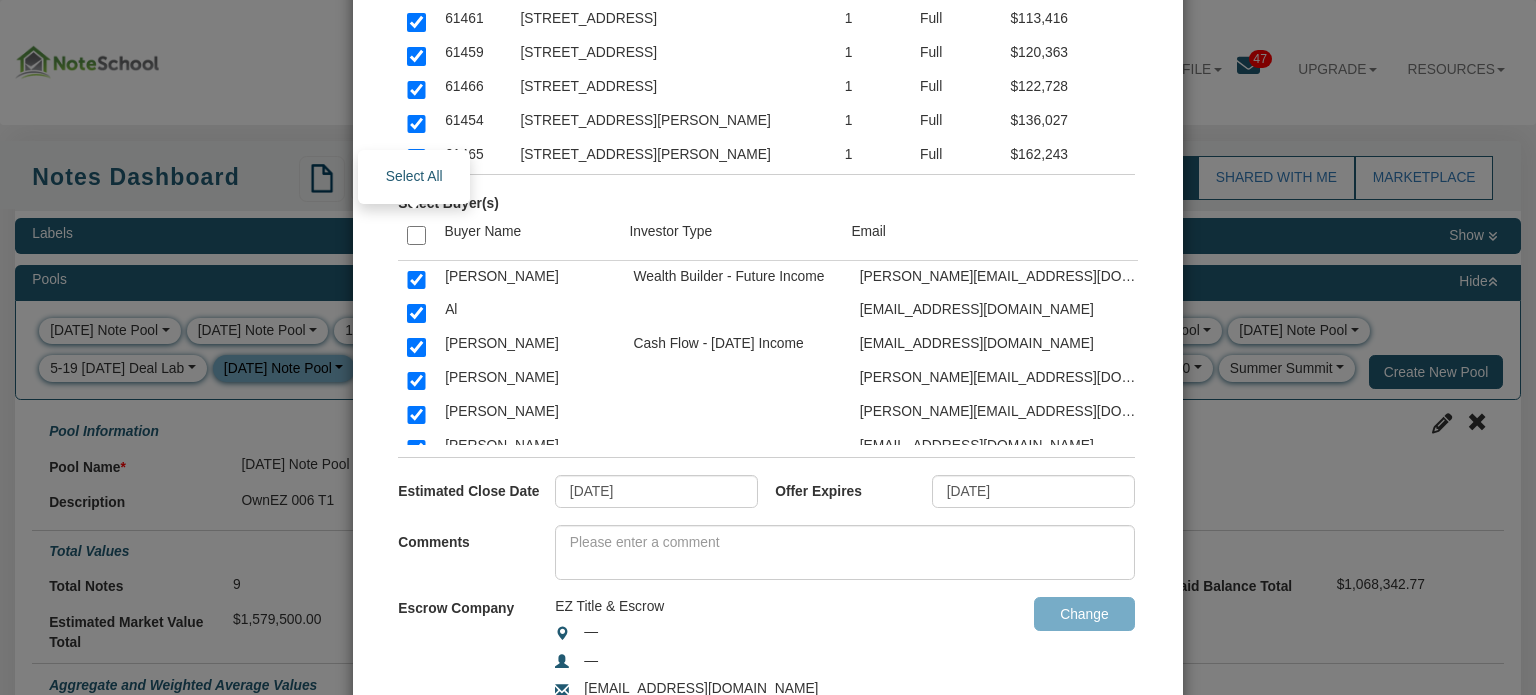 checkbox on "true" 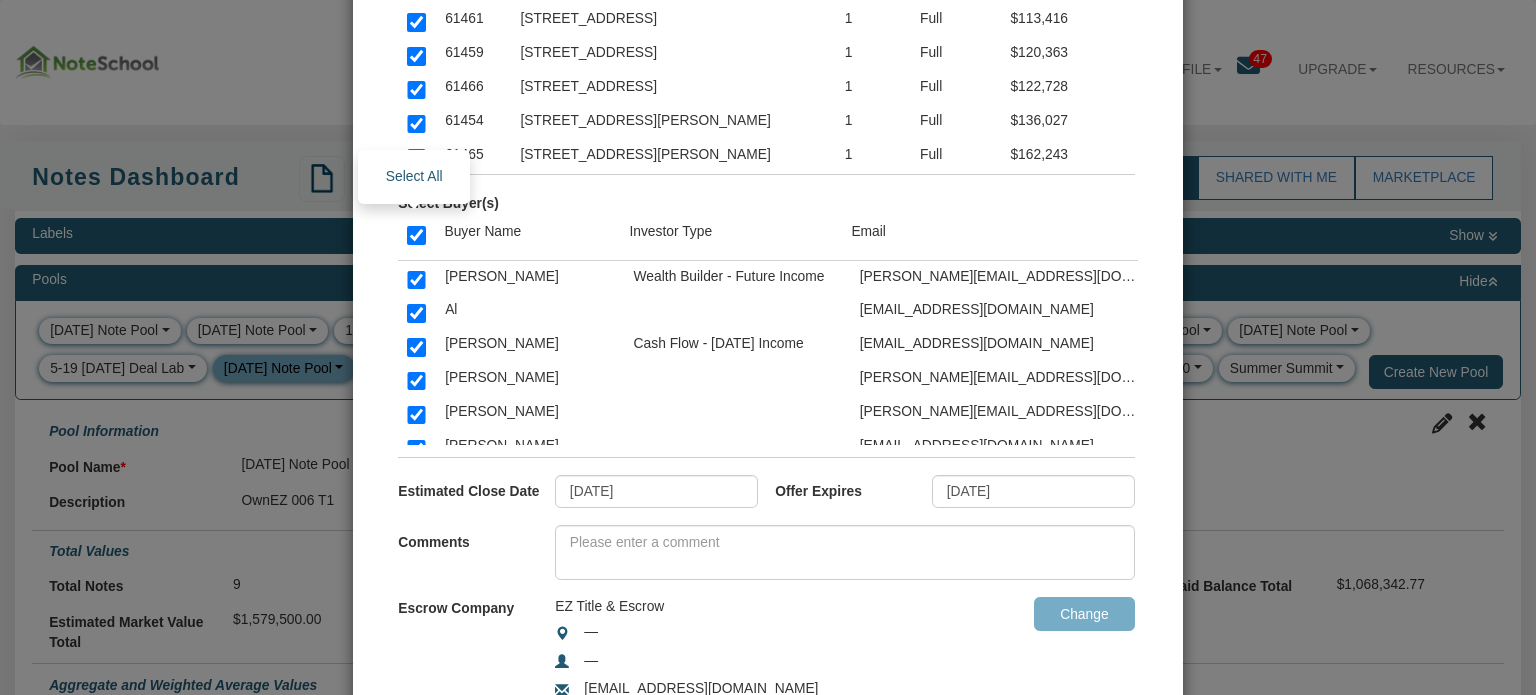 checkbox on "true" 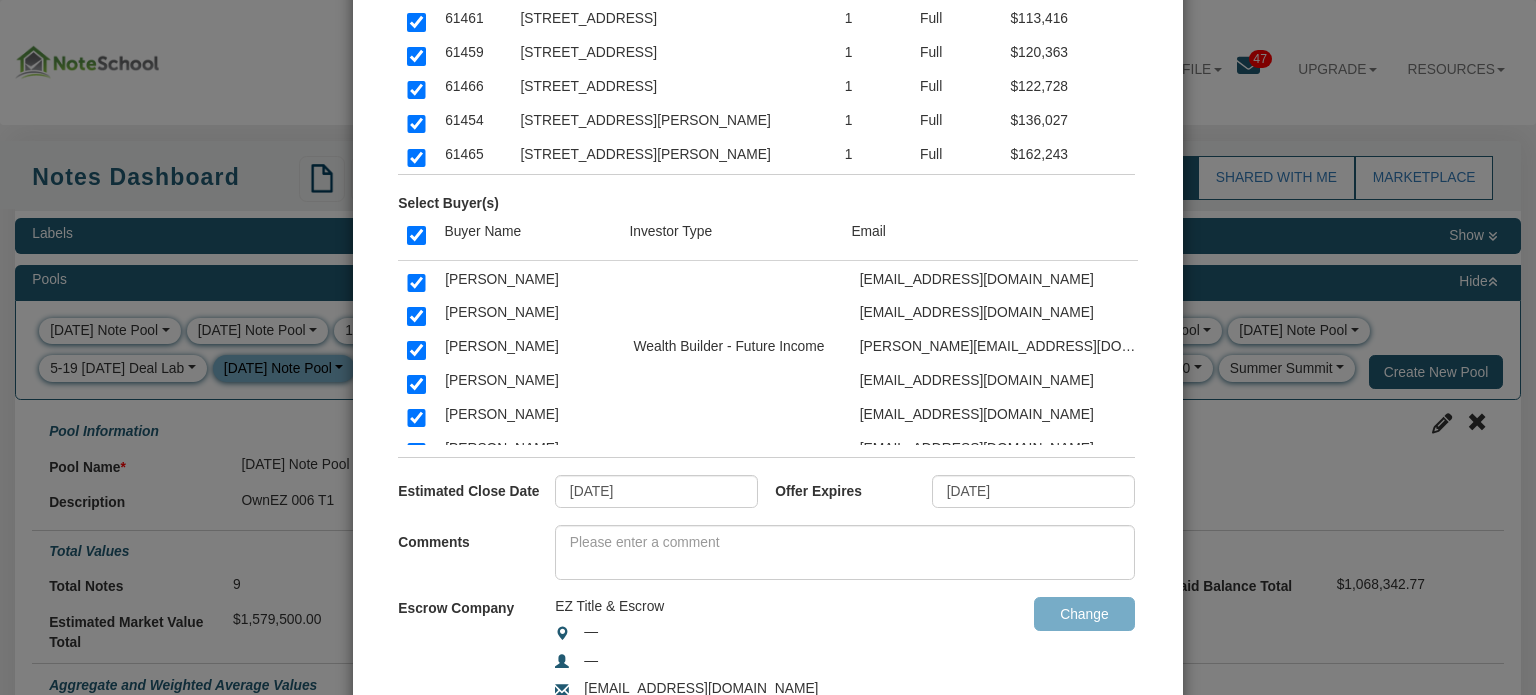 scroll, scrollTop: 240, scrollLeft: 0, axis: vertical 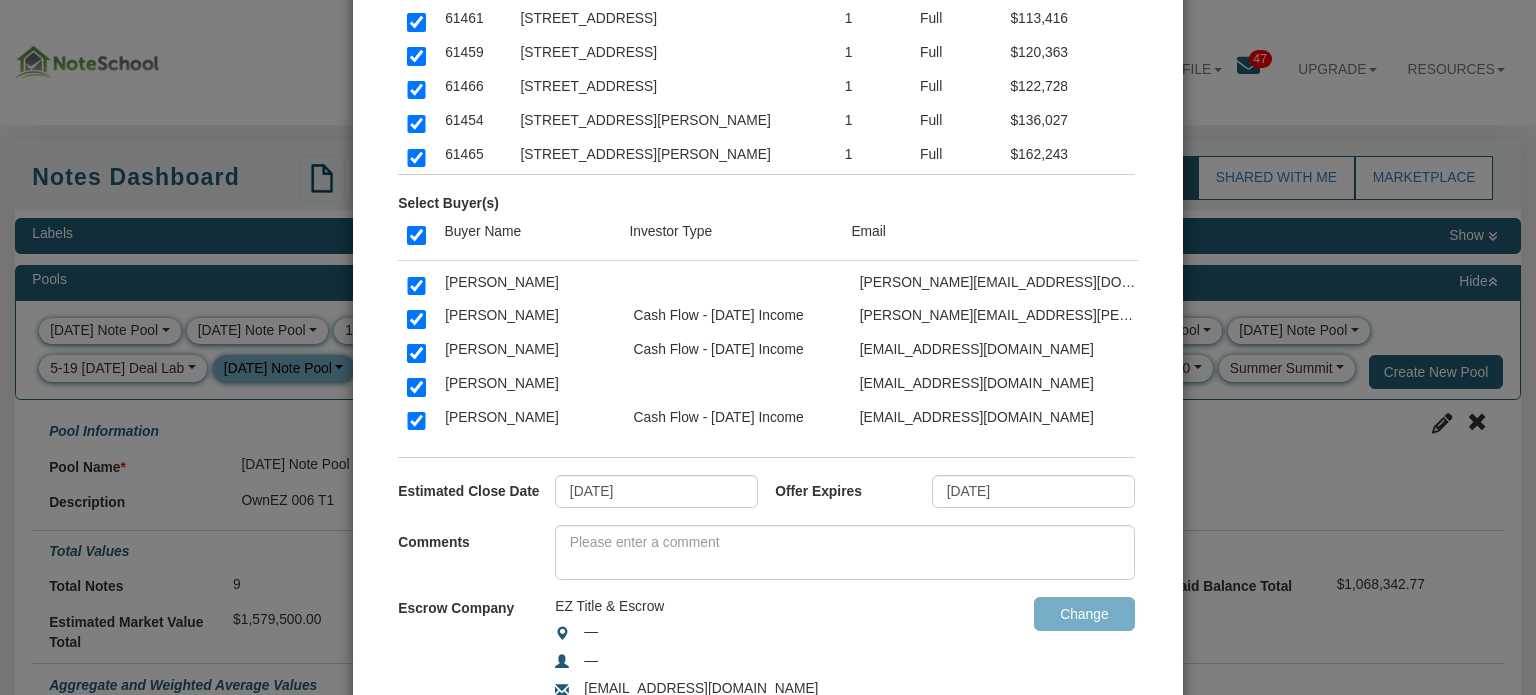 click at bounding box center [416, 286] 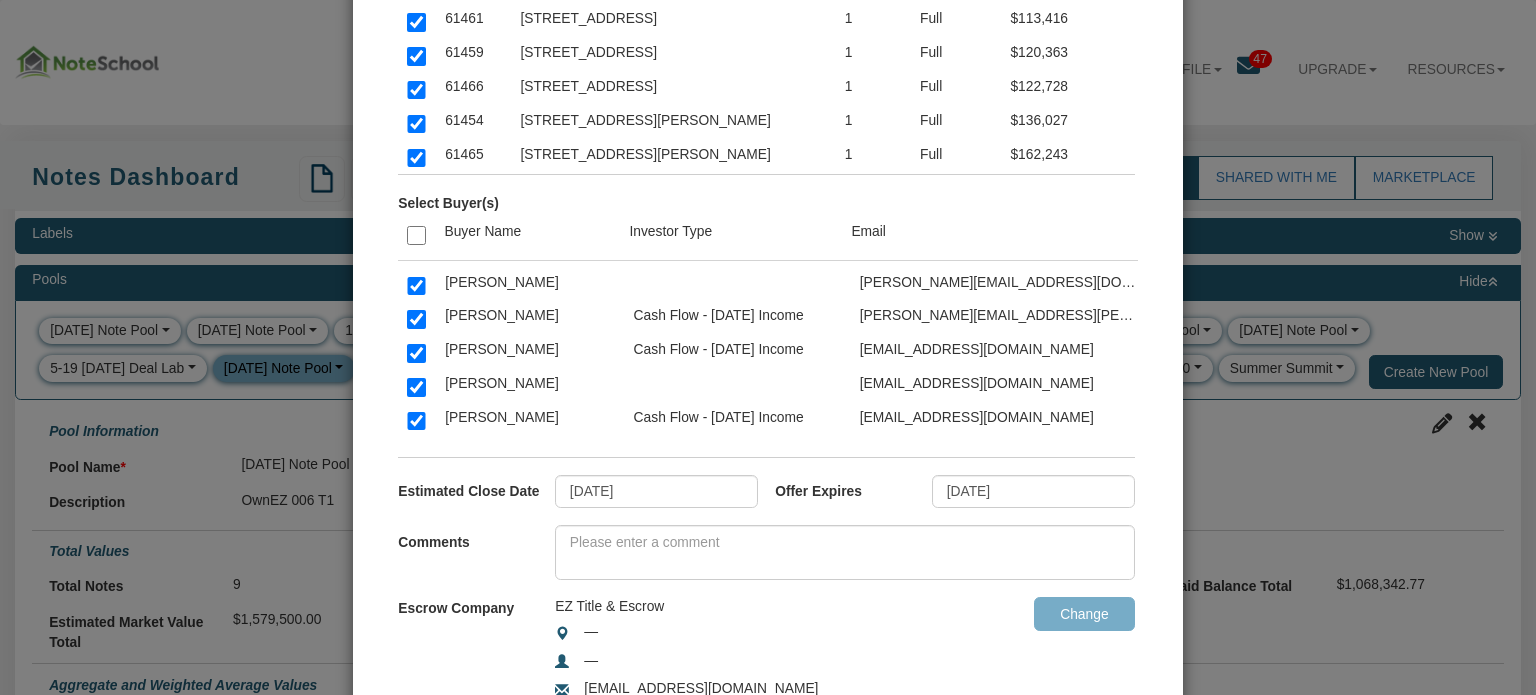 checkbox on "false" 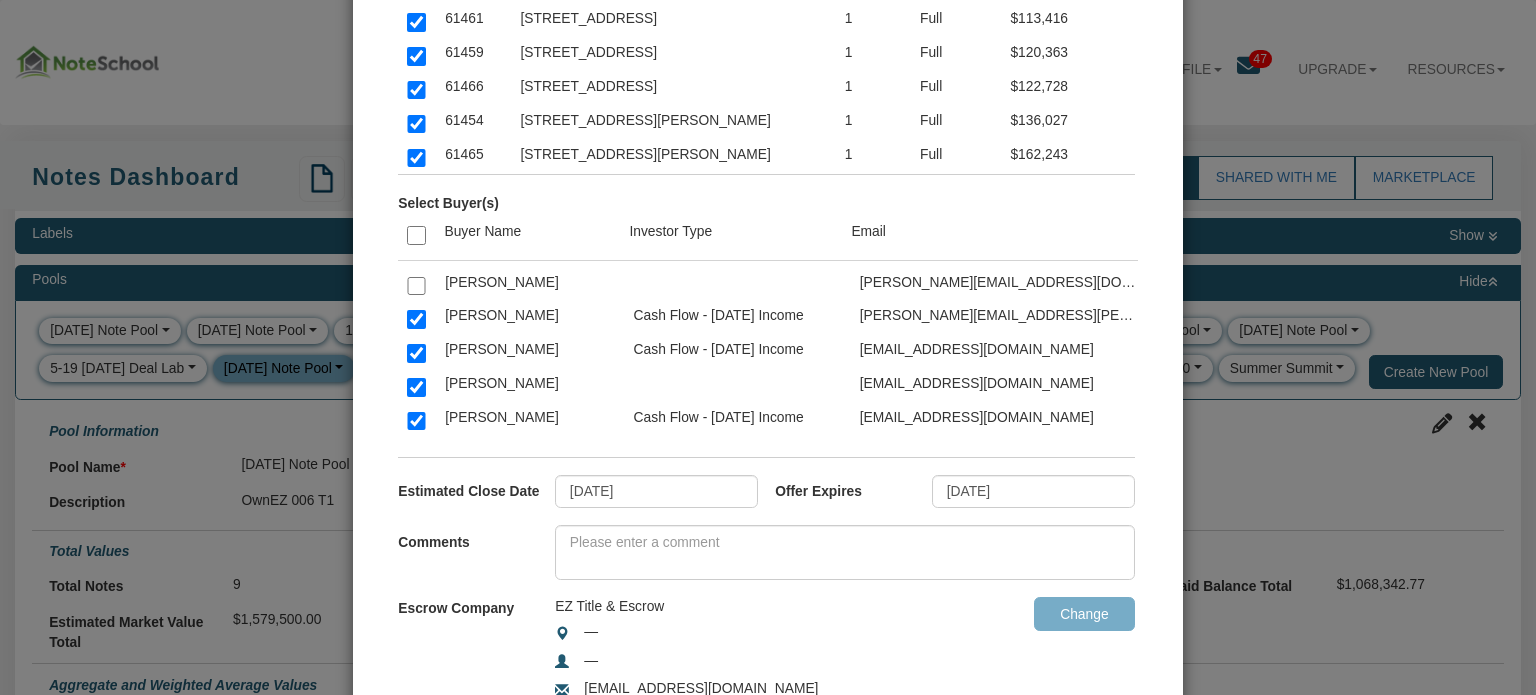 checkbox on "false" 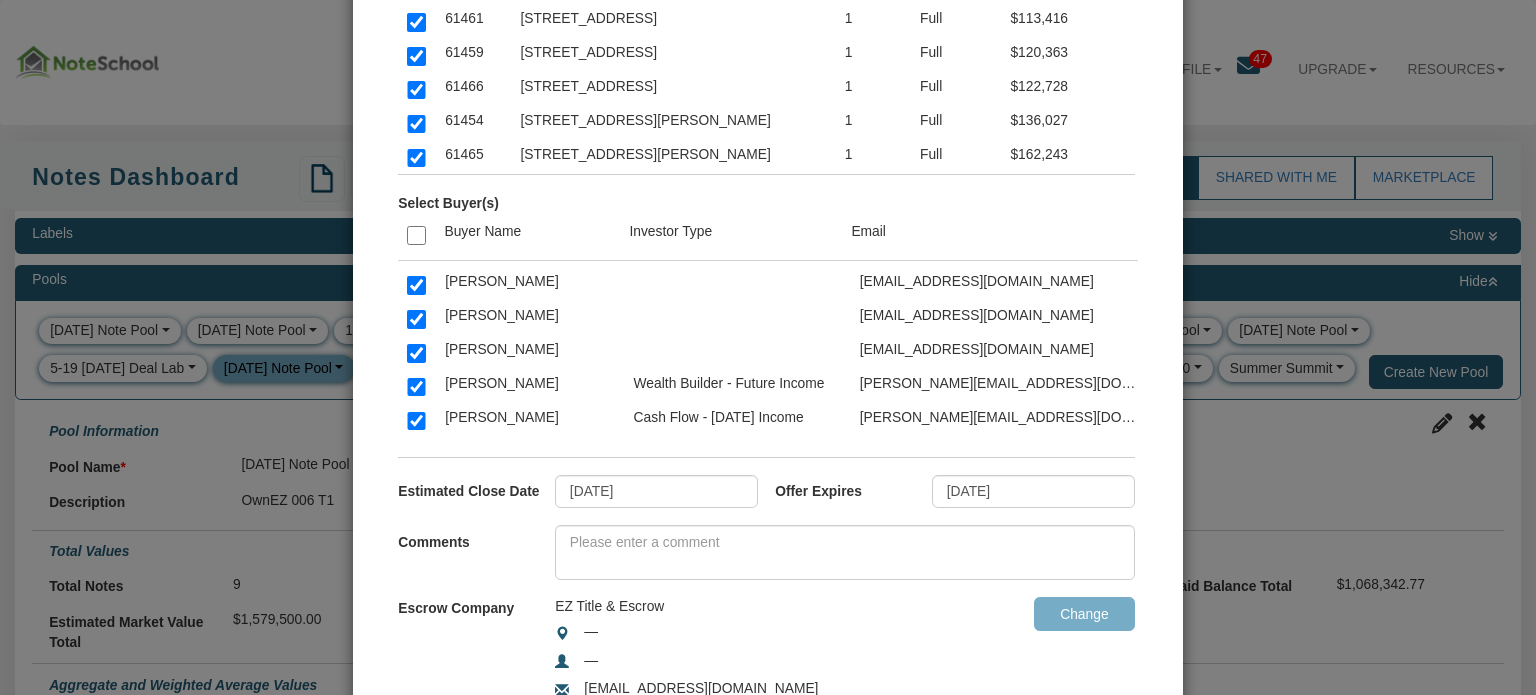 scroll, scrollTop: 3667, scrollLeft: 0, axis: vertical 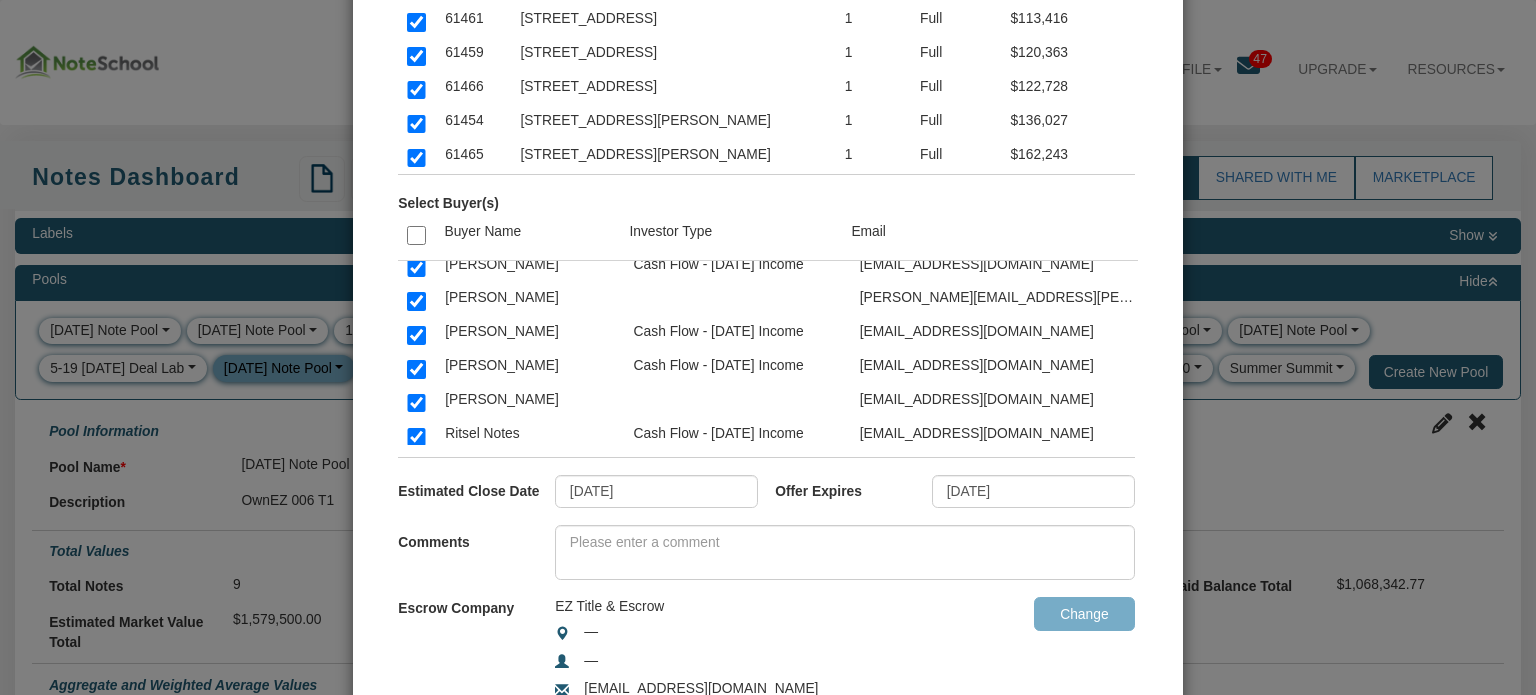 click at bounding box center (416, 65) 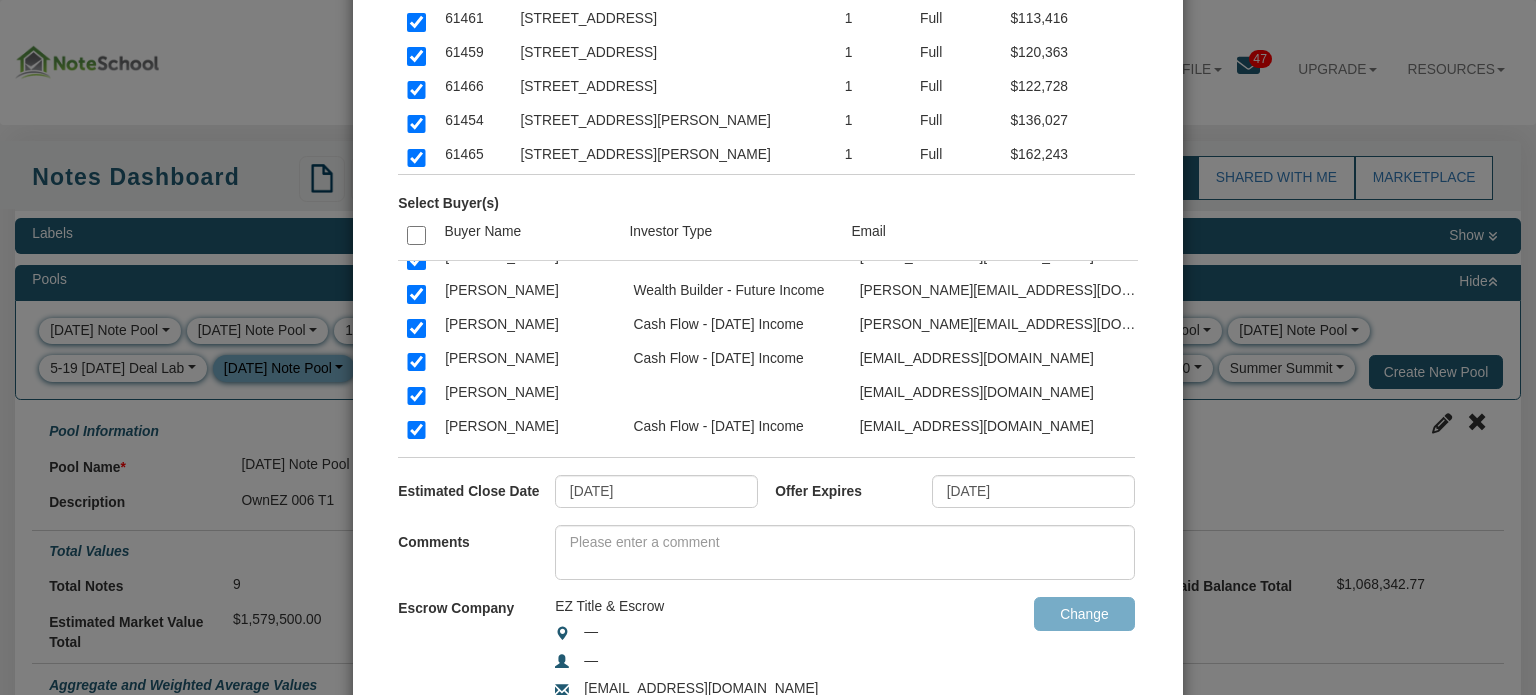 scroll, scrollTop: 5252, scrollLeft: 0, axis: vertical 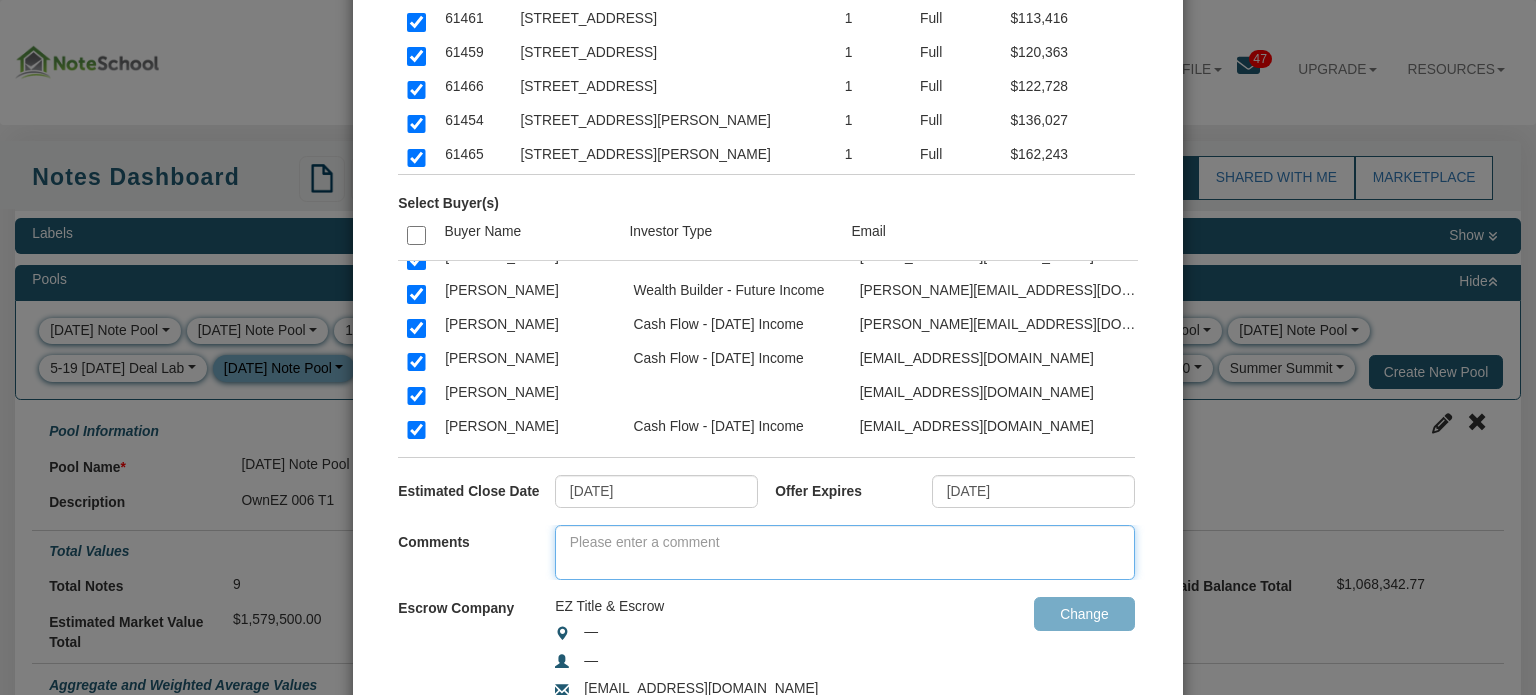 click at bounding box center (845, 552) 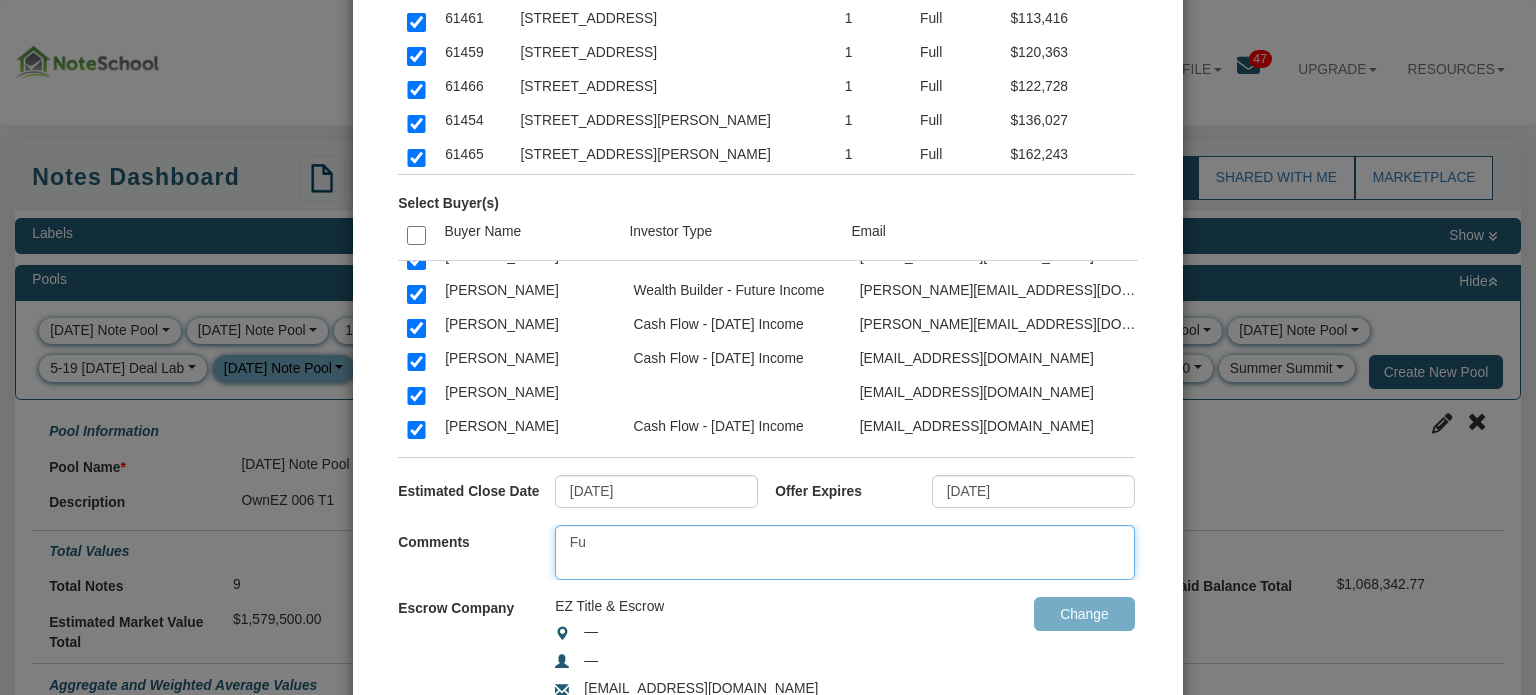 type on "F" 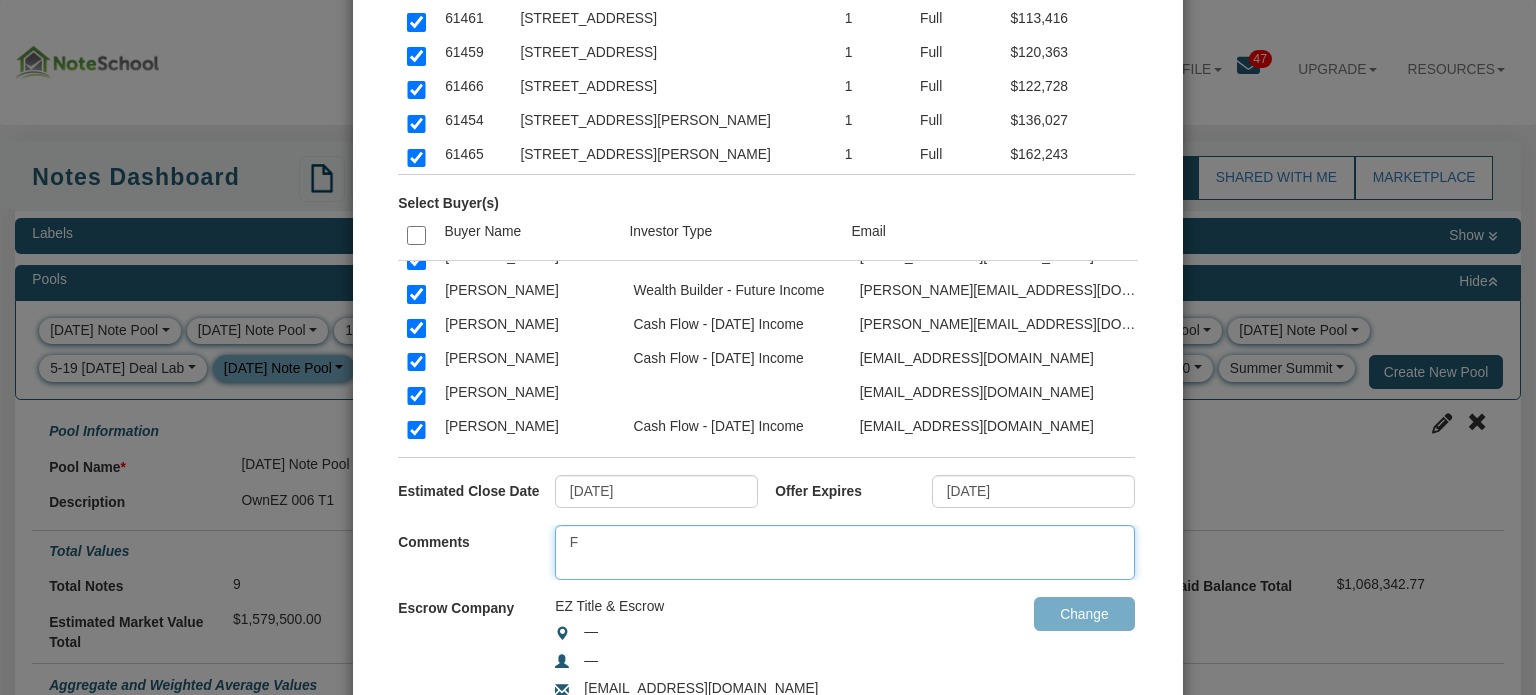 type 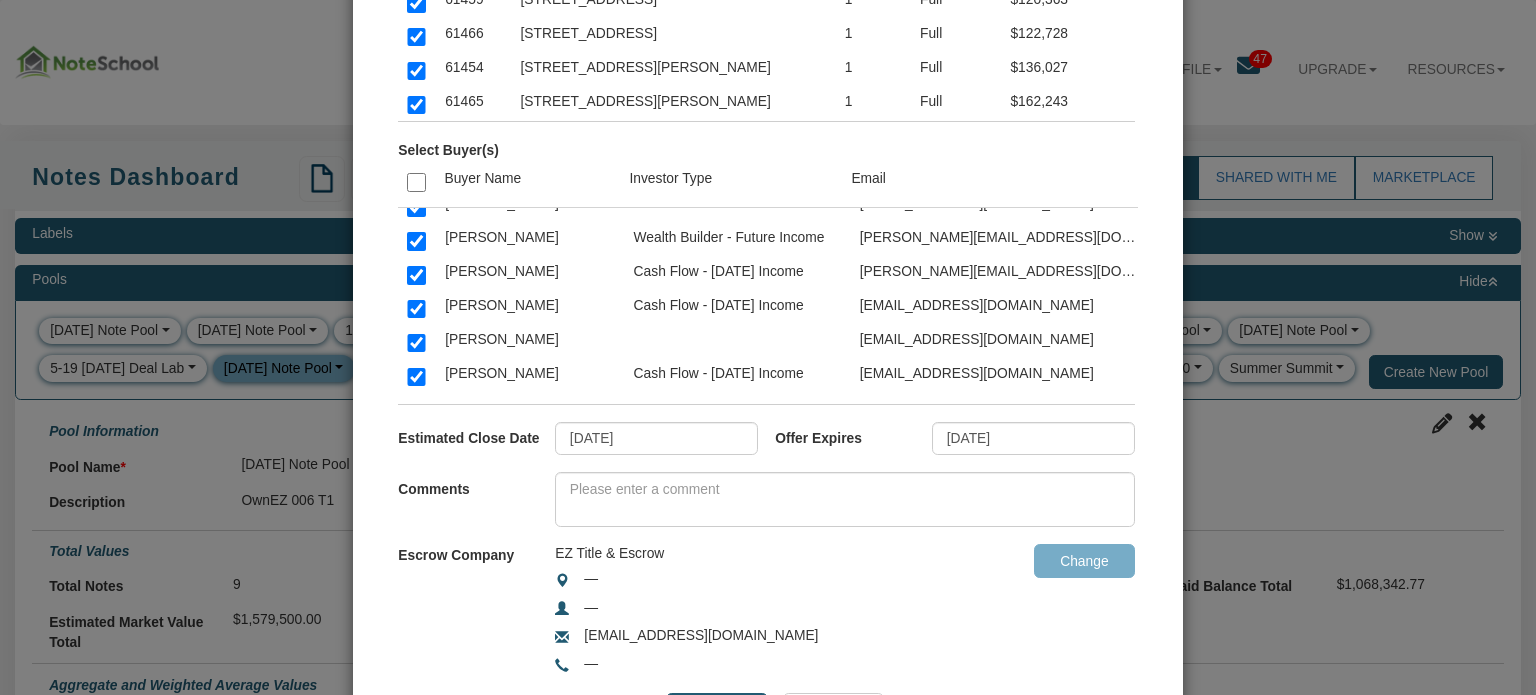 scroll, scrollTop: 287, scrollLeft: 0, axis: vertical 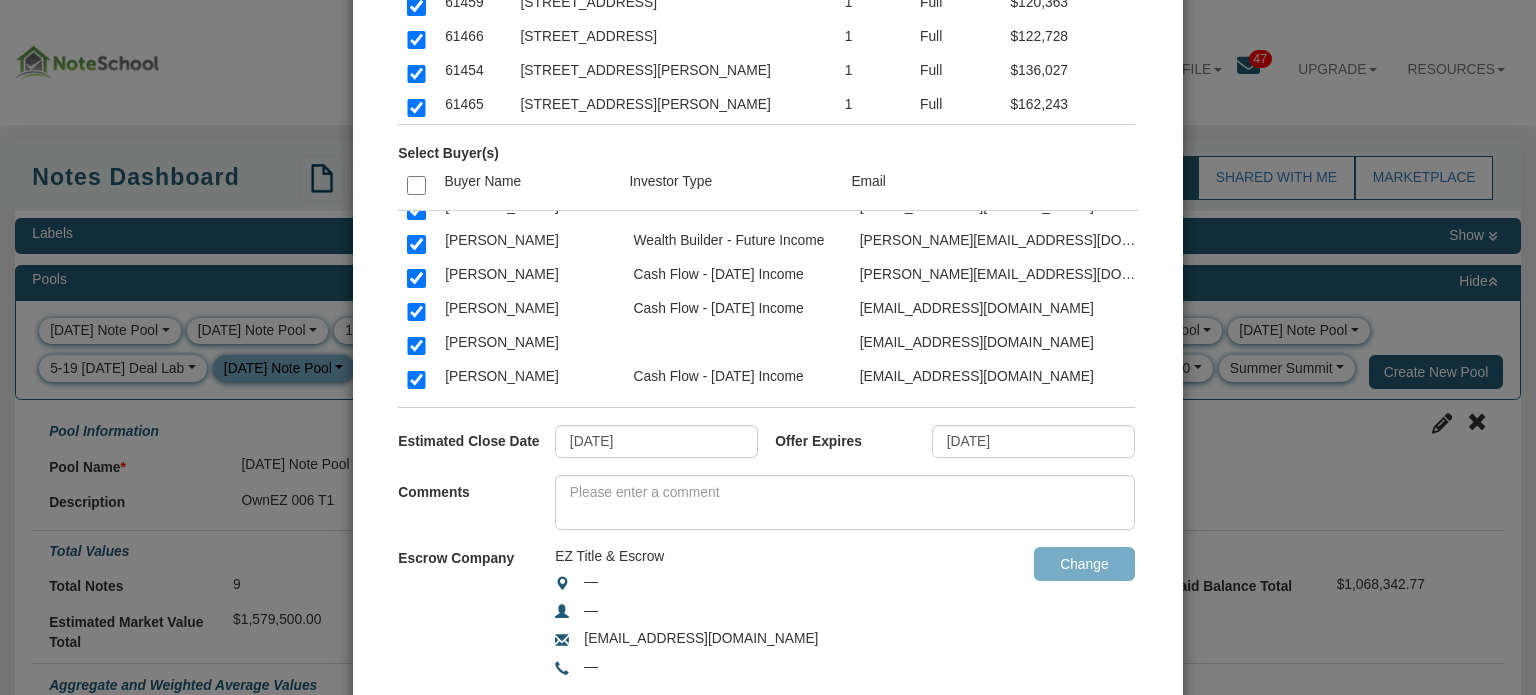 click at bounding box center [416, 278] 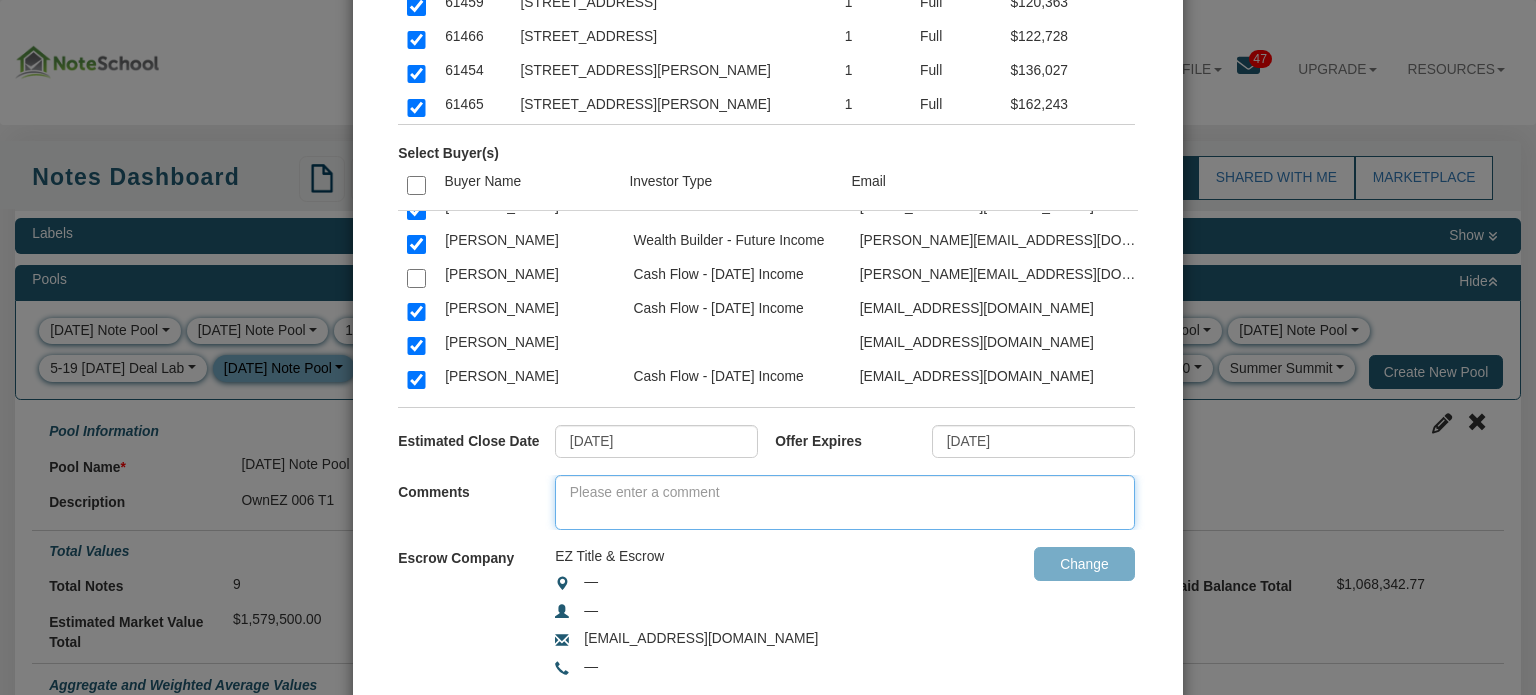 click at bounding box center [845, 502] 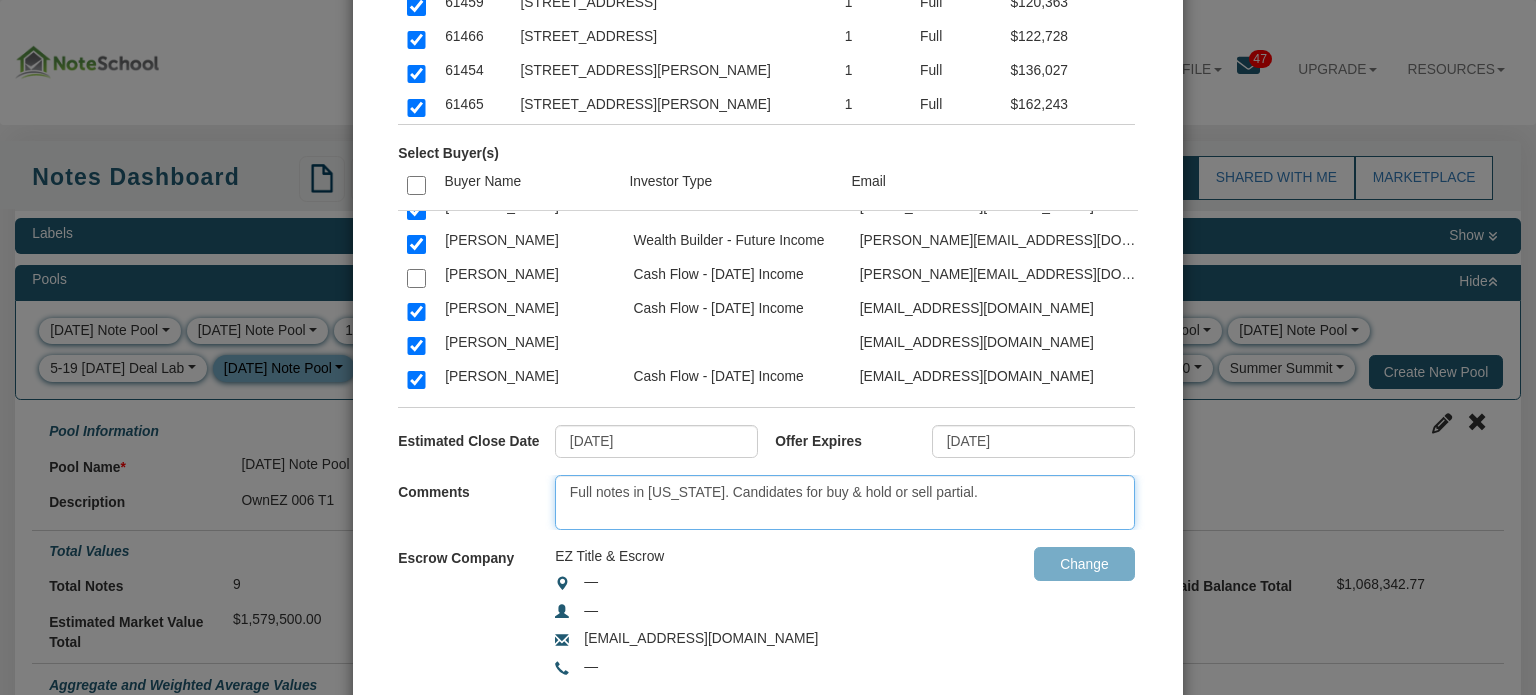 click on "Full notes in Indiana. Candidates for buy & hold or sell partial." at bounding box center (845, 502) 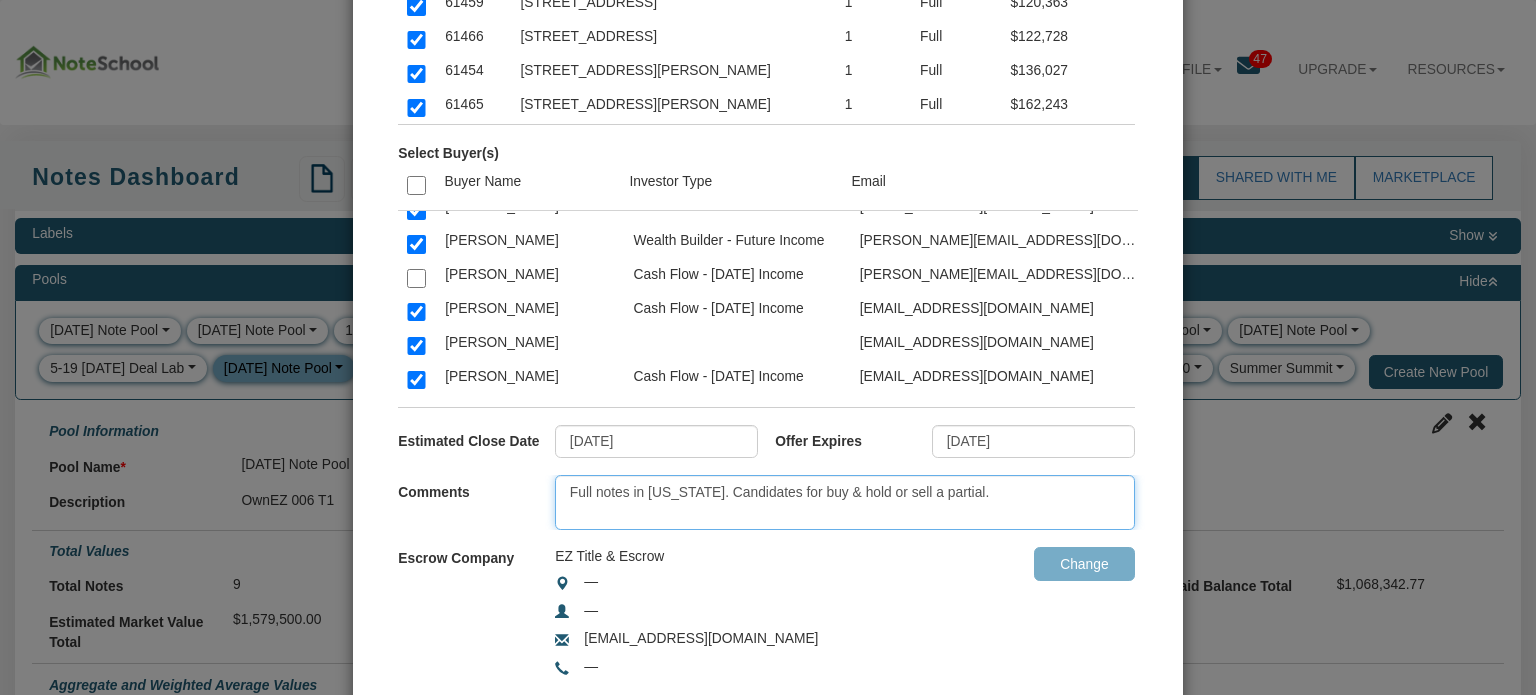 type on "Full notes in Indiana. Candidates for buy & hold or sell a partial." 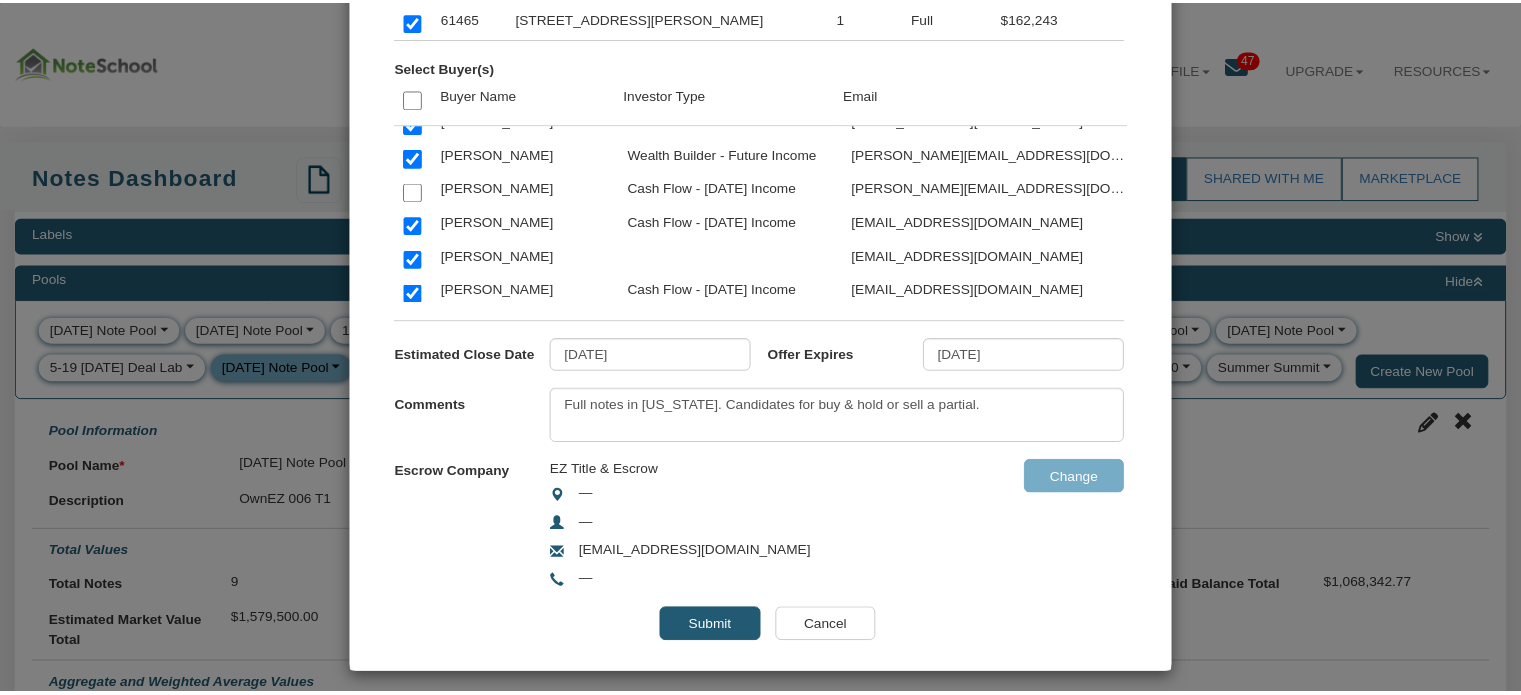 scroll, scrollTop: 382, scrollLeft: 0, axis: vertical 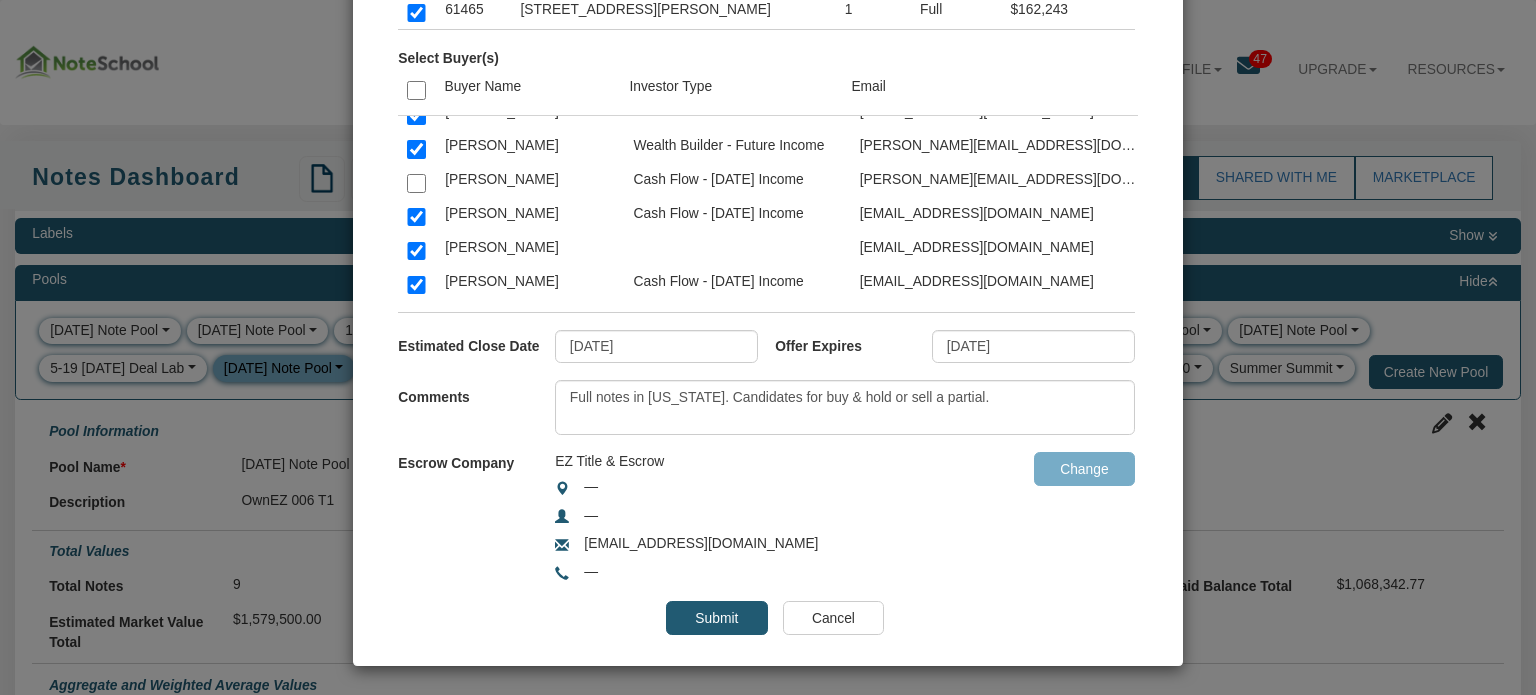 click on "Submit" at bounding box center [716, 618] 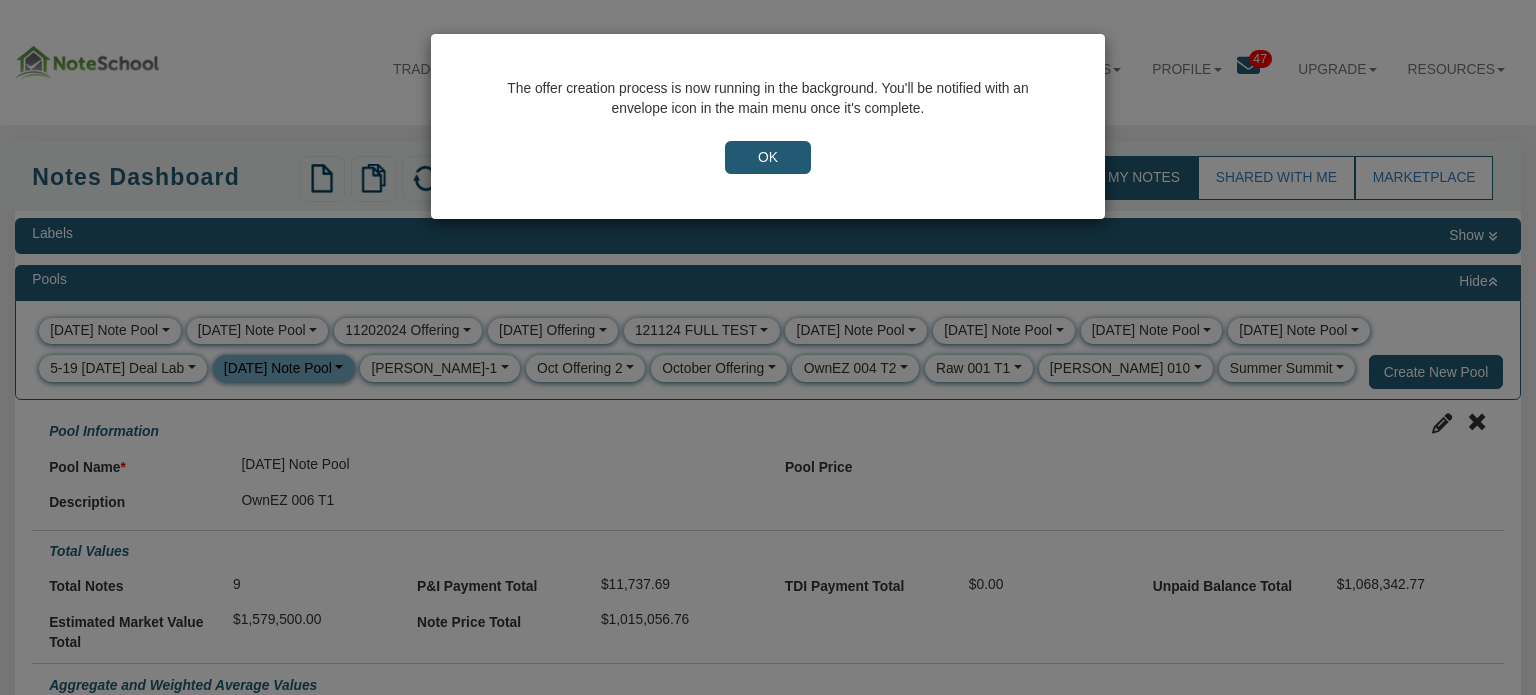 click on "OK" at bounding box center (768, 158) 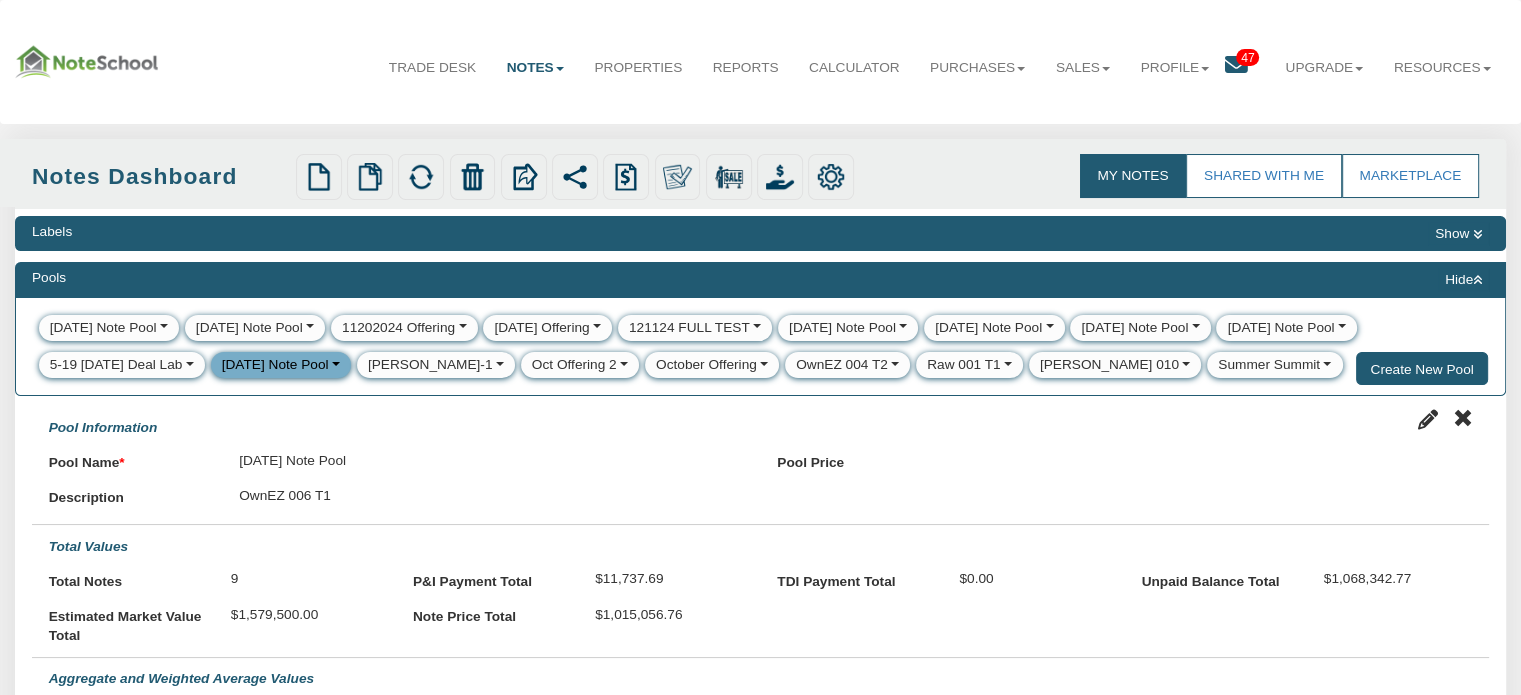 click on "47" at bounding box center [1247, 57] 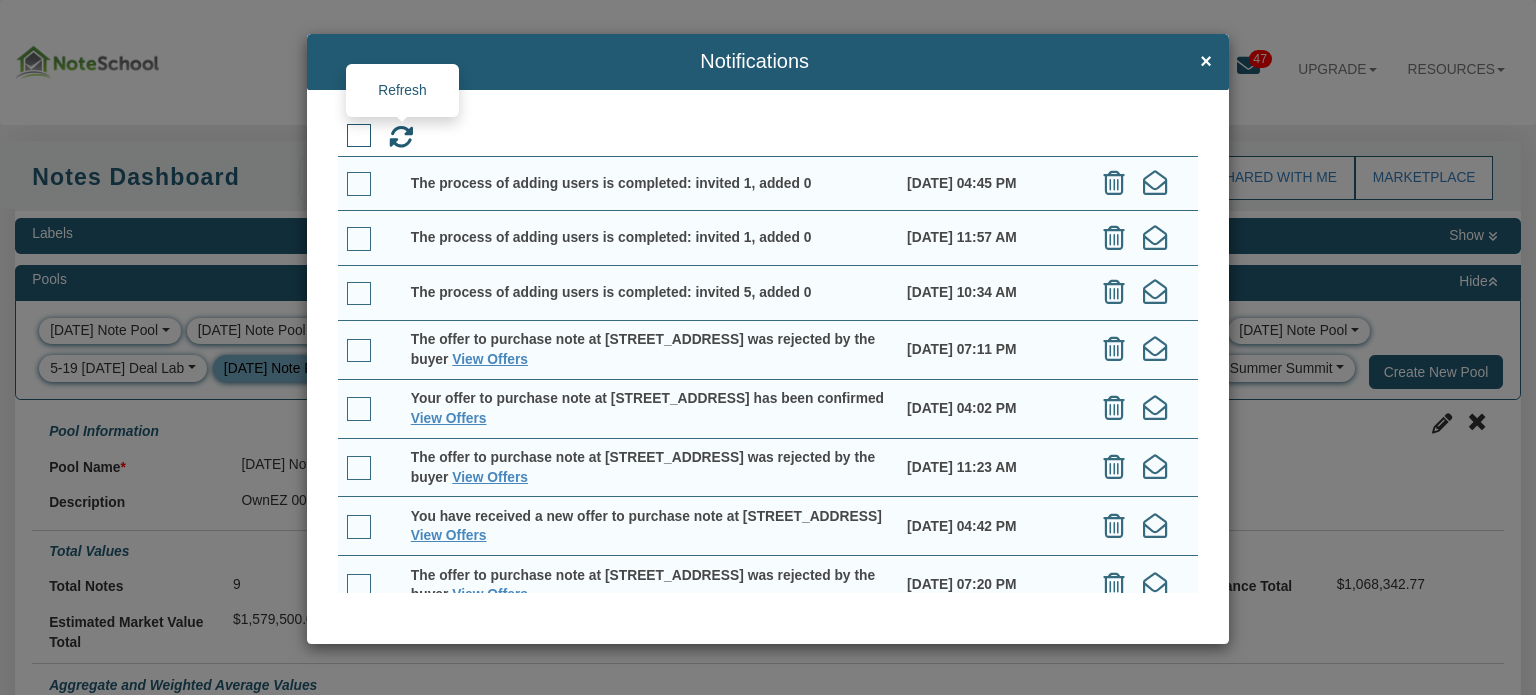 click at bounding box center (401, 137) 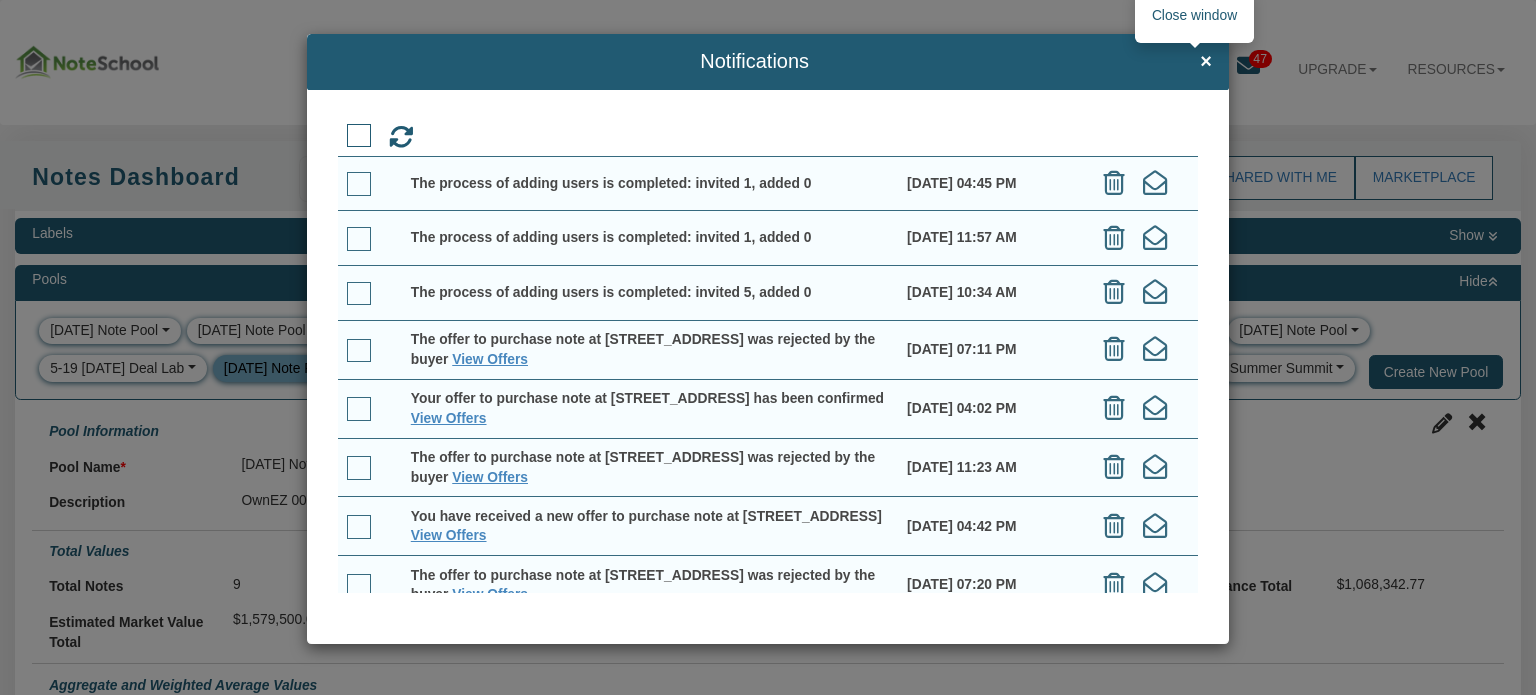 click on "×" at bounding box center [1206, 62] 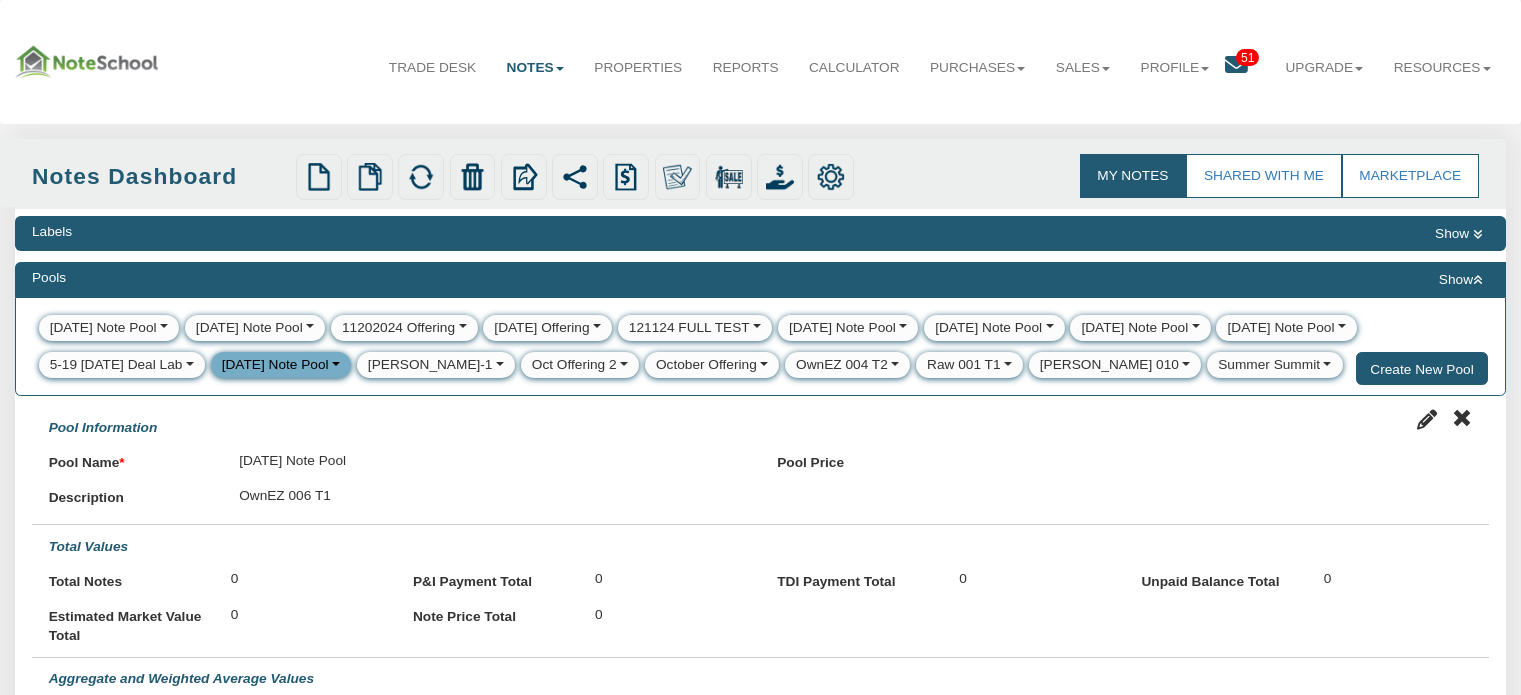 scroll, scrollTop: 0, scrollLeft: 0, axis: both 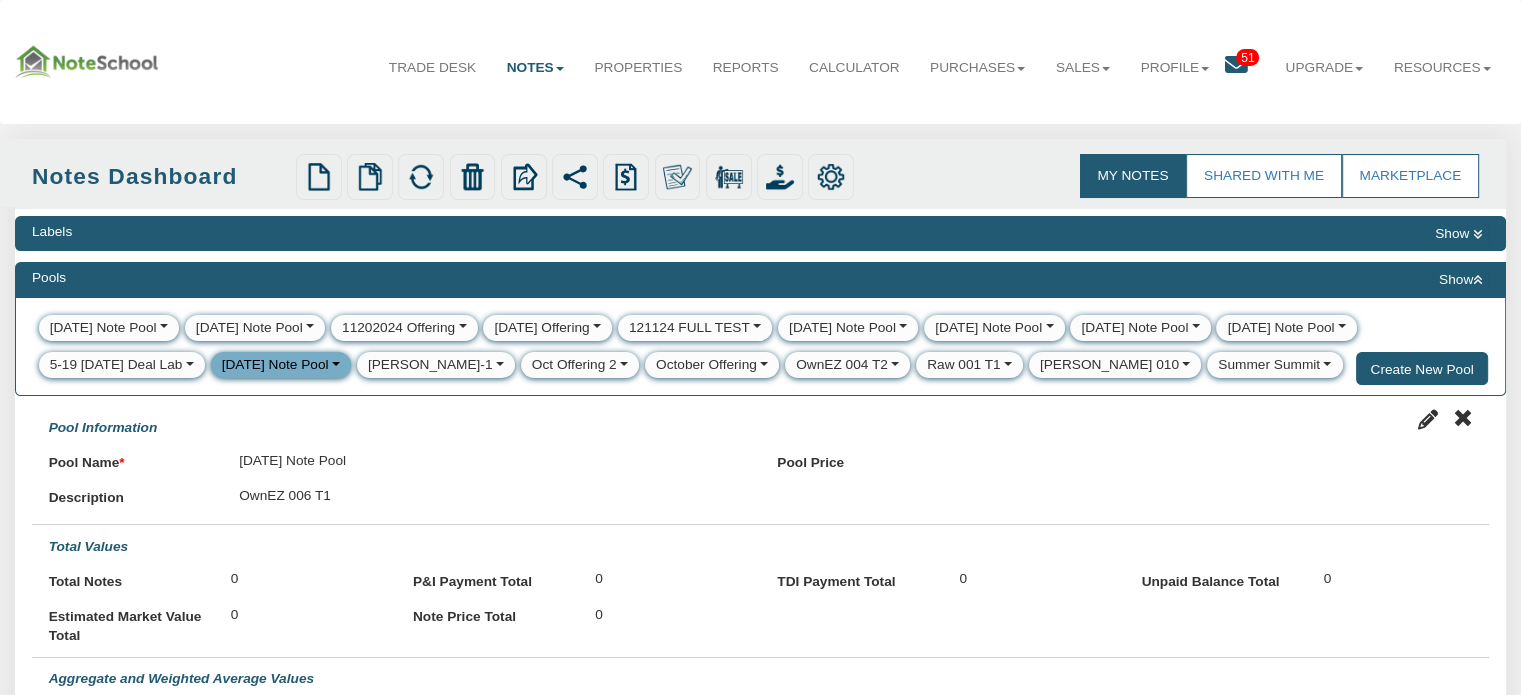 click at bounding box center [1477, 280] 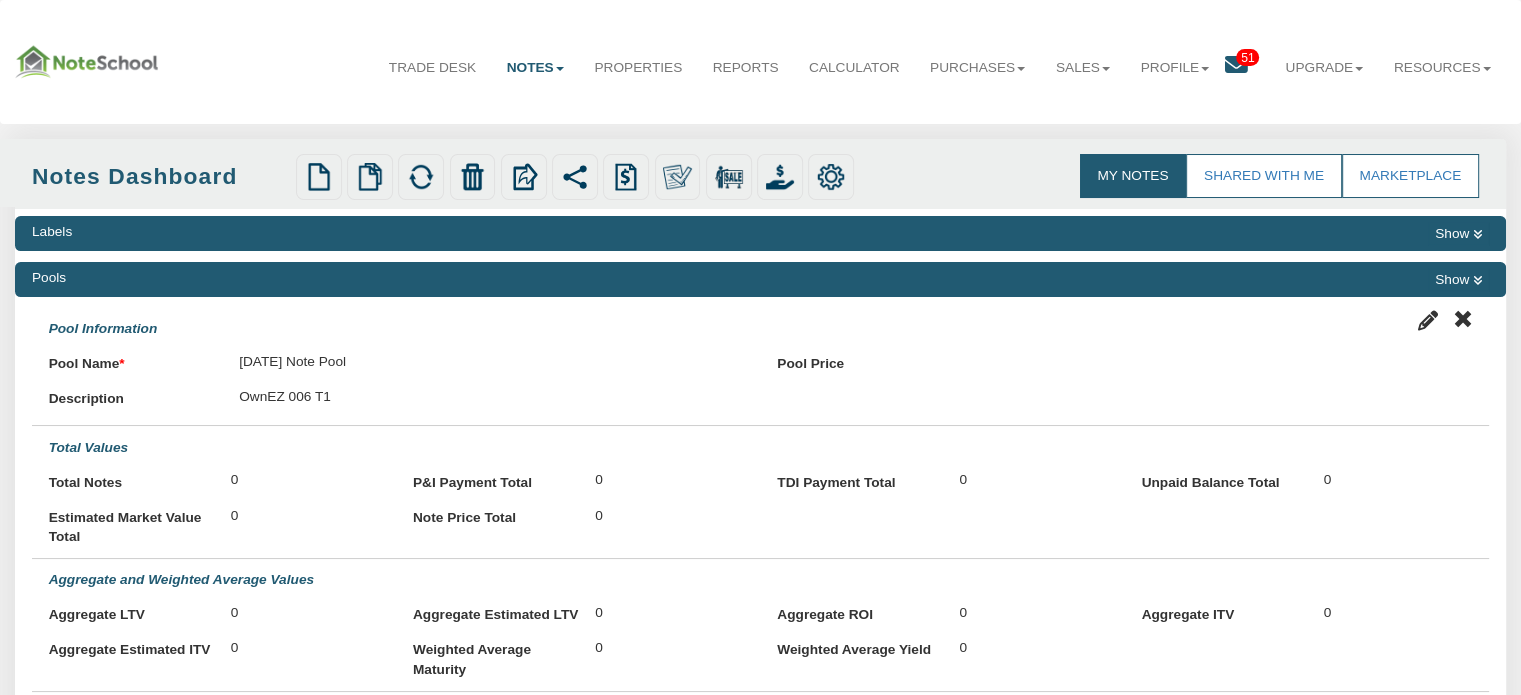 click at bounding box center (1236, 65) 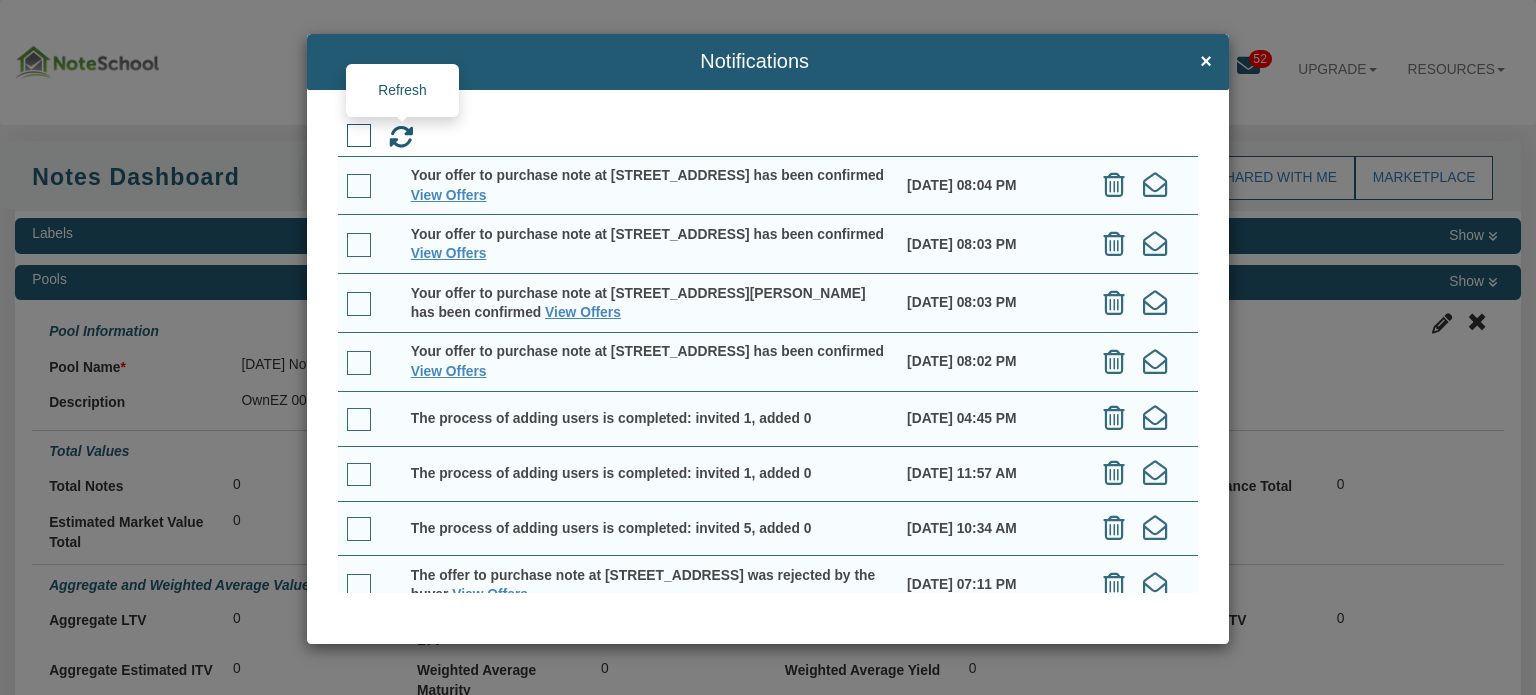 click at bounding box center (401, 137) 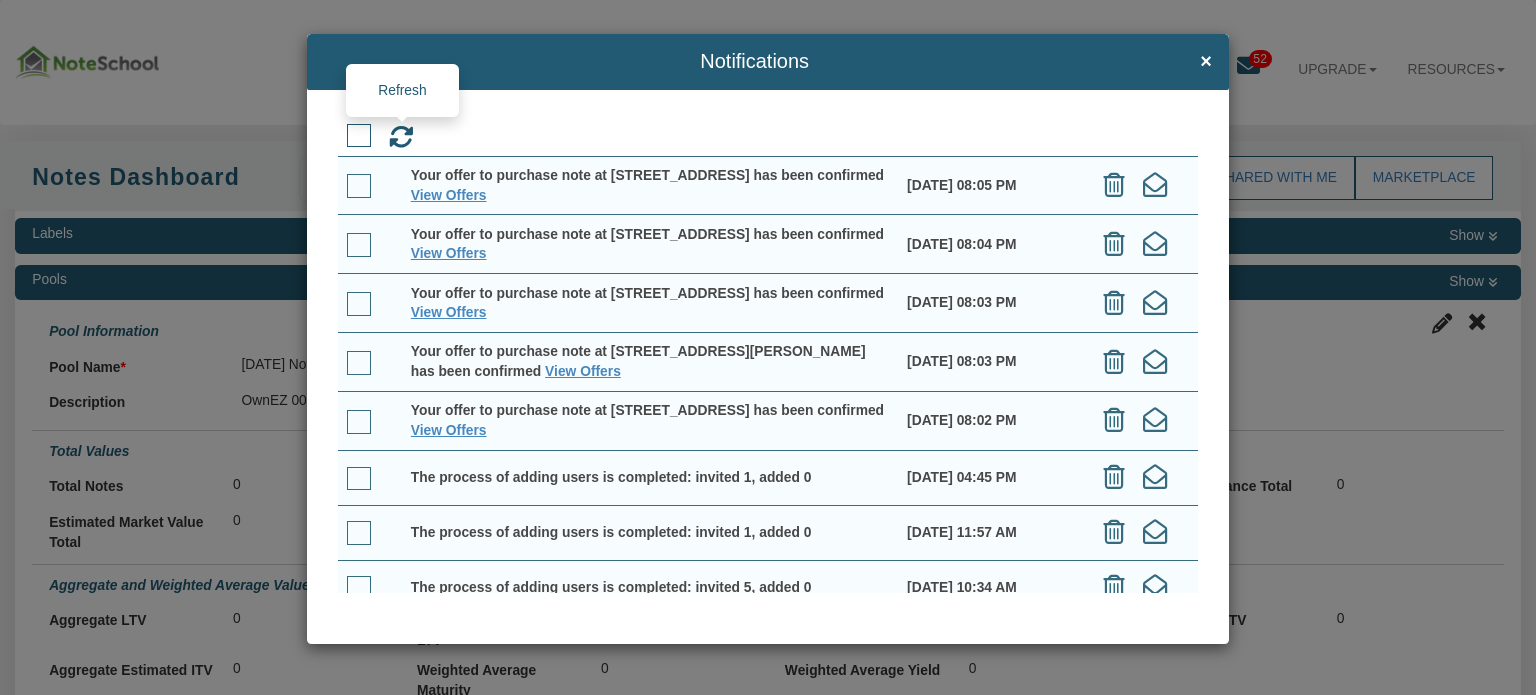 click at bounding box center [401, 137] 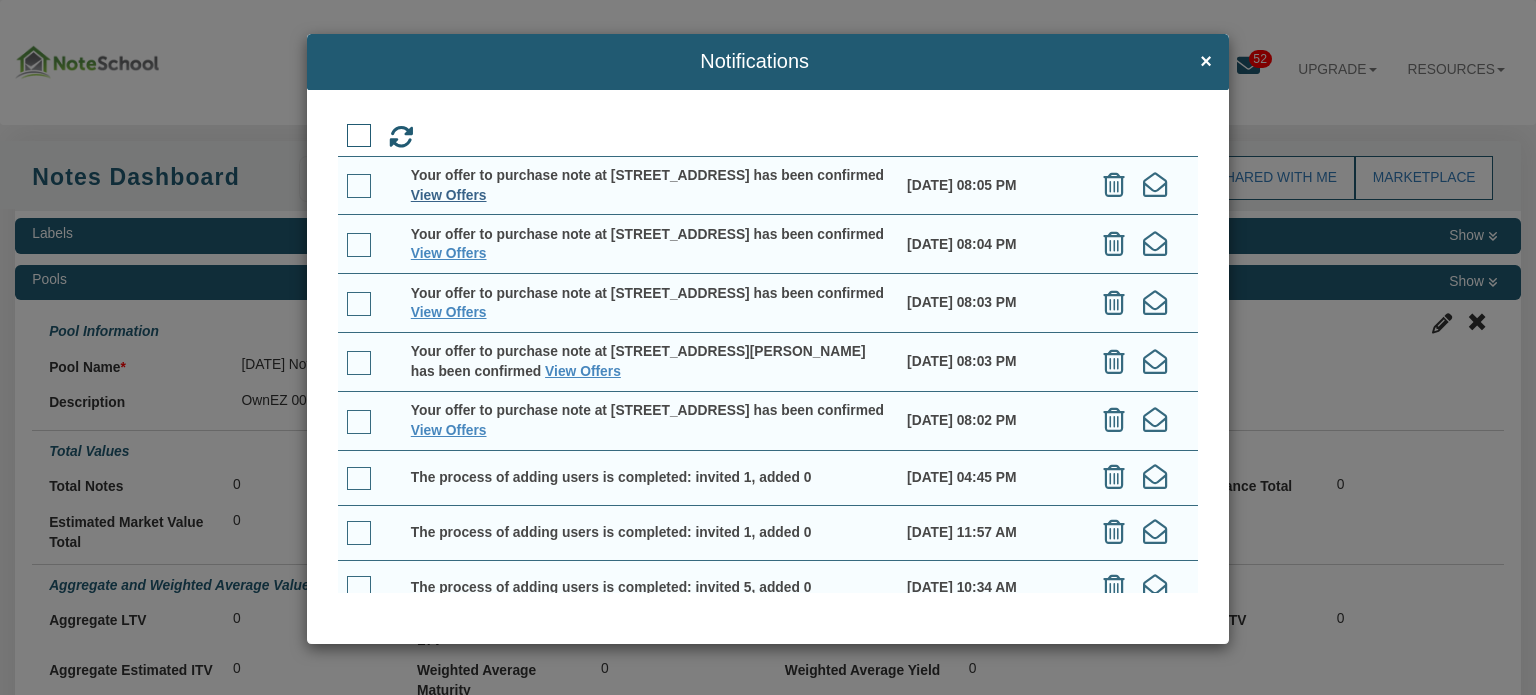 click on "View Offers" at bounding box center [449, 195] 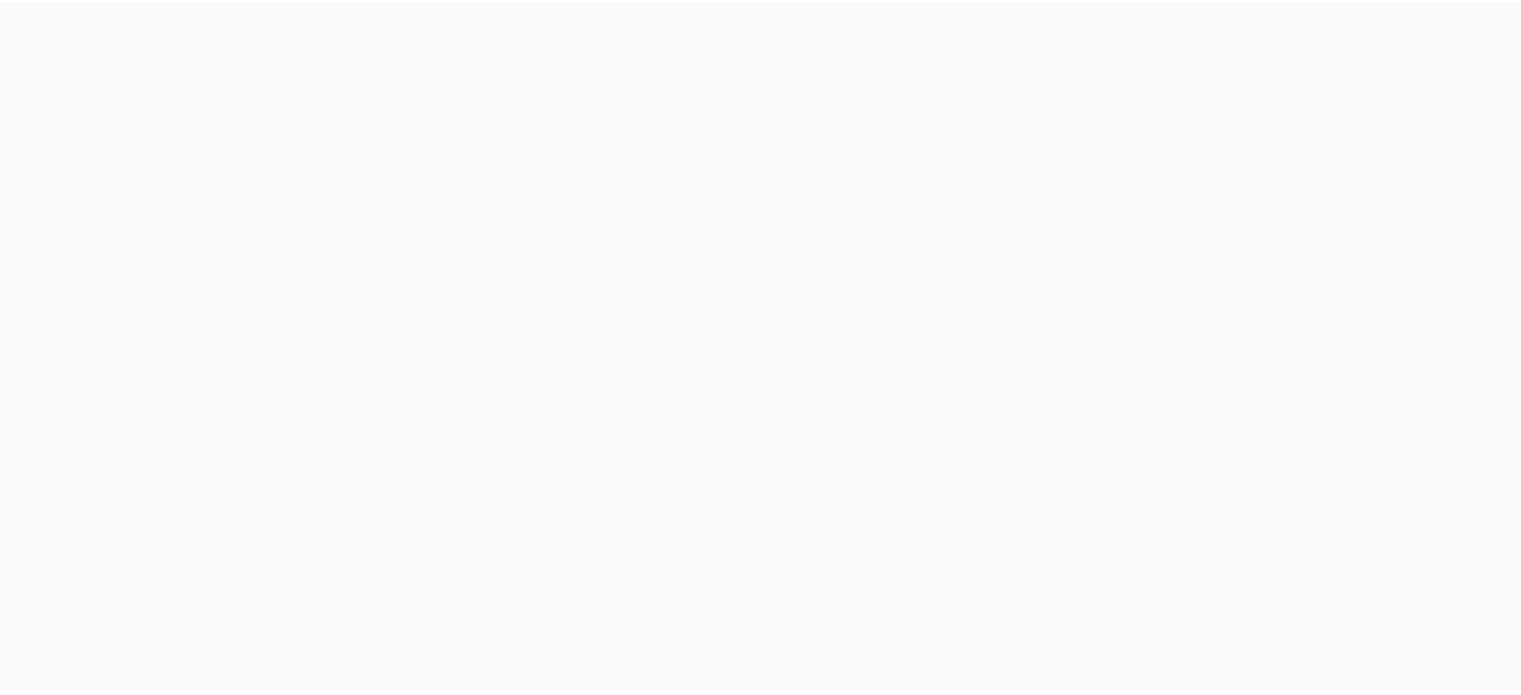 scroll, scrollTop: 0, scrollLeft: 0, axis: both 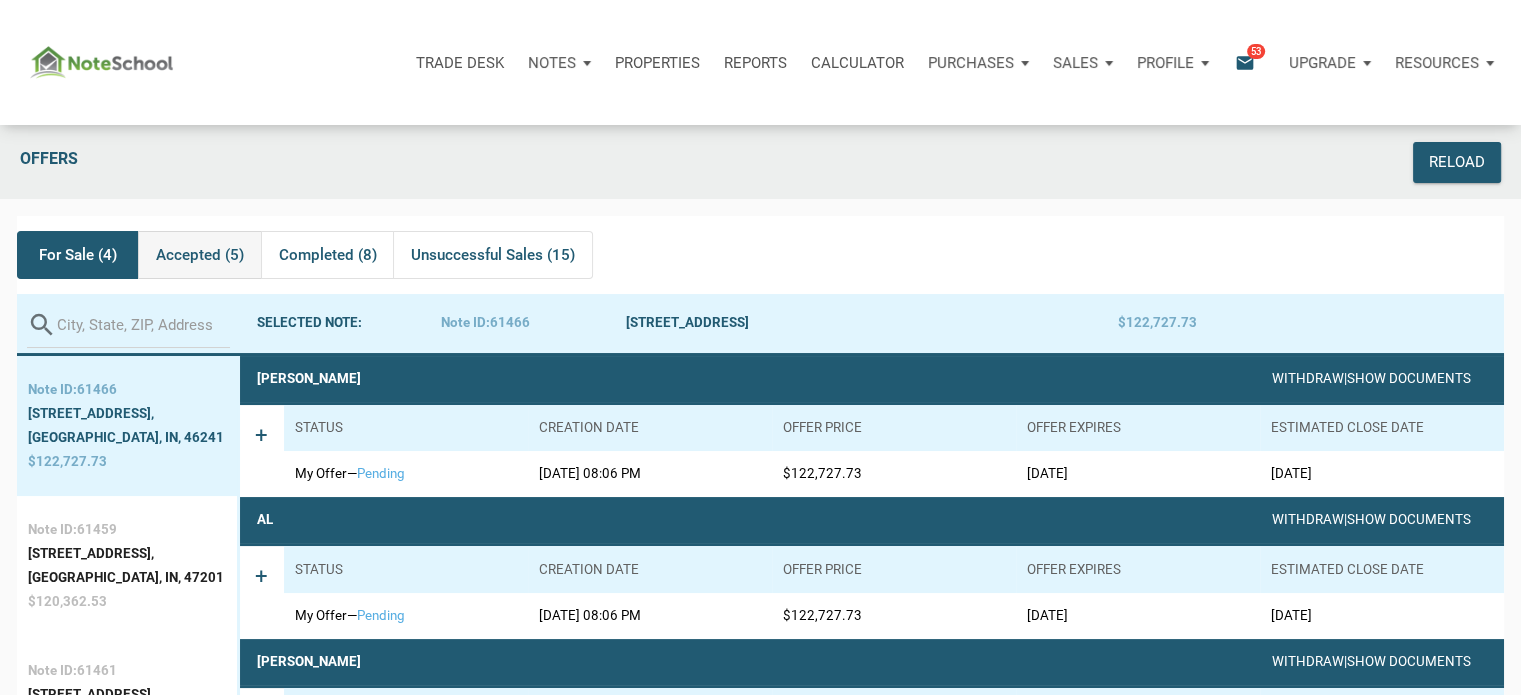 click on "Accepted (5)" at bounding box center (200, 255) 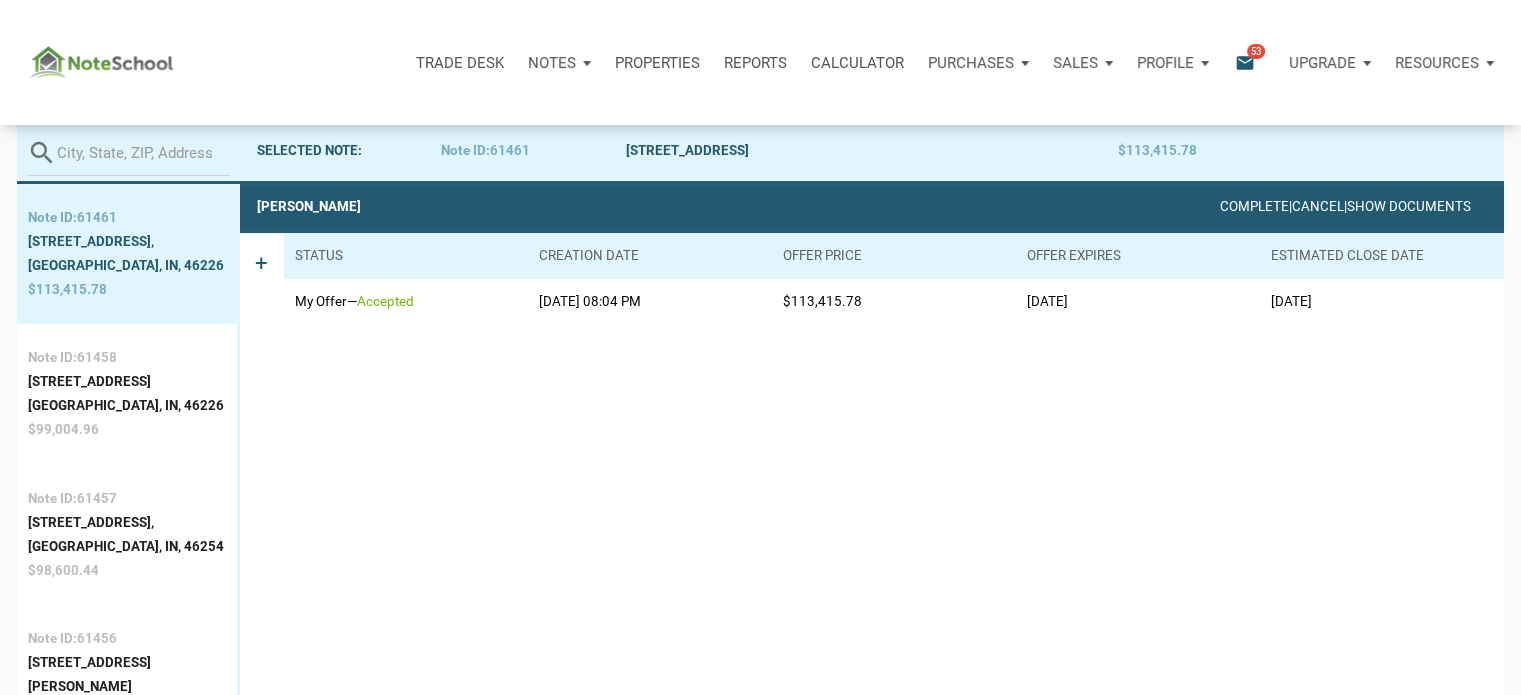scroll, scrollTop: 179, scrollLeft: 0, axis: vertical 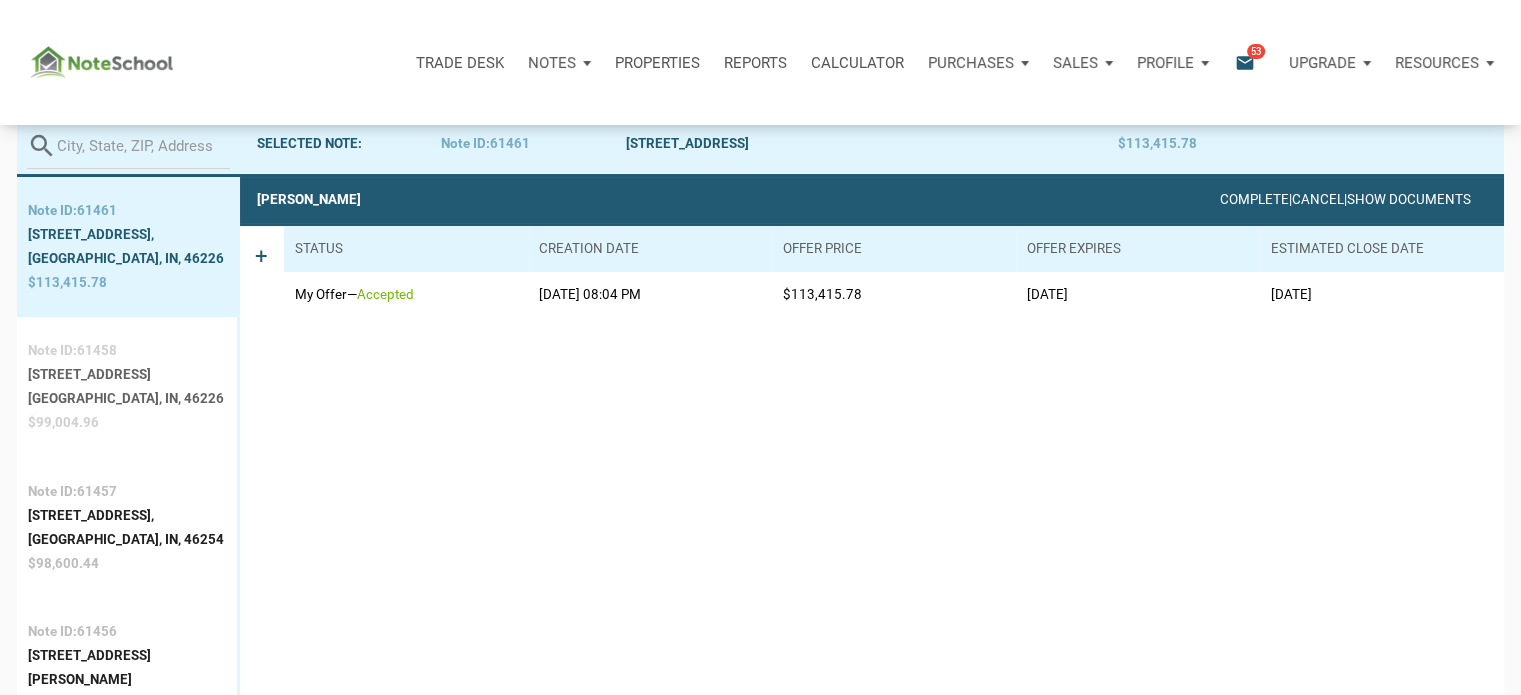 click on "6714 E 43rd Pl," at bounding box center (126, 375) 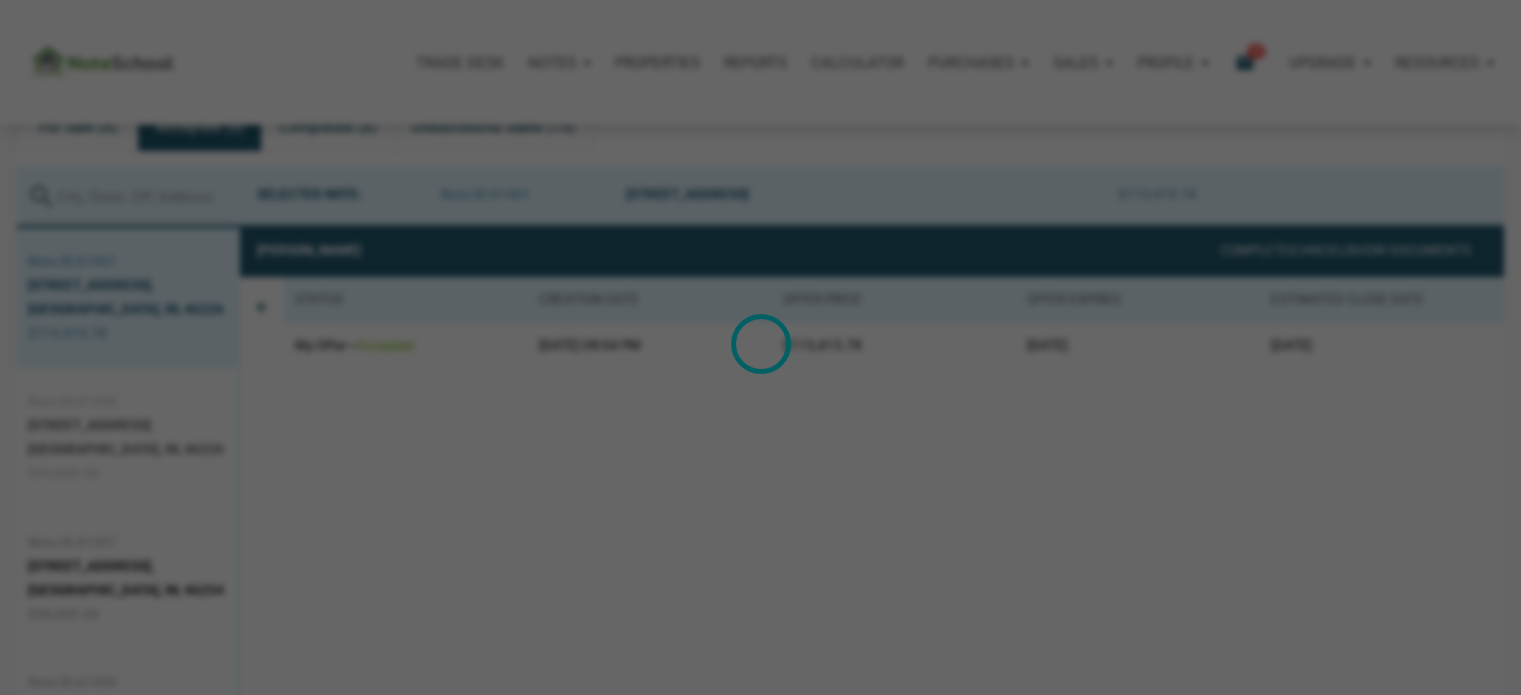 scroll, scrollTop: 124, scrollLeft: 0, axis: vertical 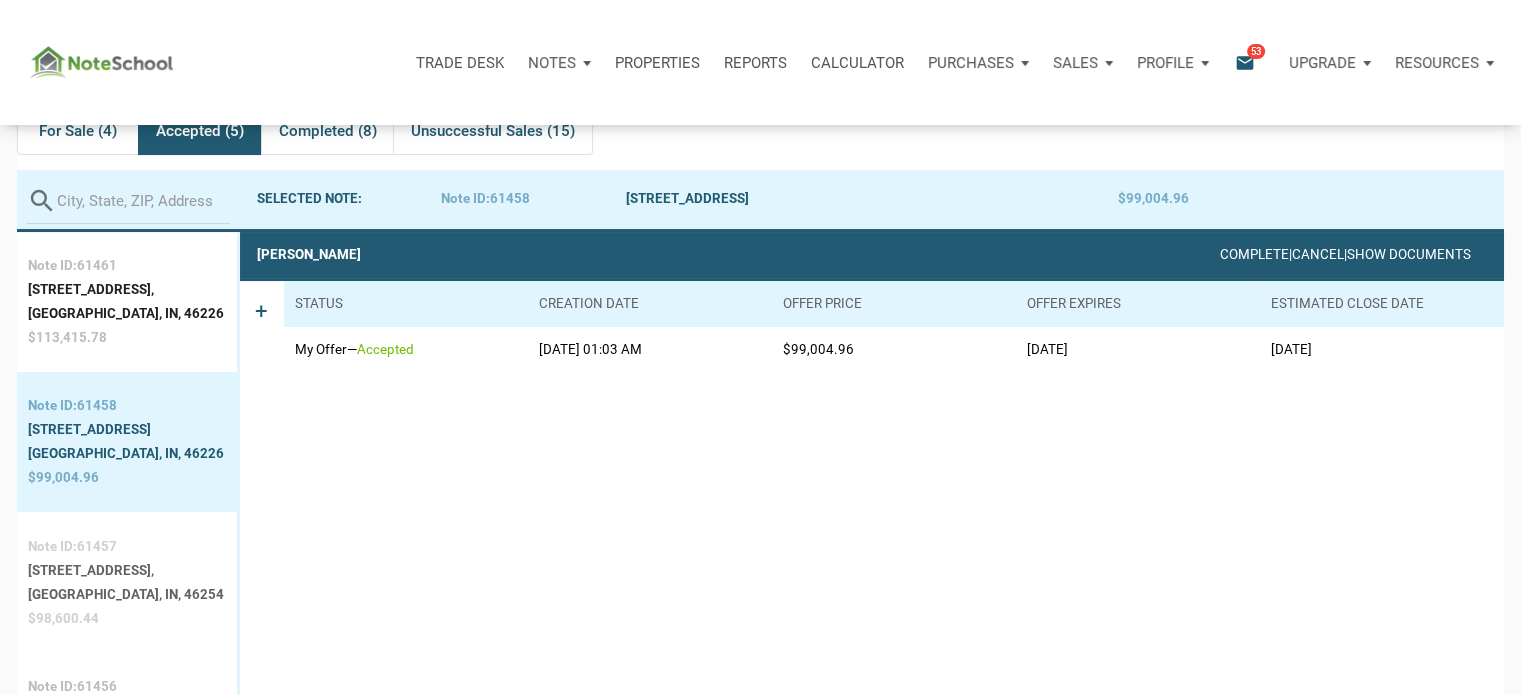 click on "Indianapolis, IN, 46254" at bounding box center (126, 595) 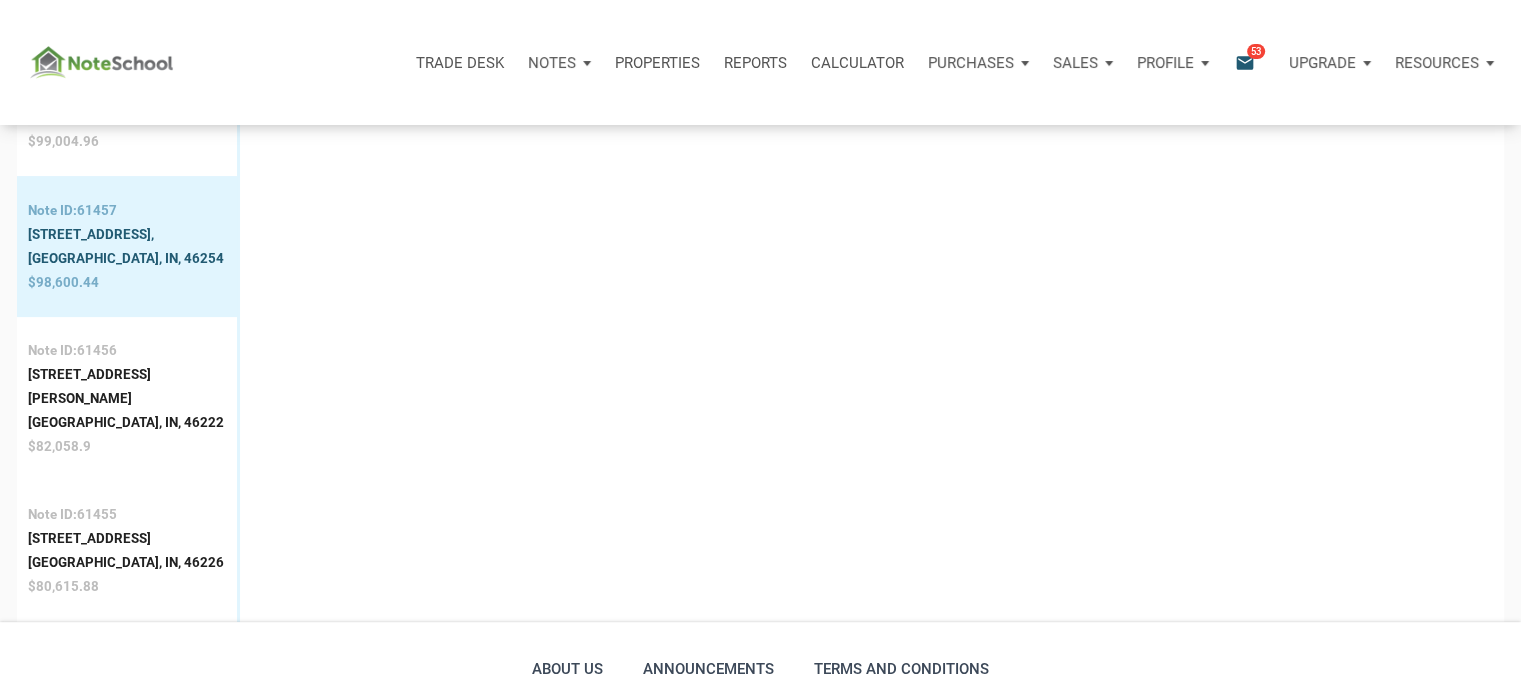 scroll, scrollTop: 464, scrollLeft: 0, axis: vertical 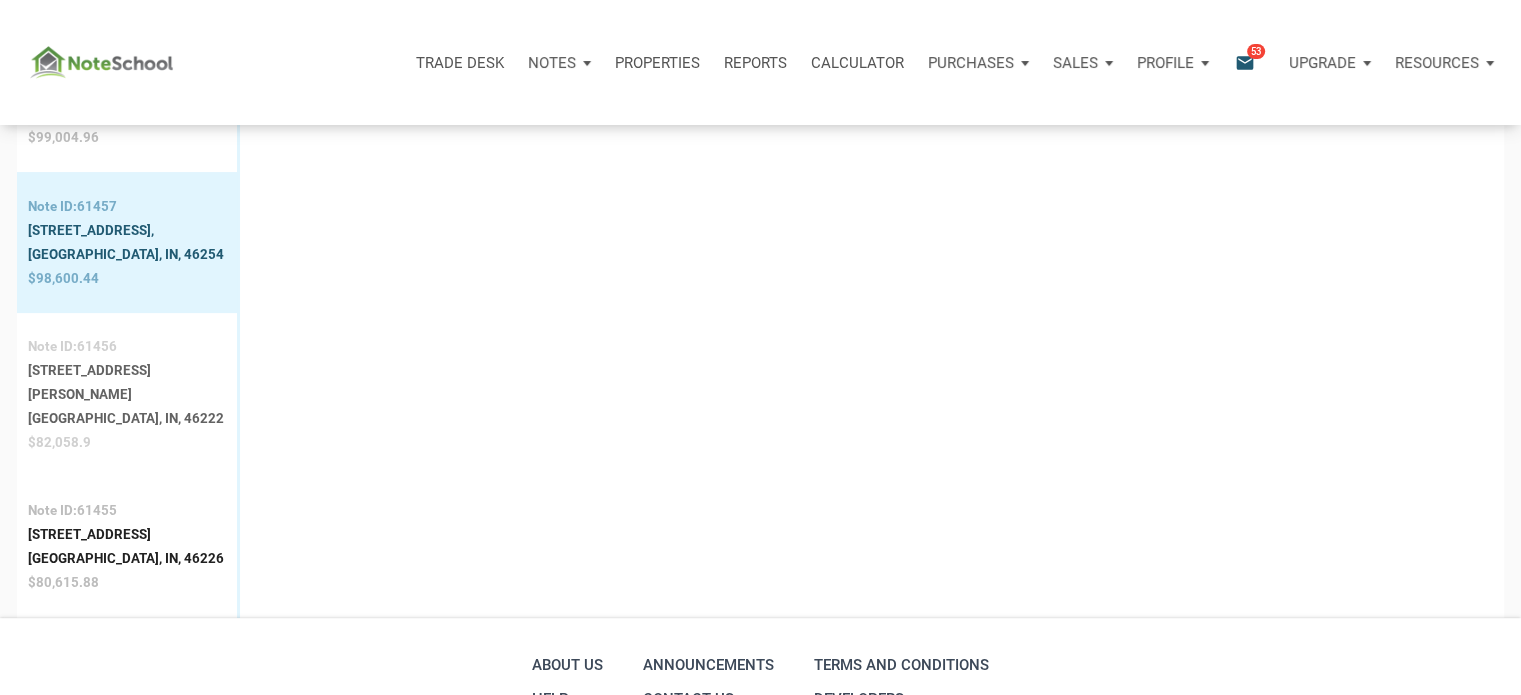 click on "Indianapolis, IN, 46222" at bounding box center (127, 419) 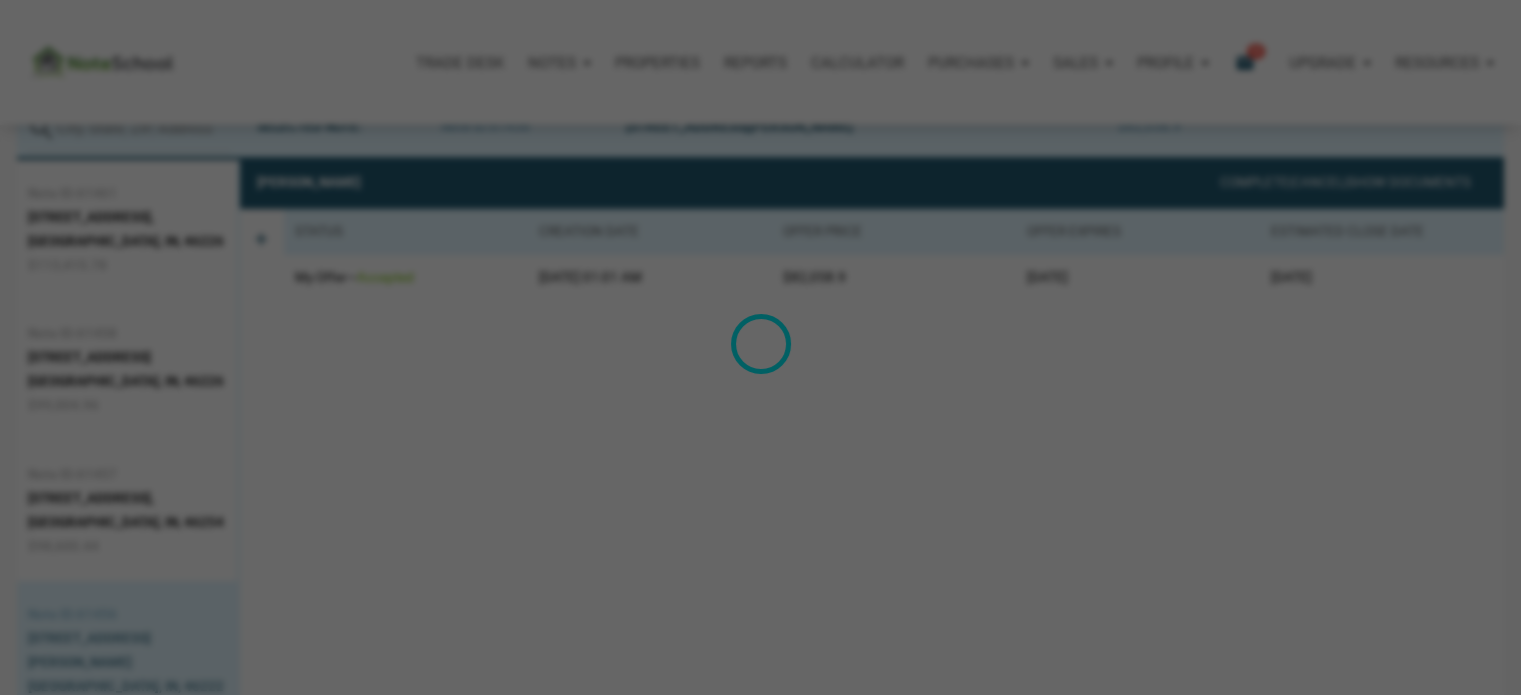 scroll, scrollTop: 124, scrollLeft: 0, axis: vertical 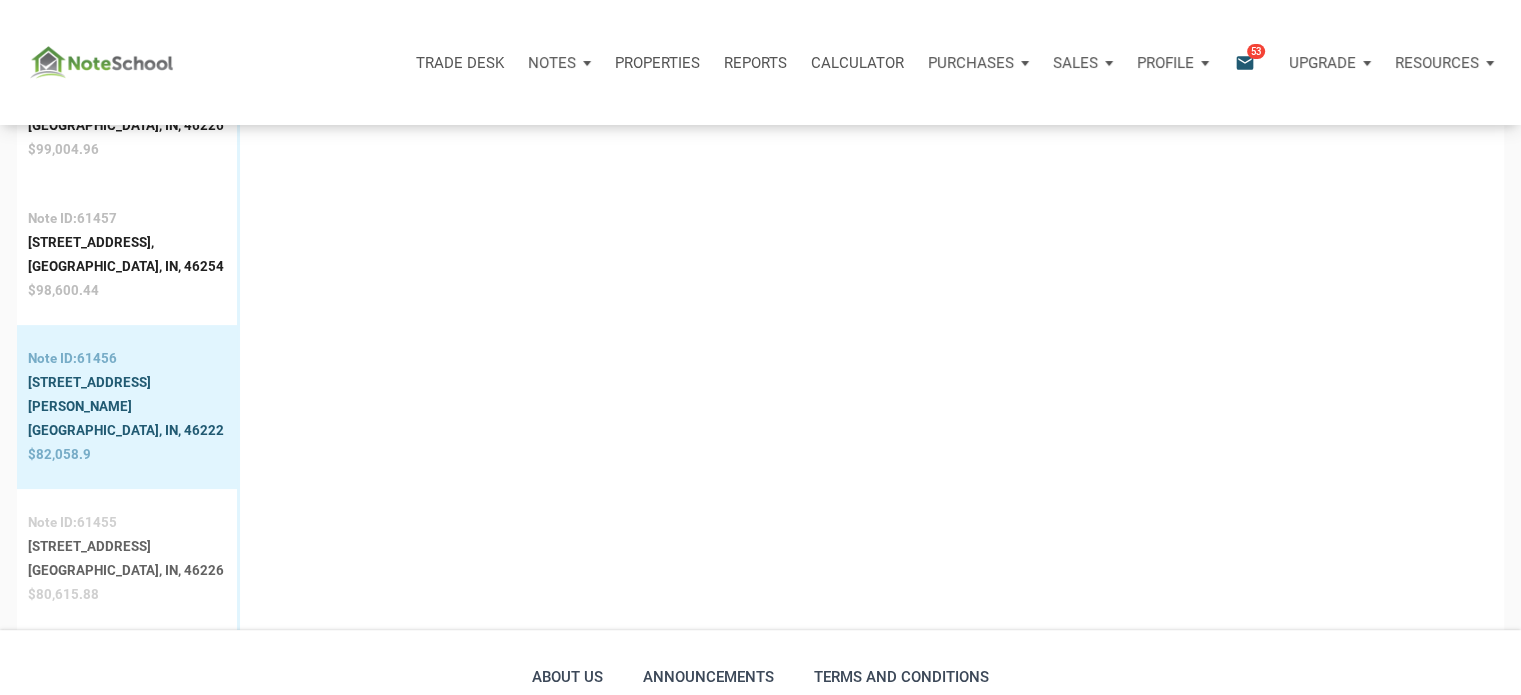 click on "Indianapolis, IN, 46226" at bounding box center [126, 571] 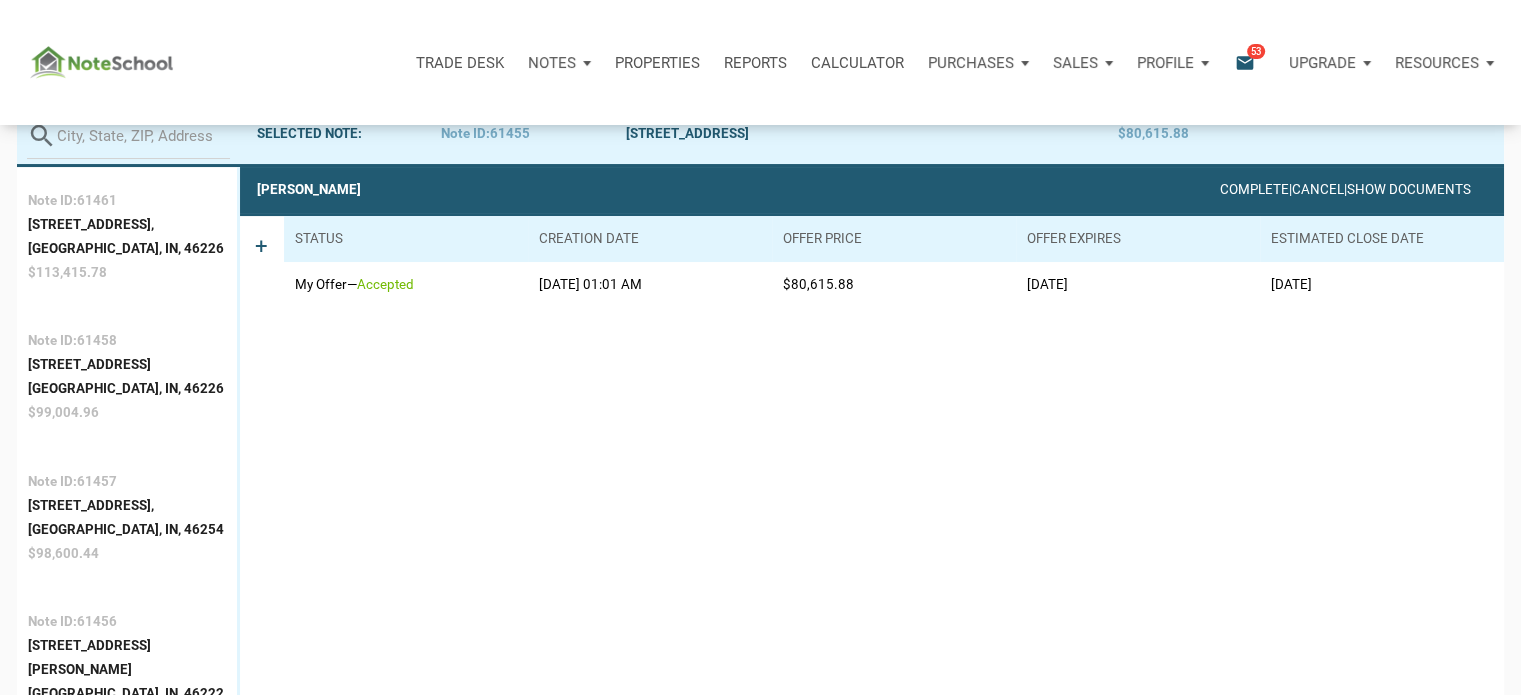 scroll, scrollTop: 124, scrollLeft: 0, axis: vertical 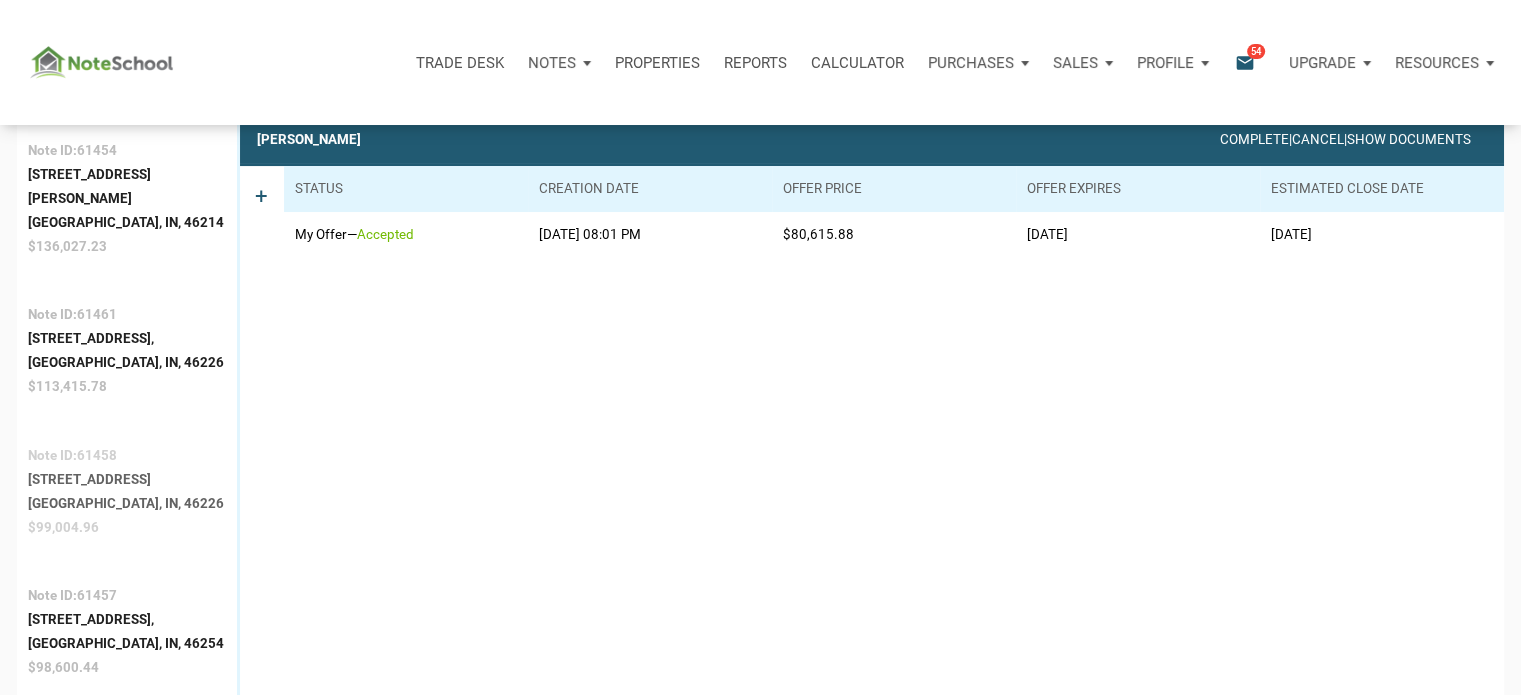 click on "6714 E 43rd Pl," at bounding box center [126, 480] 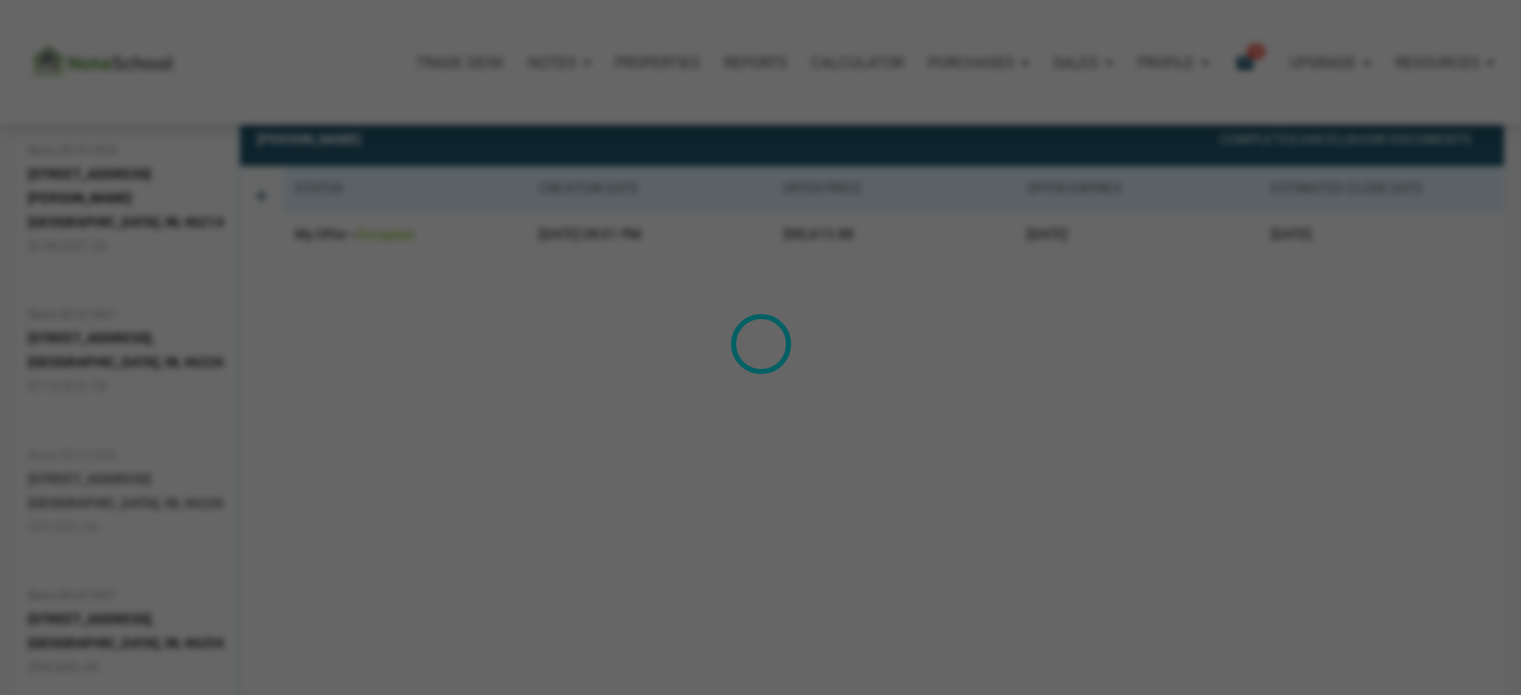 scroll, scrollTop: 124, scrollLeft: 0, axis: vertical 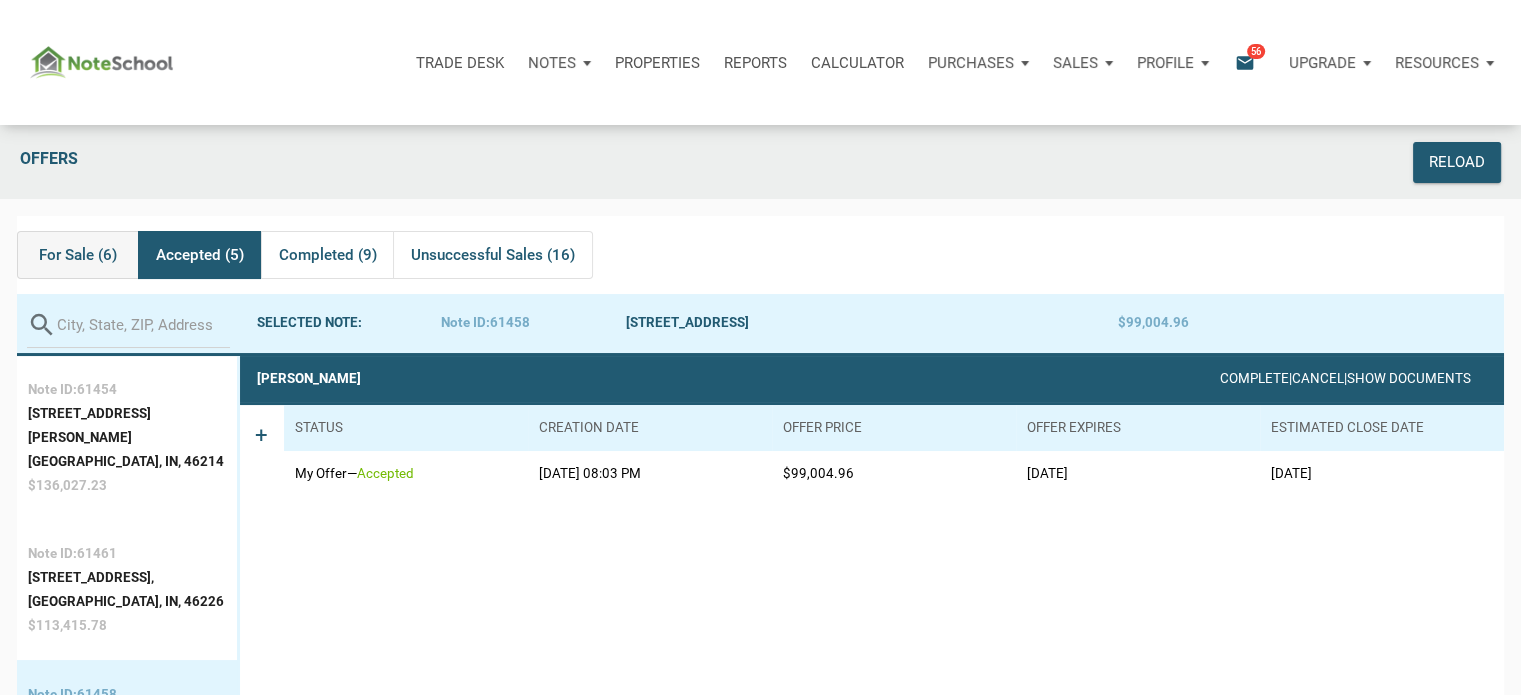 click on "For Sale (6)" at bounding box center [78, 255] 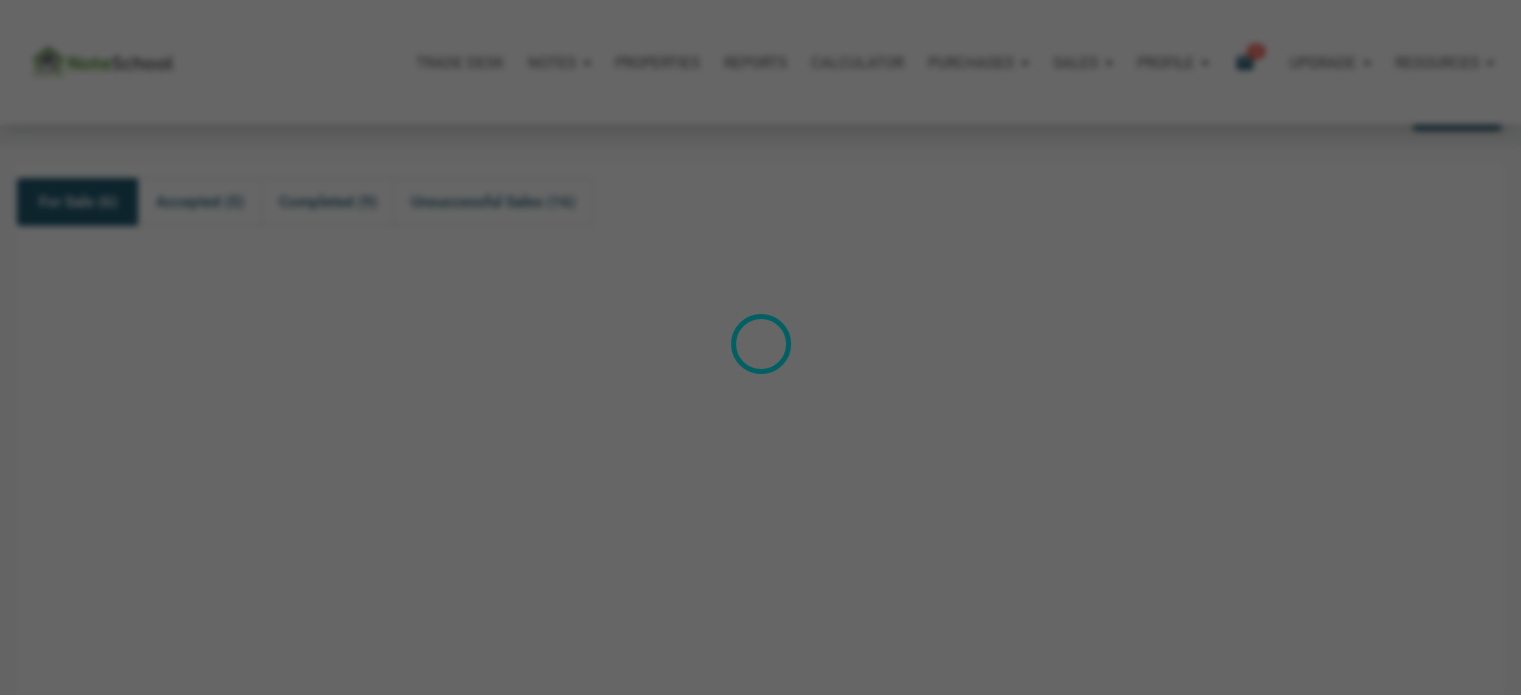 scroll, scrollTop: 0, scrollLeft: 0, axis: both 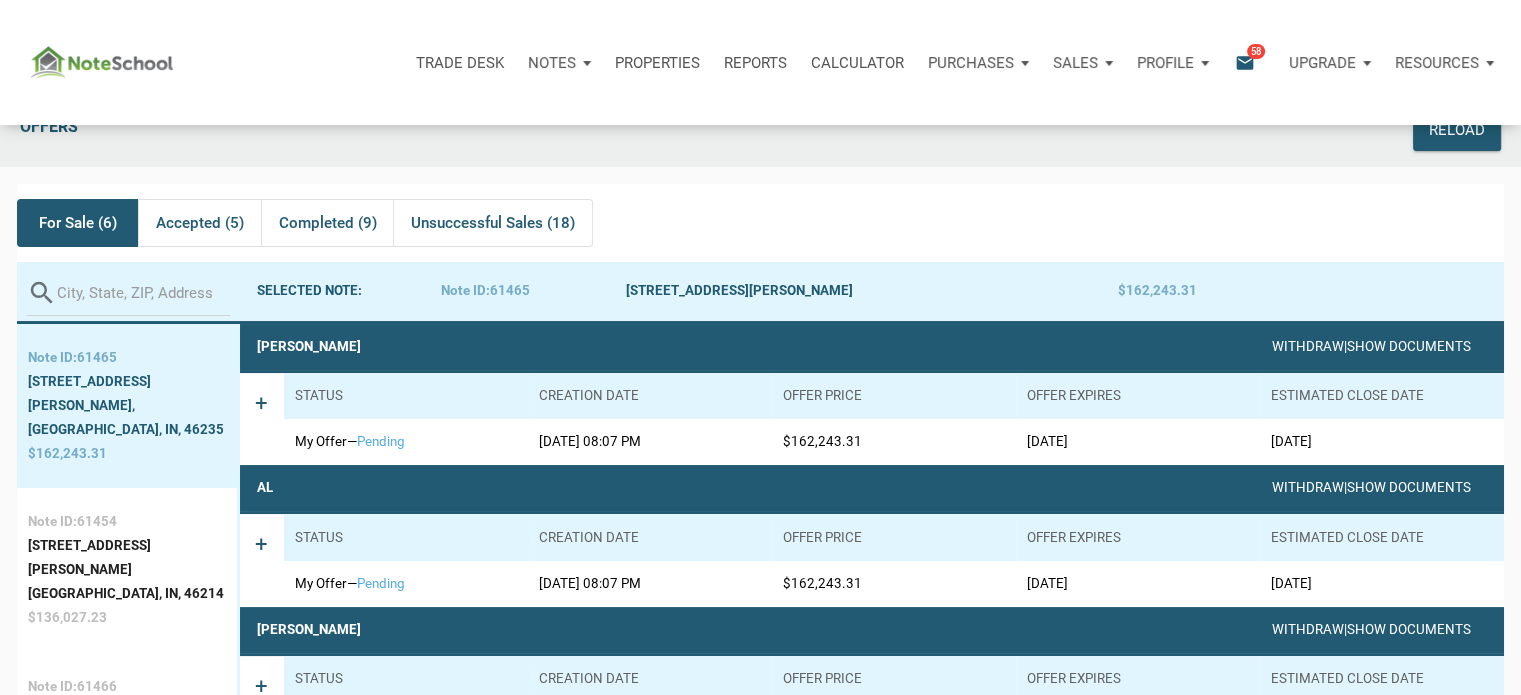 click on "For Sale (6)" at bounding box center [78, 223] 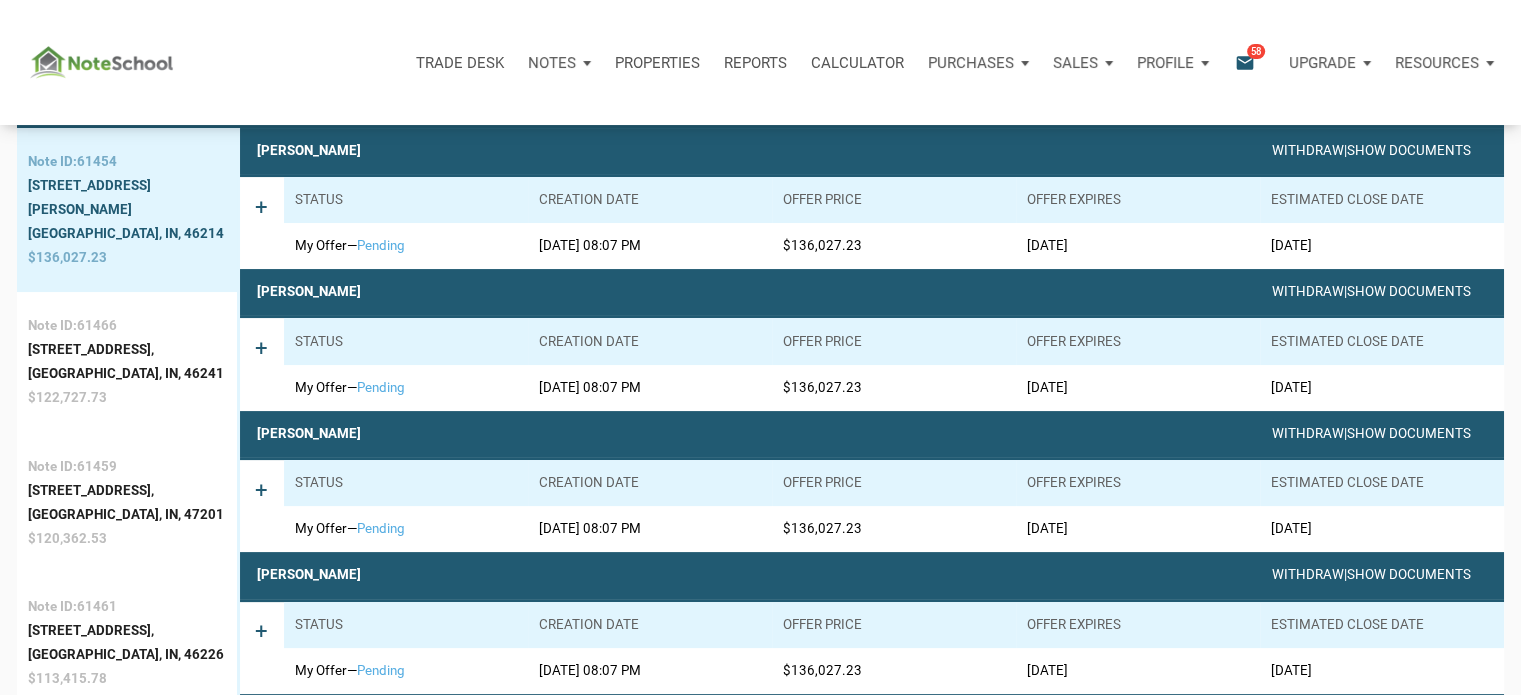 scroll, scrollTop: 0, scrollLeft: 0, axis: both 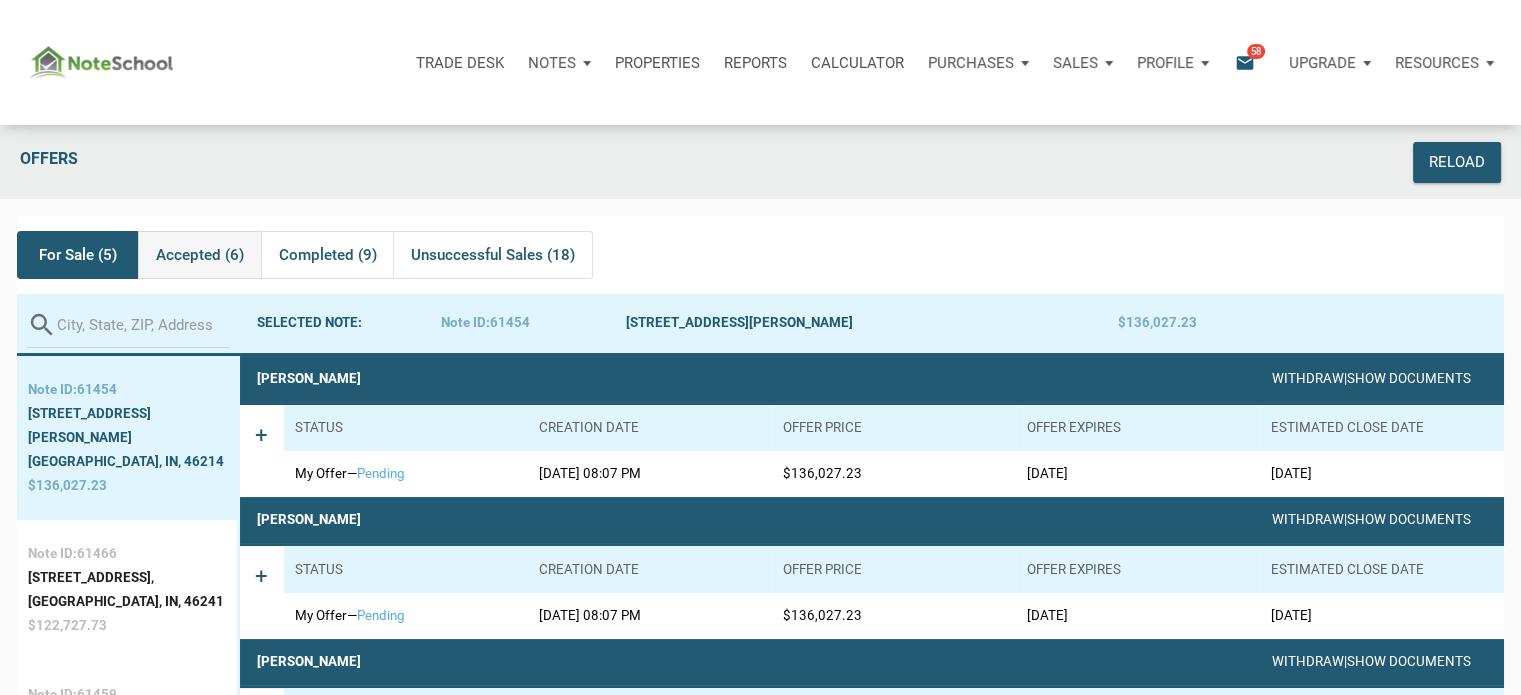 click on "Accepted (6)" at bounding box center (200, 255) 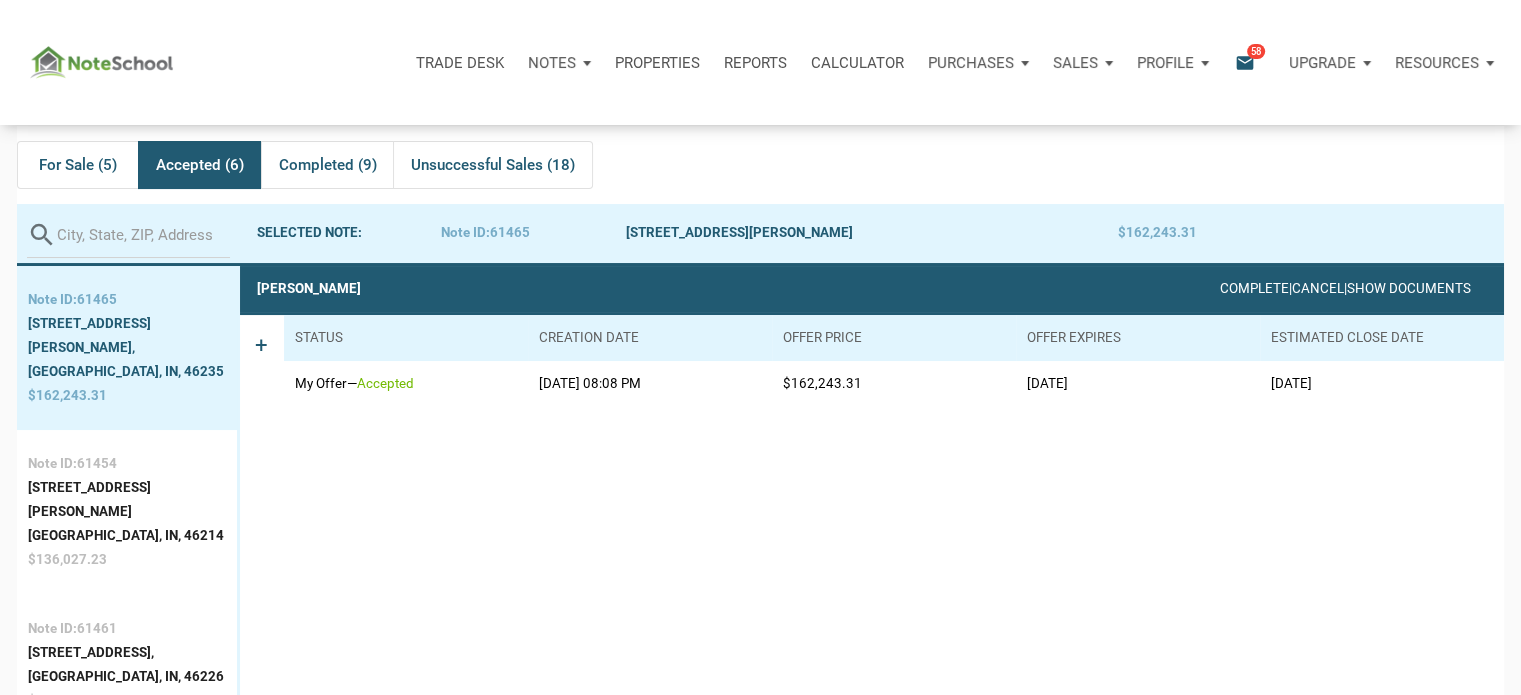 scroll, scrollTop: 94, scrollLeft: 0, axis: vertical 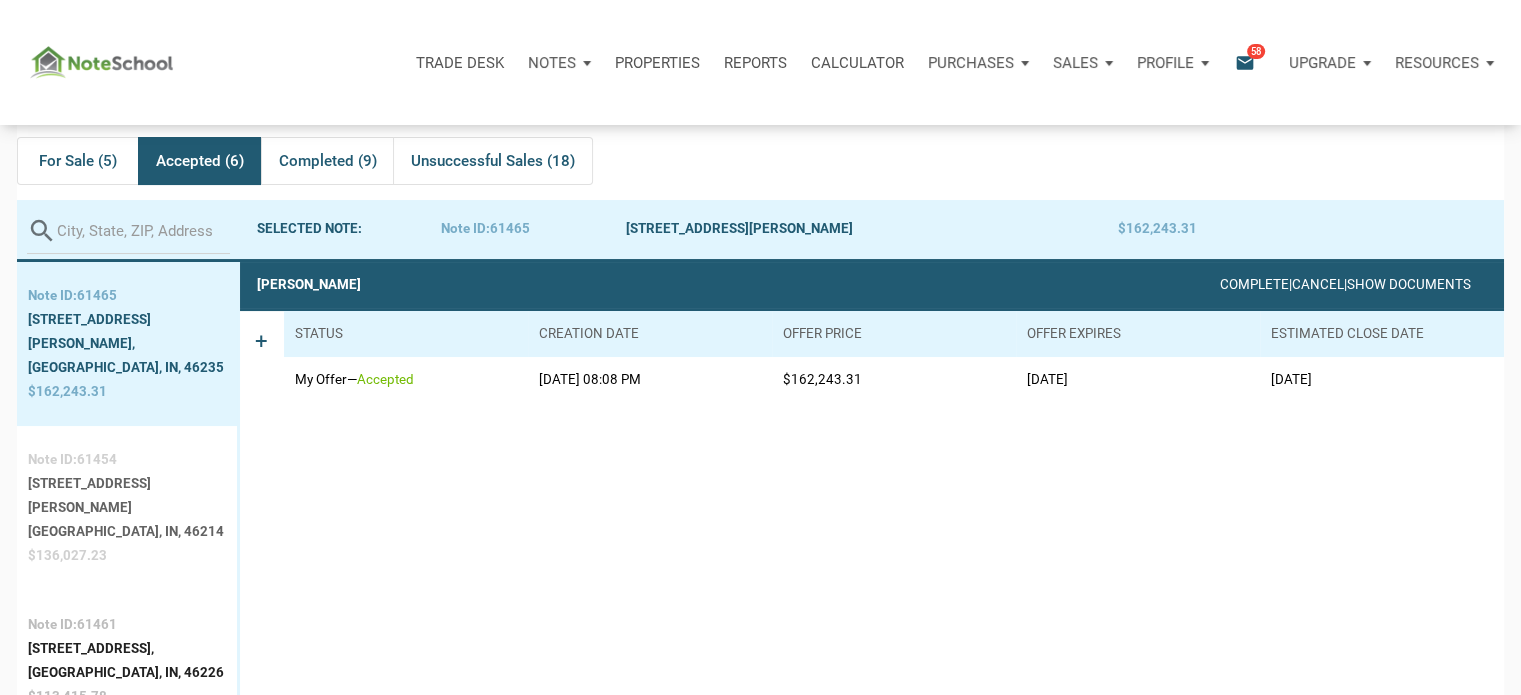 click on "Indianapolis, IN, 46214" at bounding box center [127, 532] 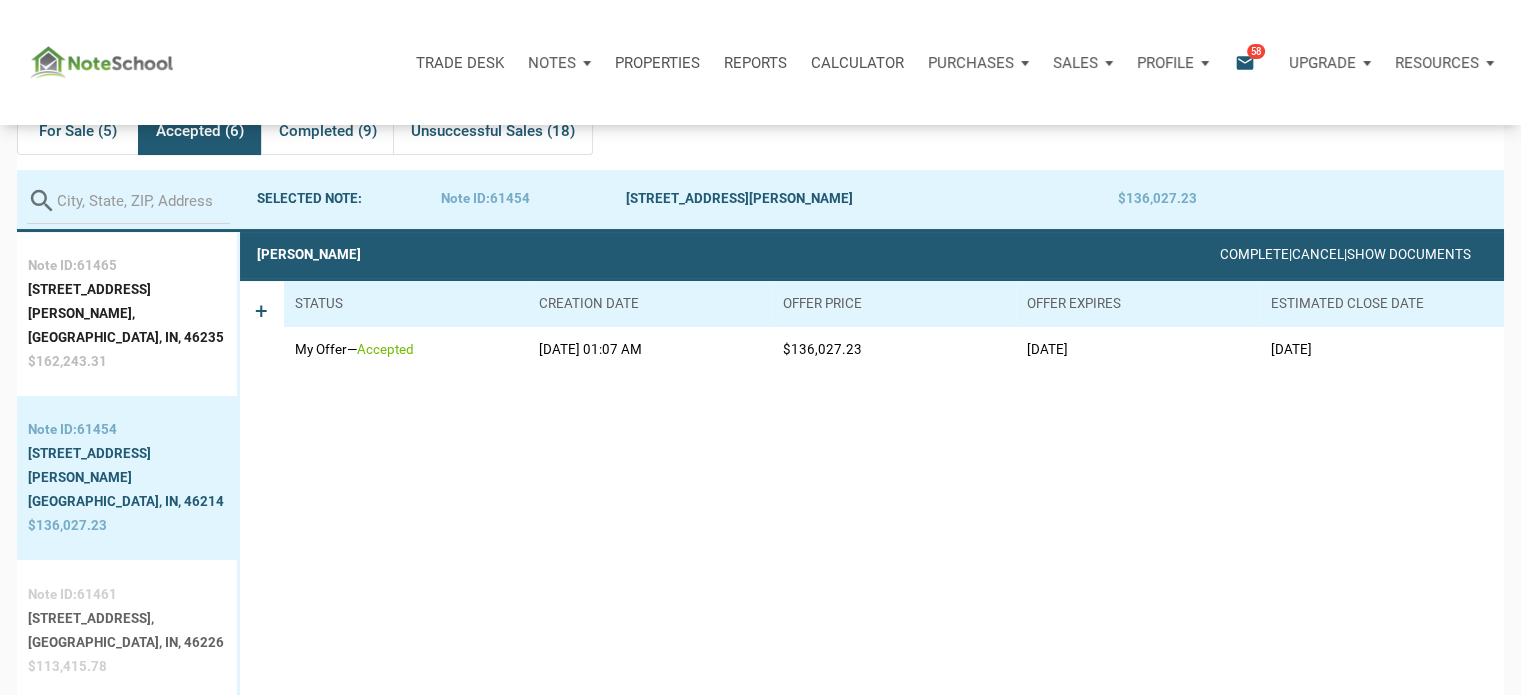 click on "Indianapolis, IN, 46226" at bounding box center [126, 643] 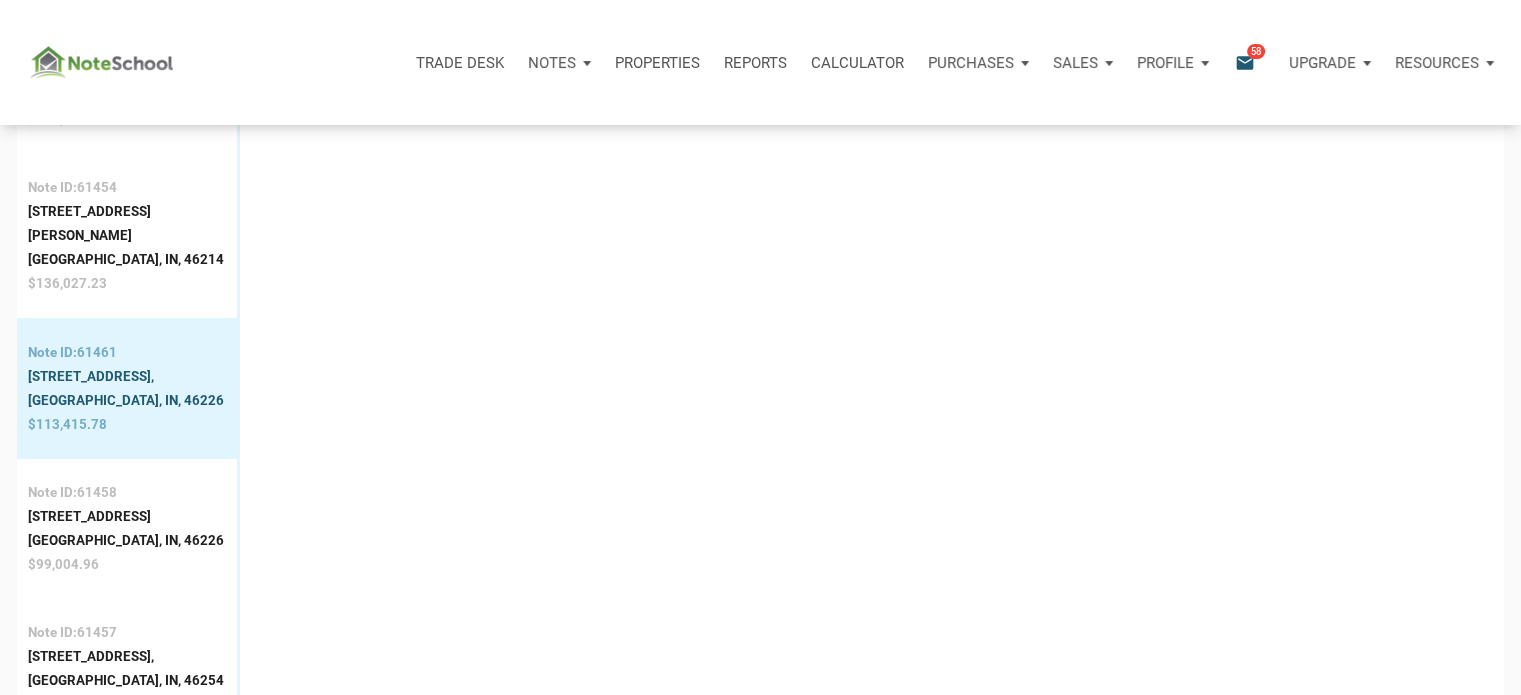 scroll, scrollTop: 368, scrollLeft: 0, axis: vertical 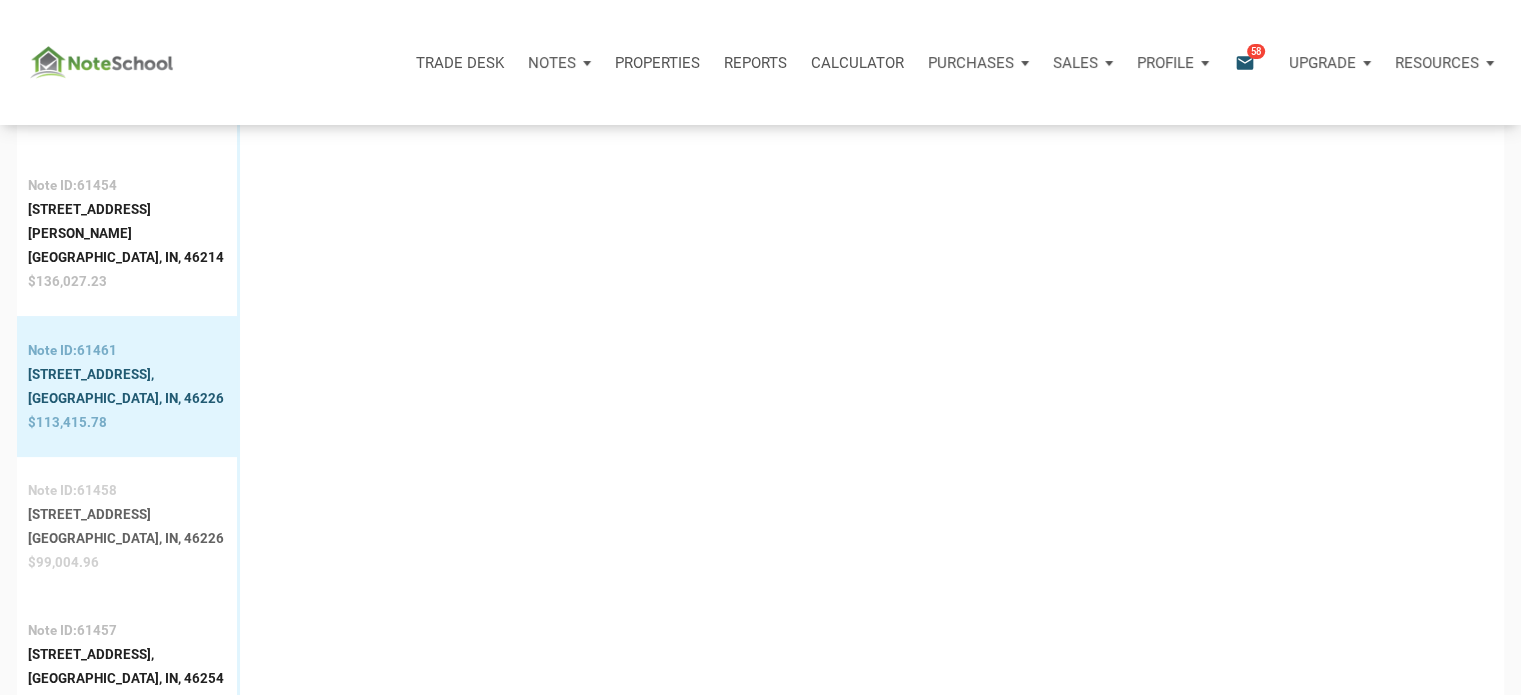 click on "6714 E 43rd Pl," at bounding box center (126, 515) 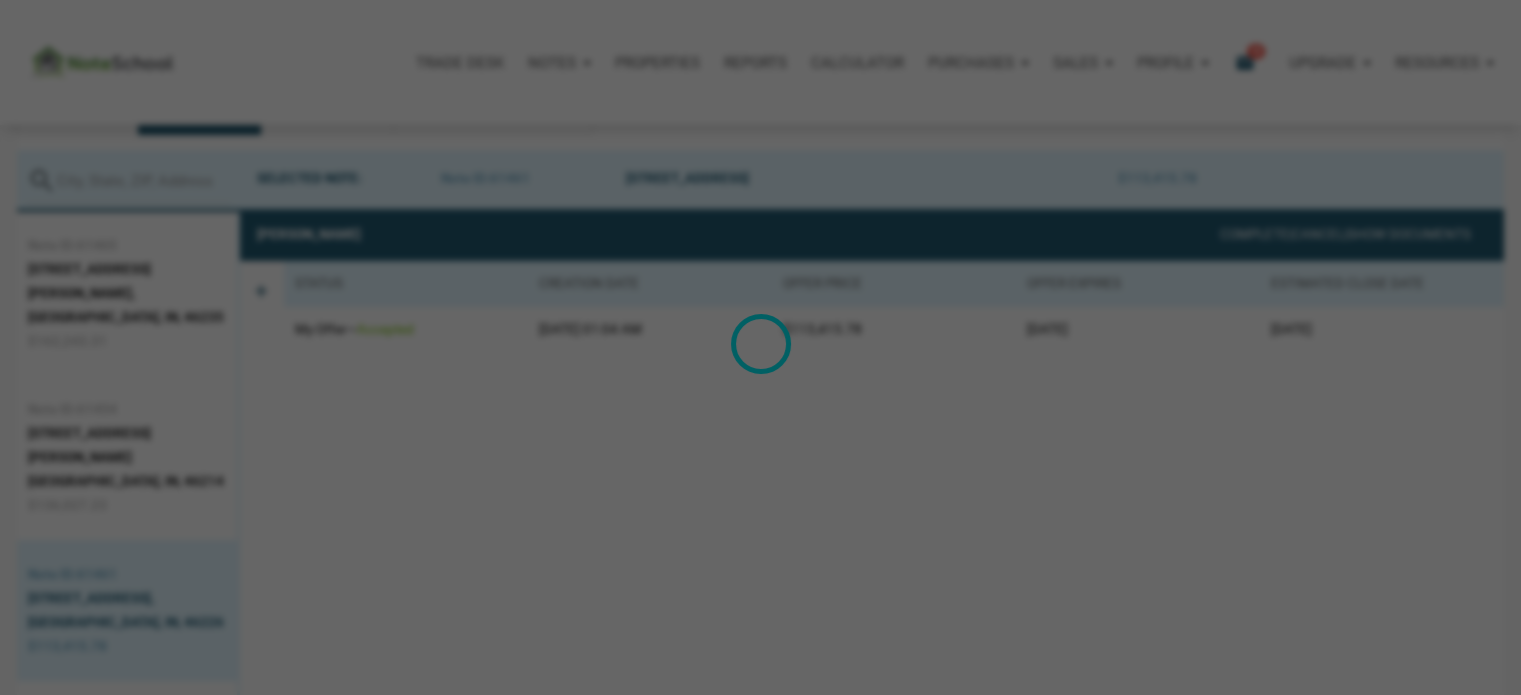 scroll, scrollTop: 124, scrollLeft: 0, axis: vertical 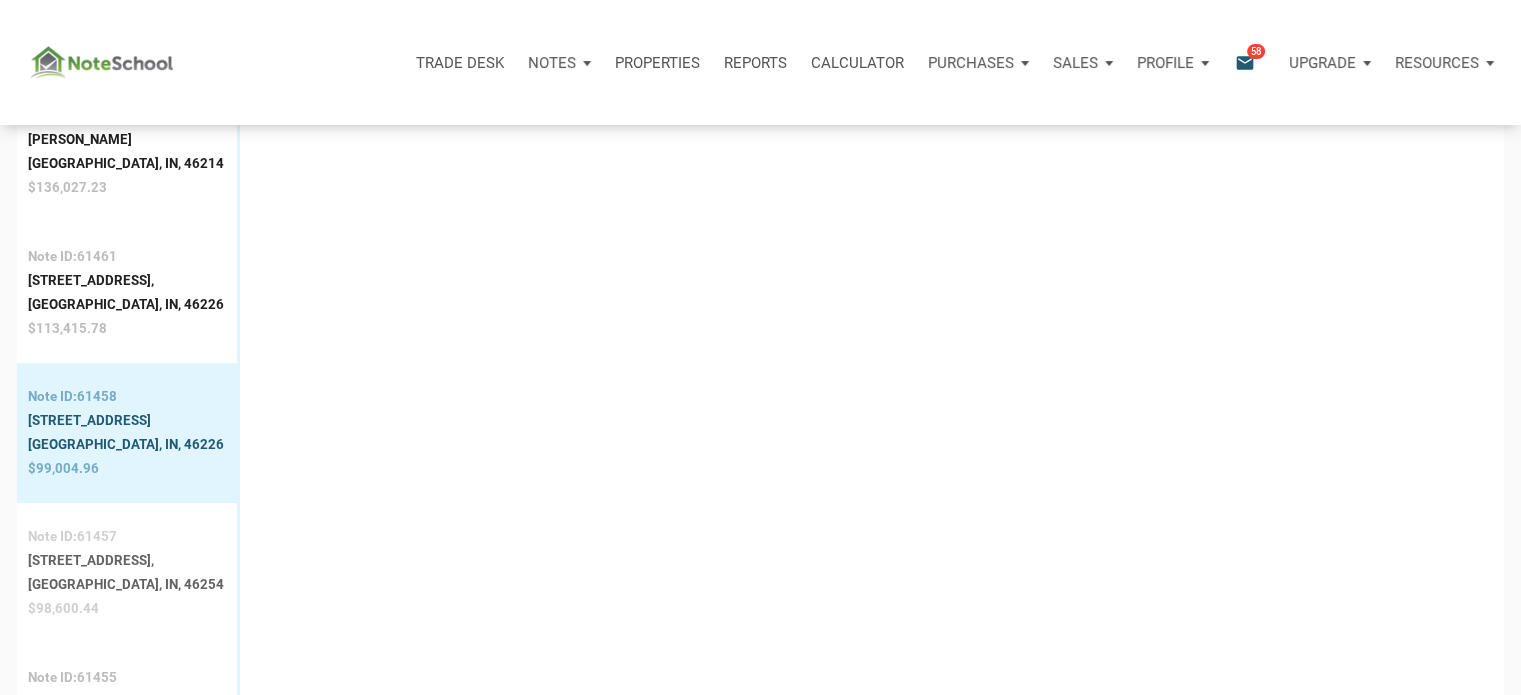 click on "[STREET_ADDRESS]," at bounding box center (126, 561) 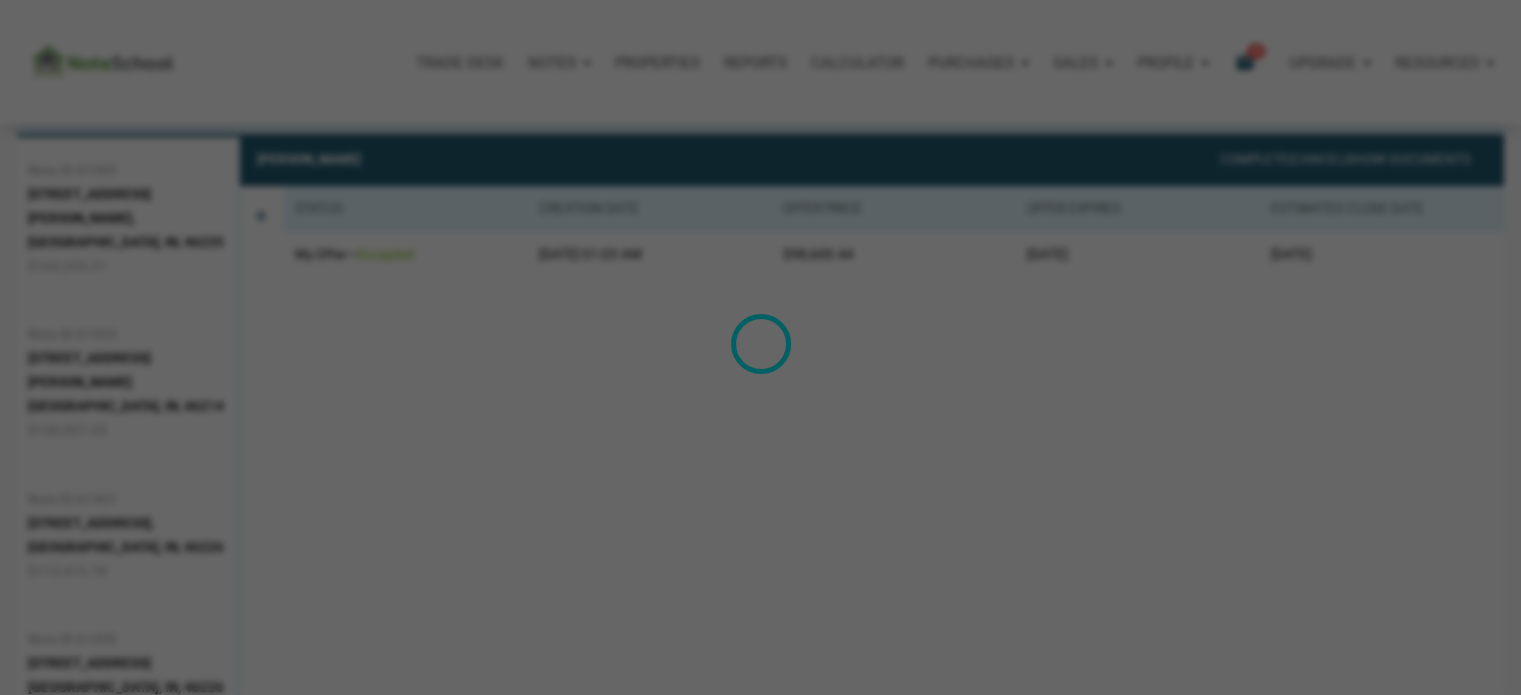 scroll, scrollTop: 124, scrollLeft: 0, axis: vertical 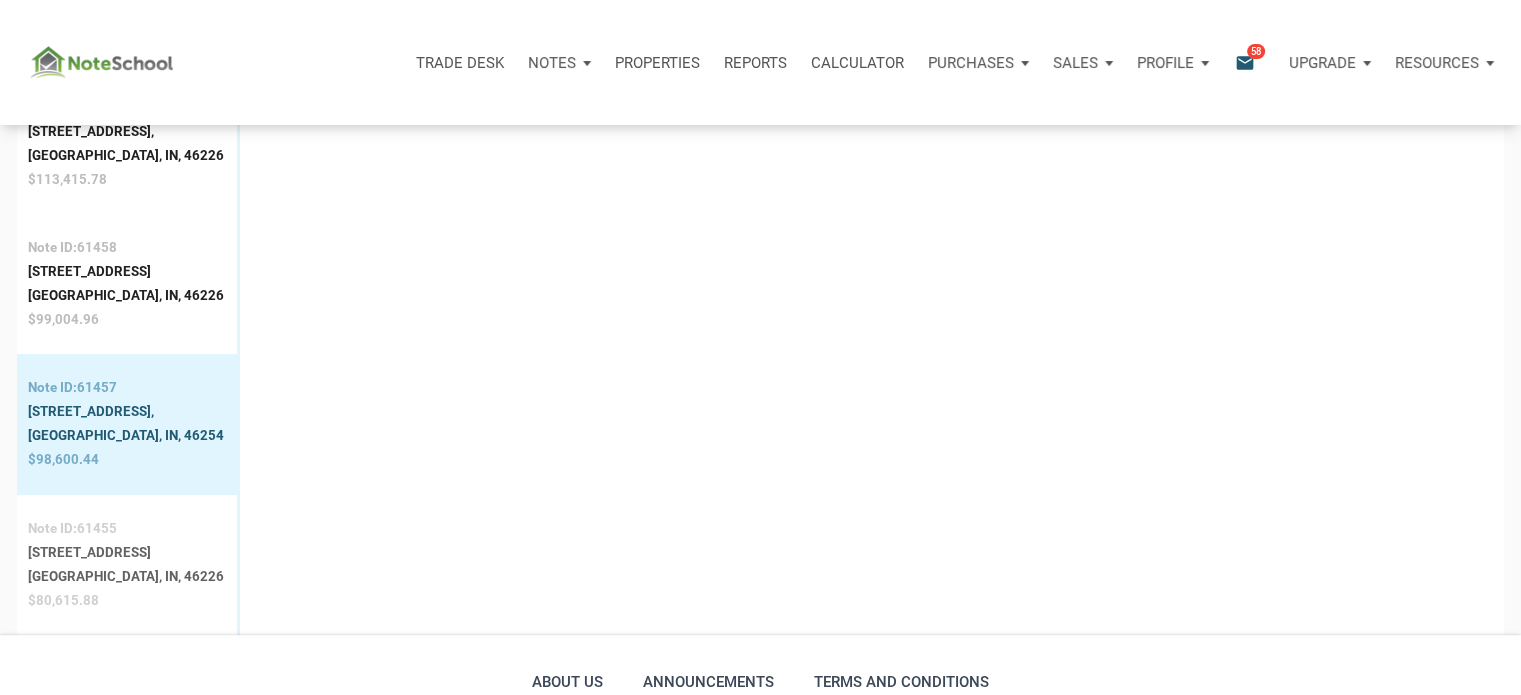 click on "[GEOGRAPHIC_DATA], IN, 46226" at bounding box center (126, 577) 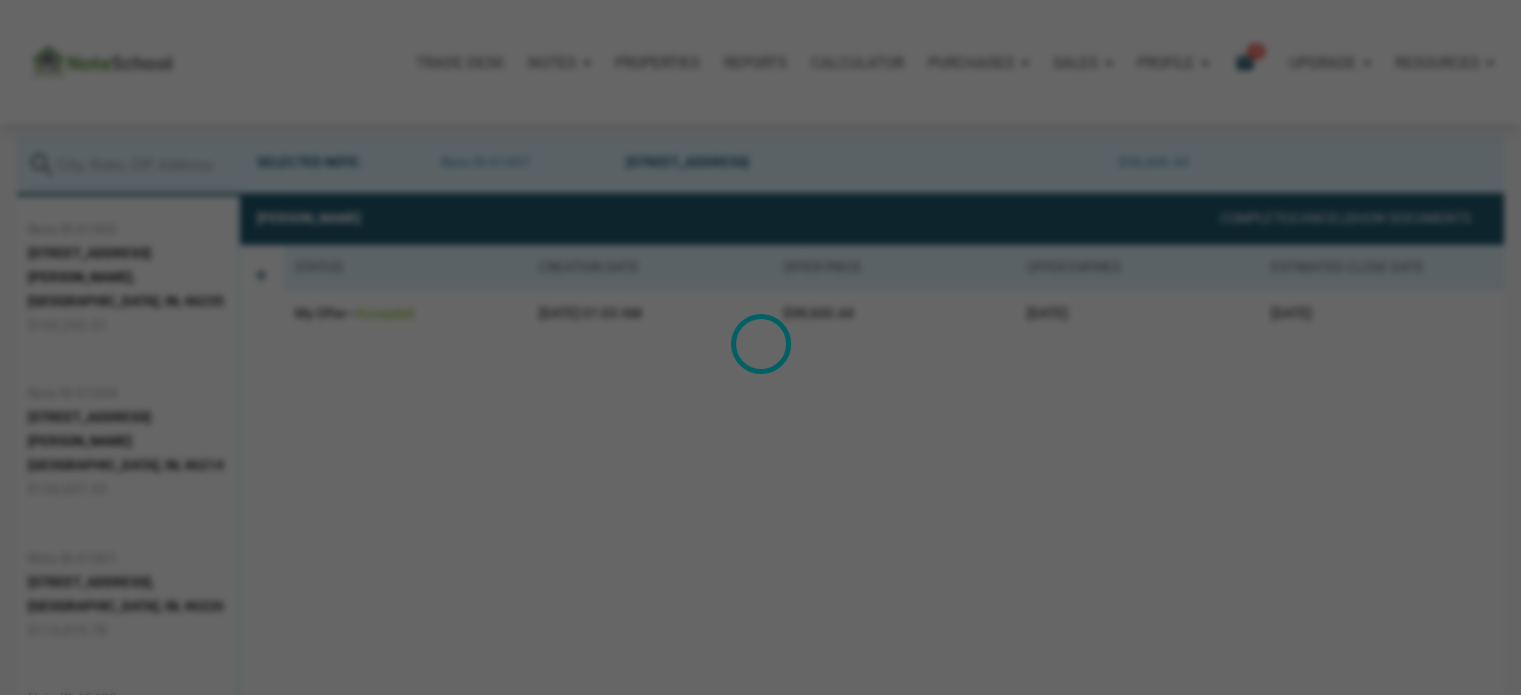 scroll, scrollTop: 124, scrollLeft: 0, axis: vertical 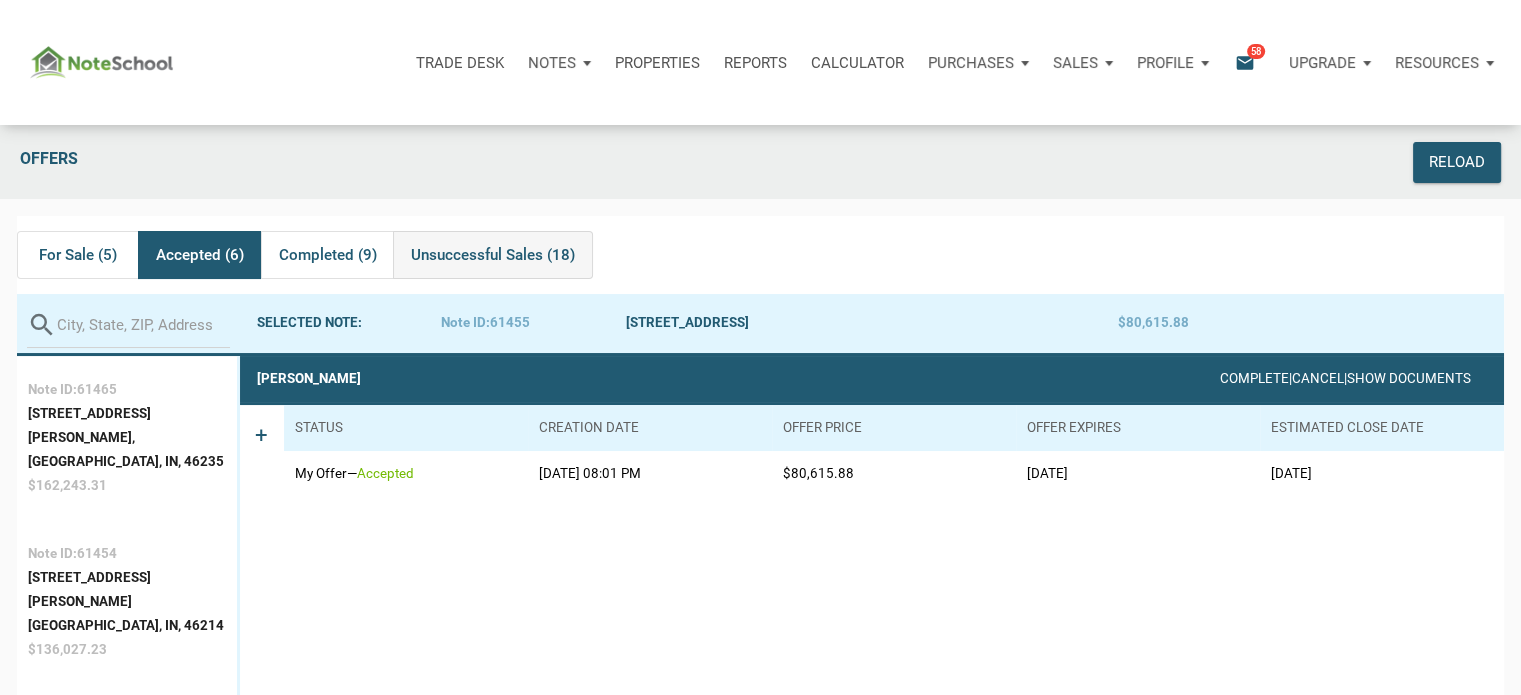 click on "Unsuccessful Sales (18)" at bounding box center [493, 255] 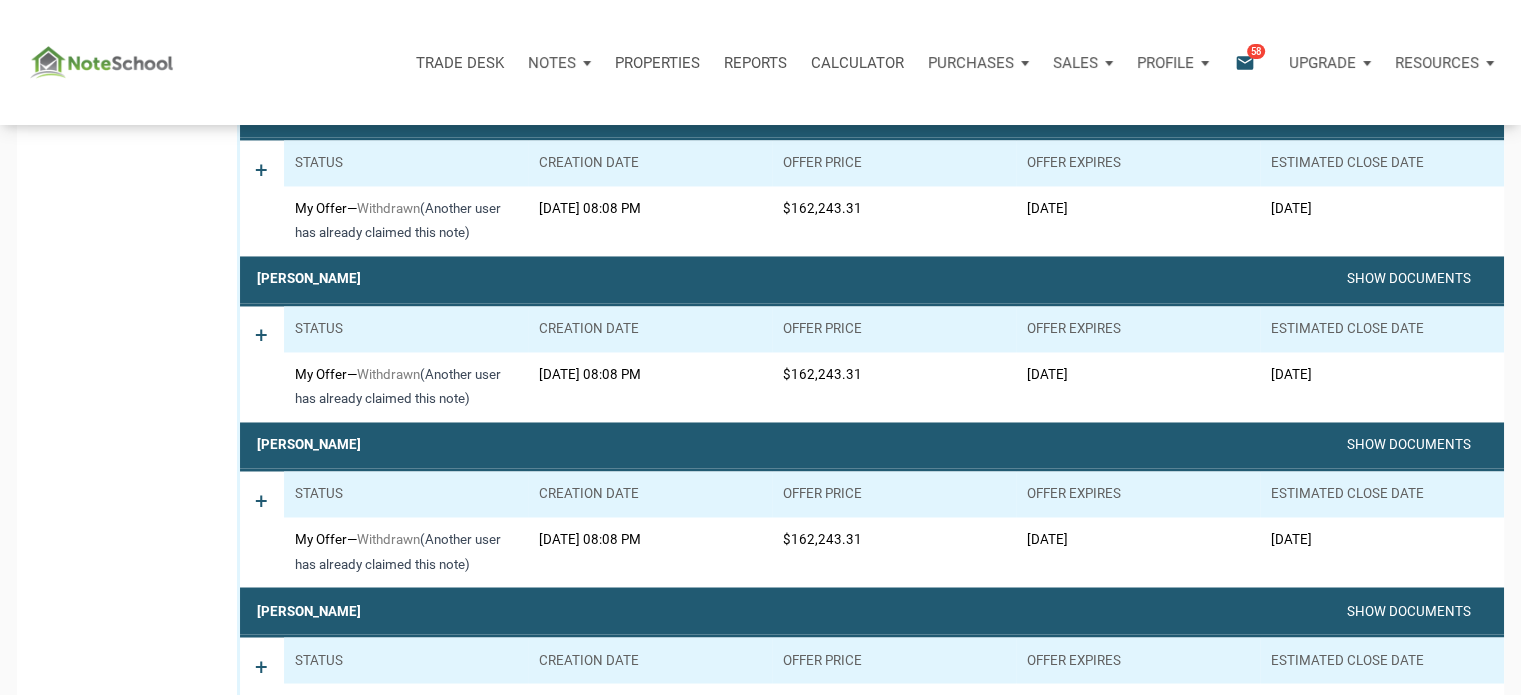scroll, scrollTop: 3651, scrollLeft: 0, axis: vertical 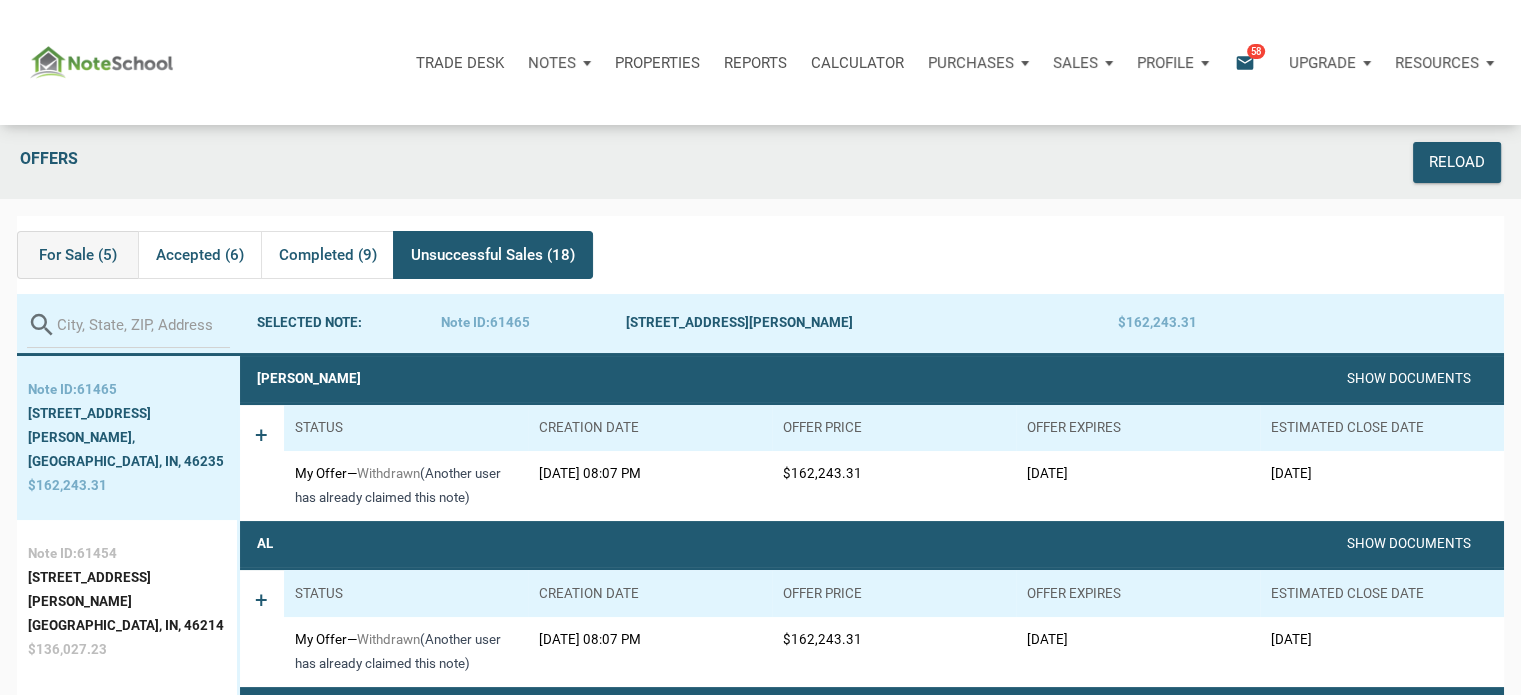 click on "For Sale (5)" at bounding box center (78, 255) 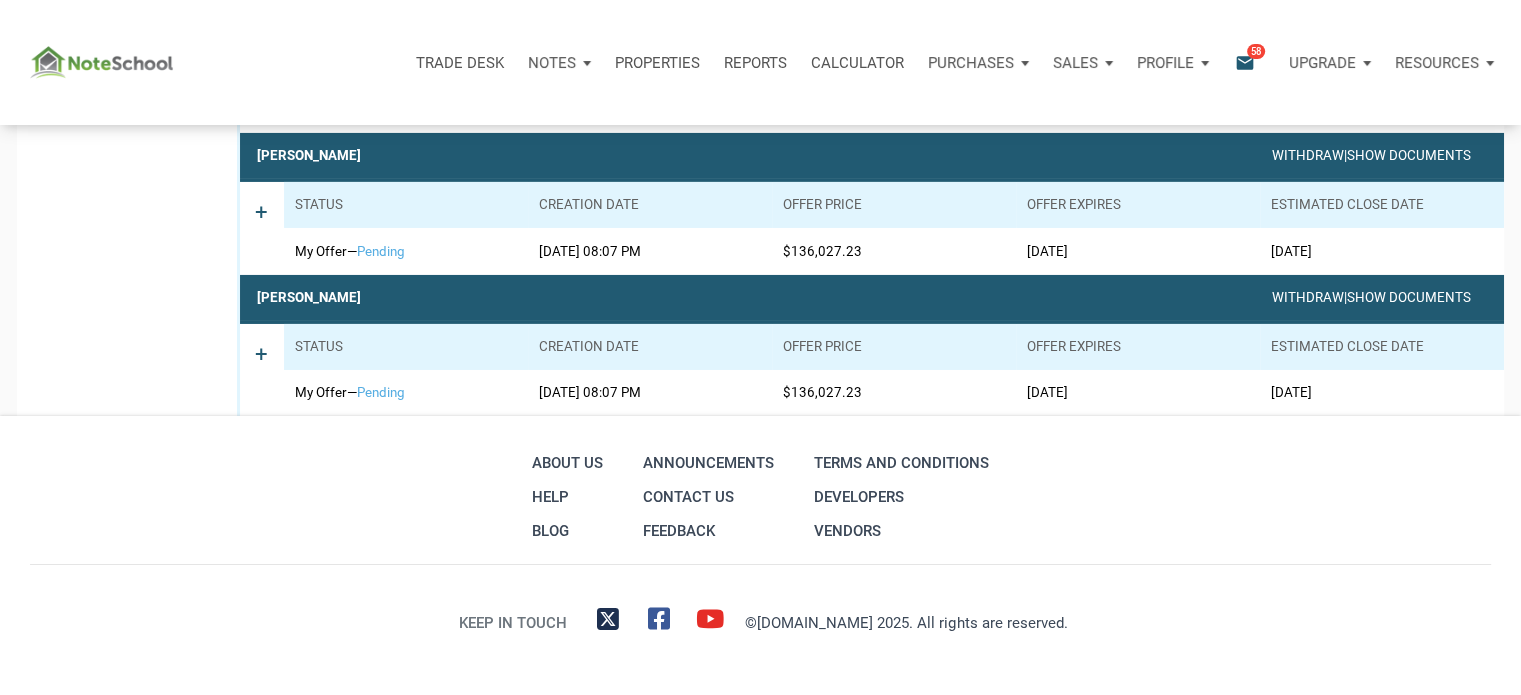 scroll, scrollTop: 0, scrollLeft: 0, axis: both 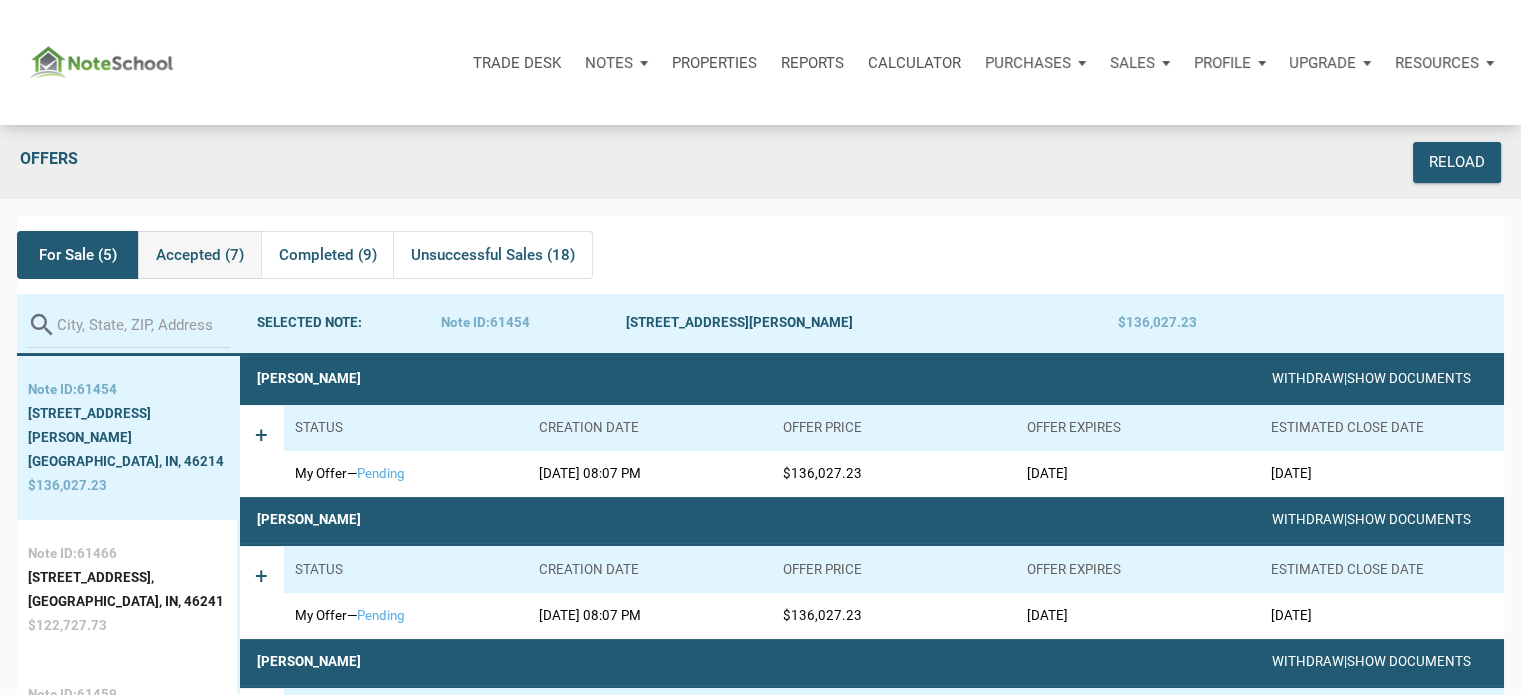 click on "Accepted (7)" at bounding box center [200, 255] 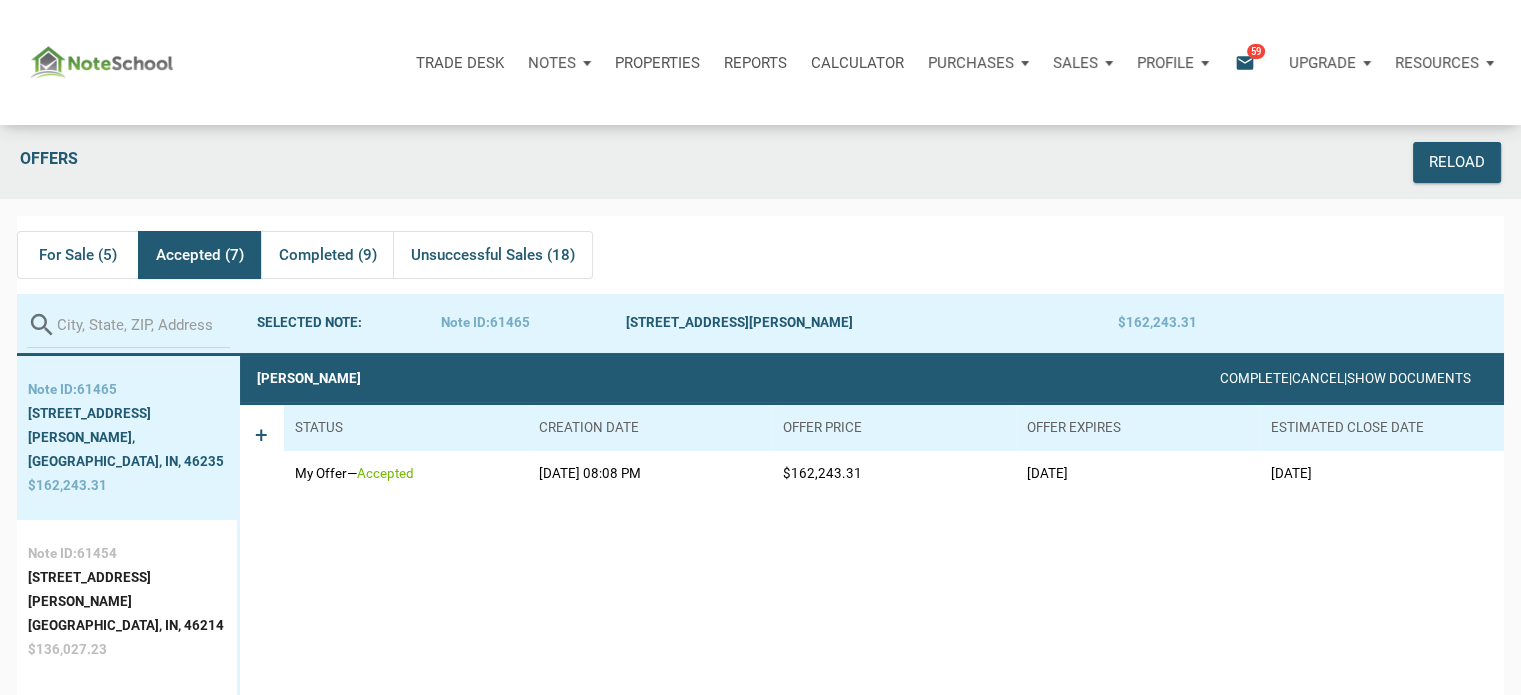 drag, startPoint x: 1520, startPoint y: 184, endPoint x: 1518, endPoint y: 227, distance: 43.046486 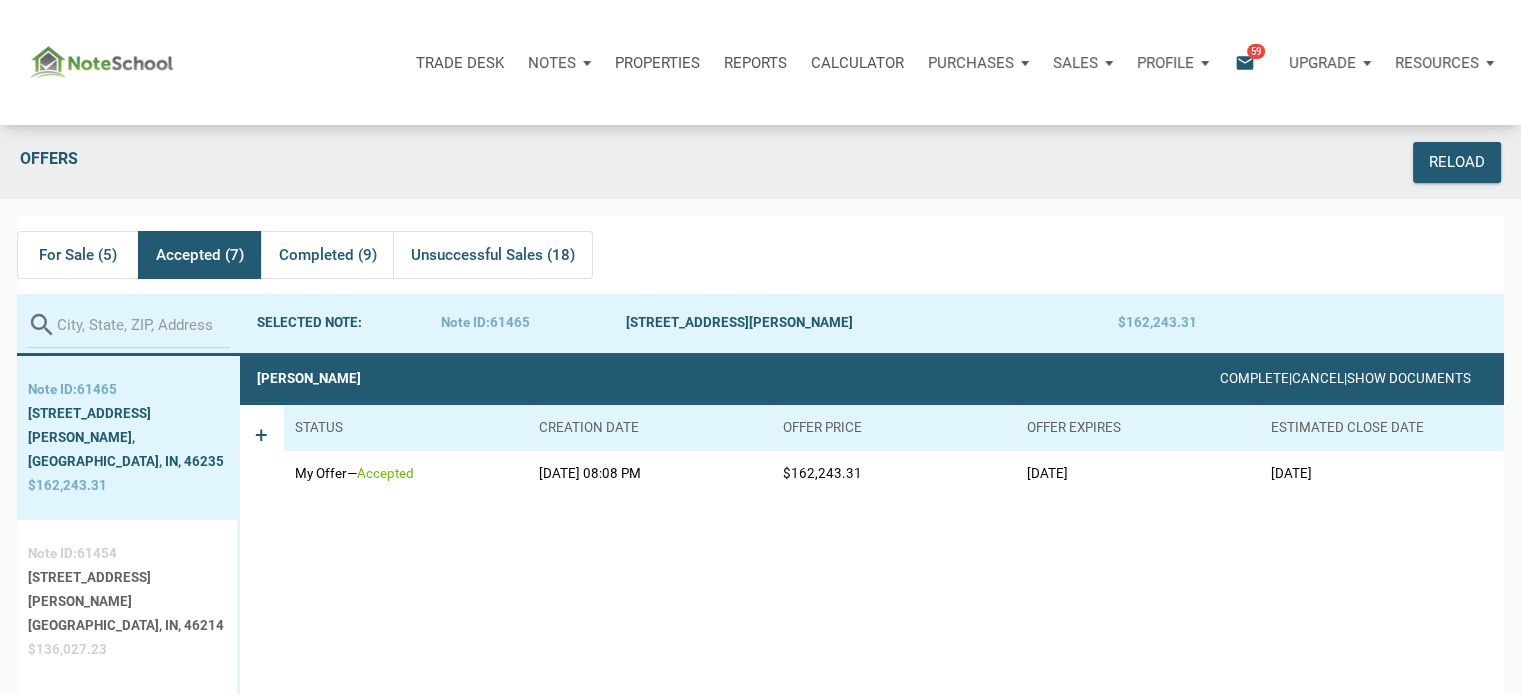 click on "[STREET_ADDRESS][PERSON_NAME]" at bounding box center (127, 590) 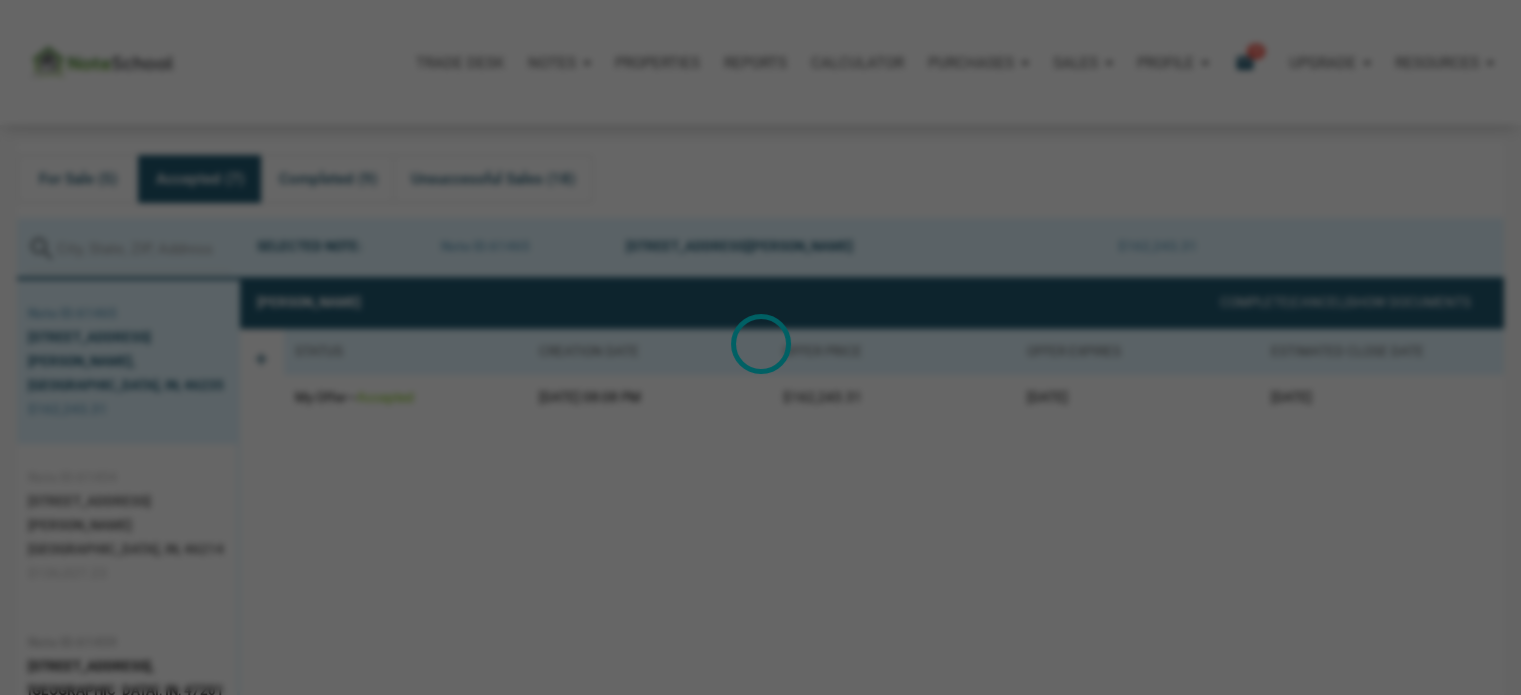scroll, scrollTop: 124, scrollLeft: 0, axis: vertical 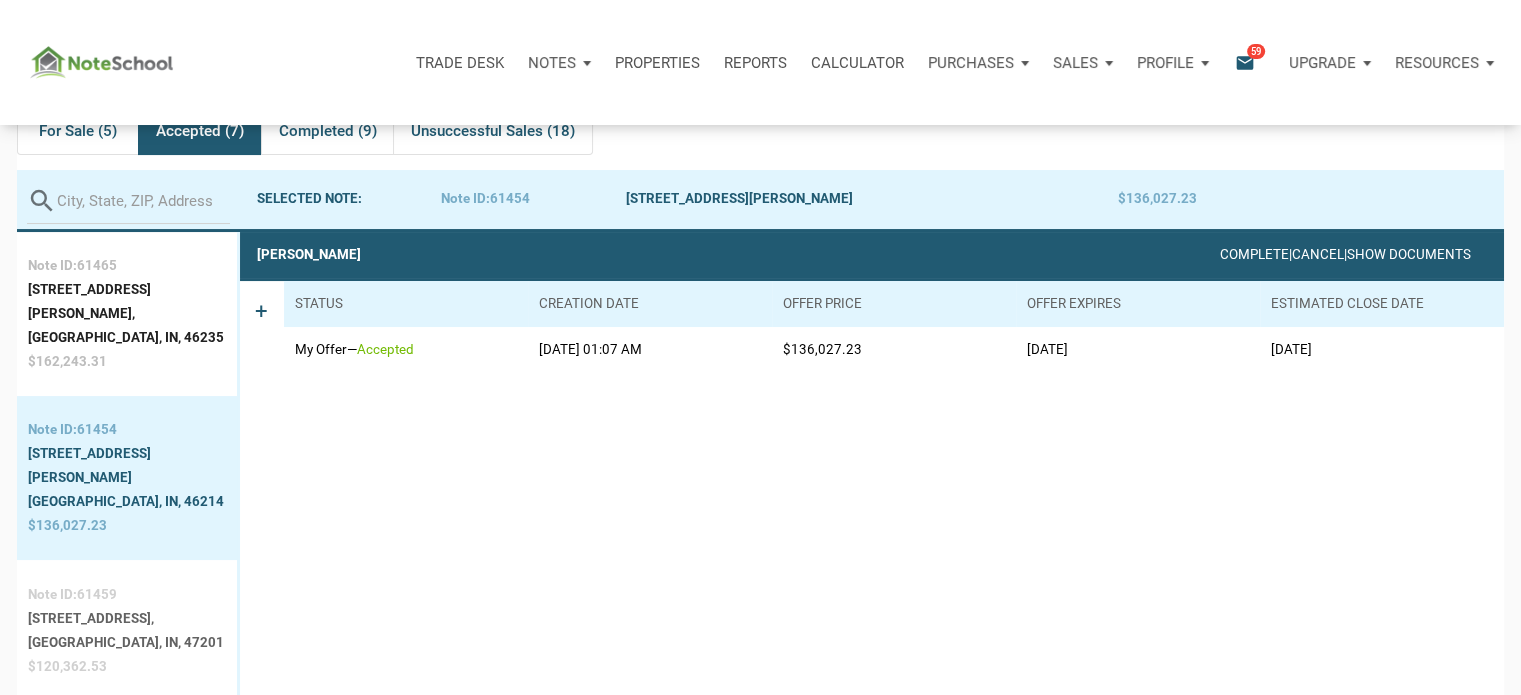 click on "[GEOGRAPHIC_DATA], IN, 47201" at bounding box center (126, 643) 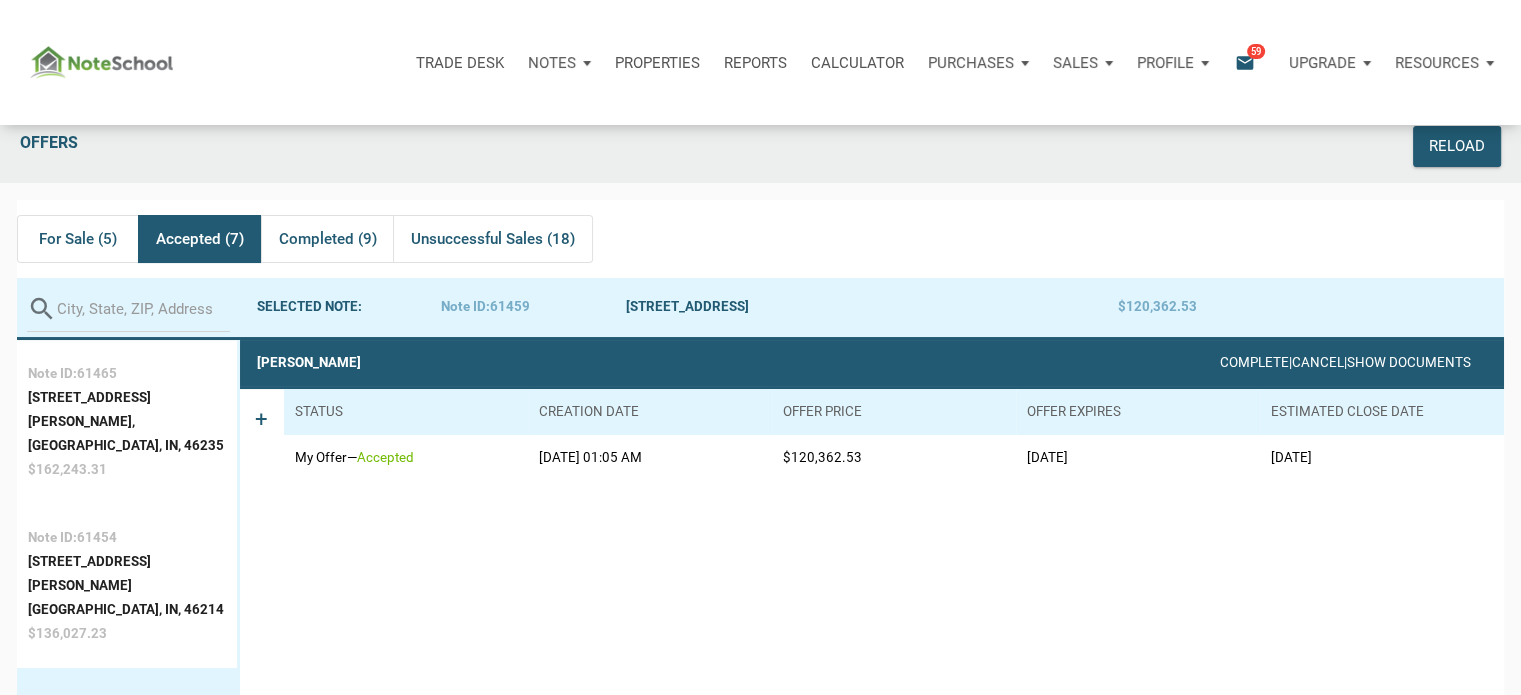 scroll, scrollTop: 0, scrollLeft: 0, axis: both 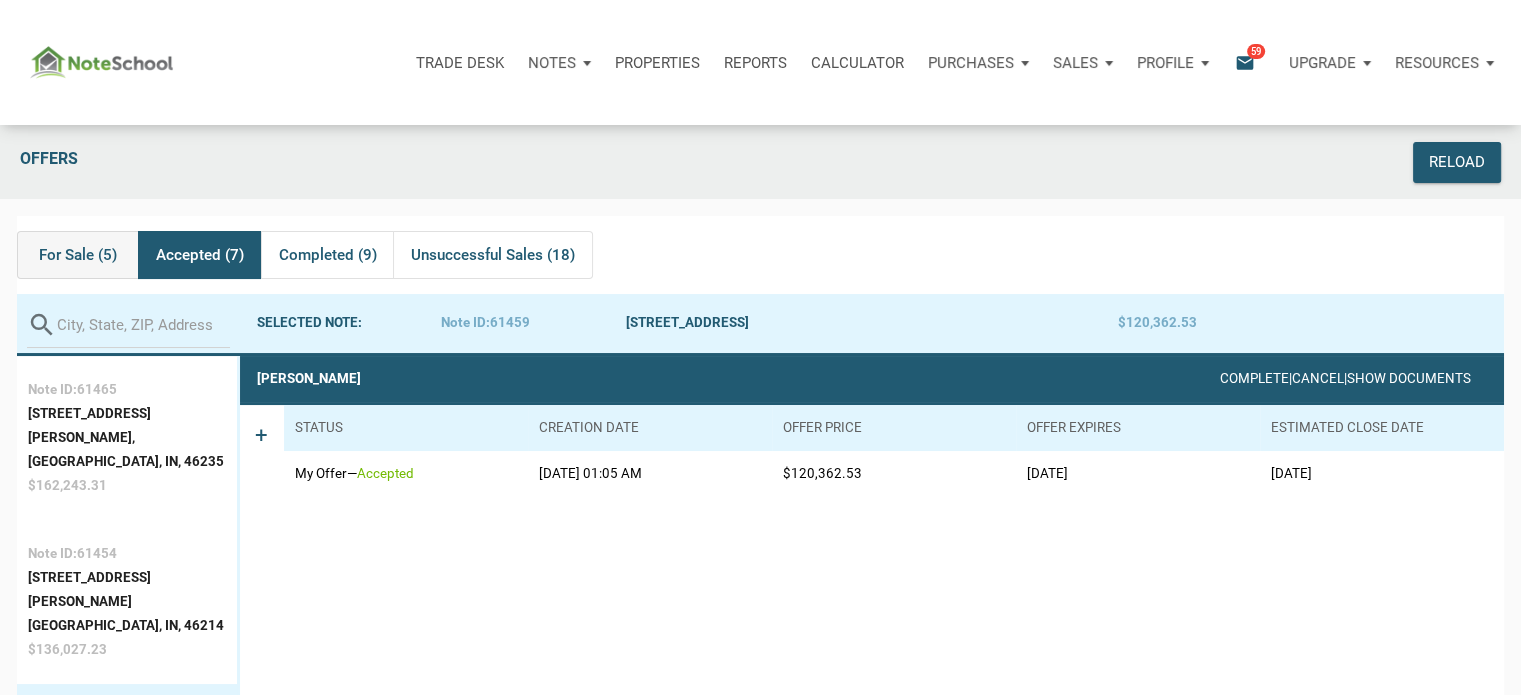 click on "For Sale (5)" at bounding box center (78, 255) 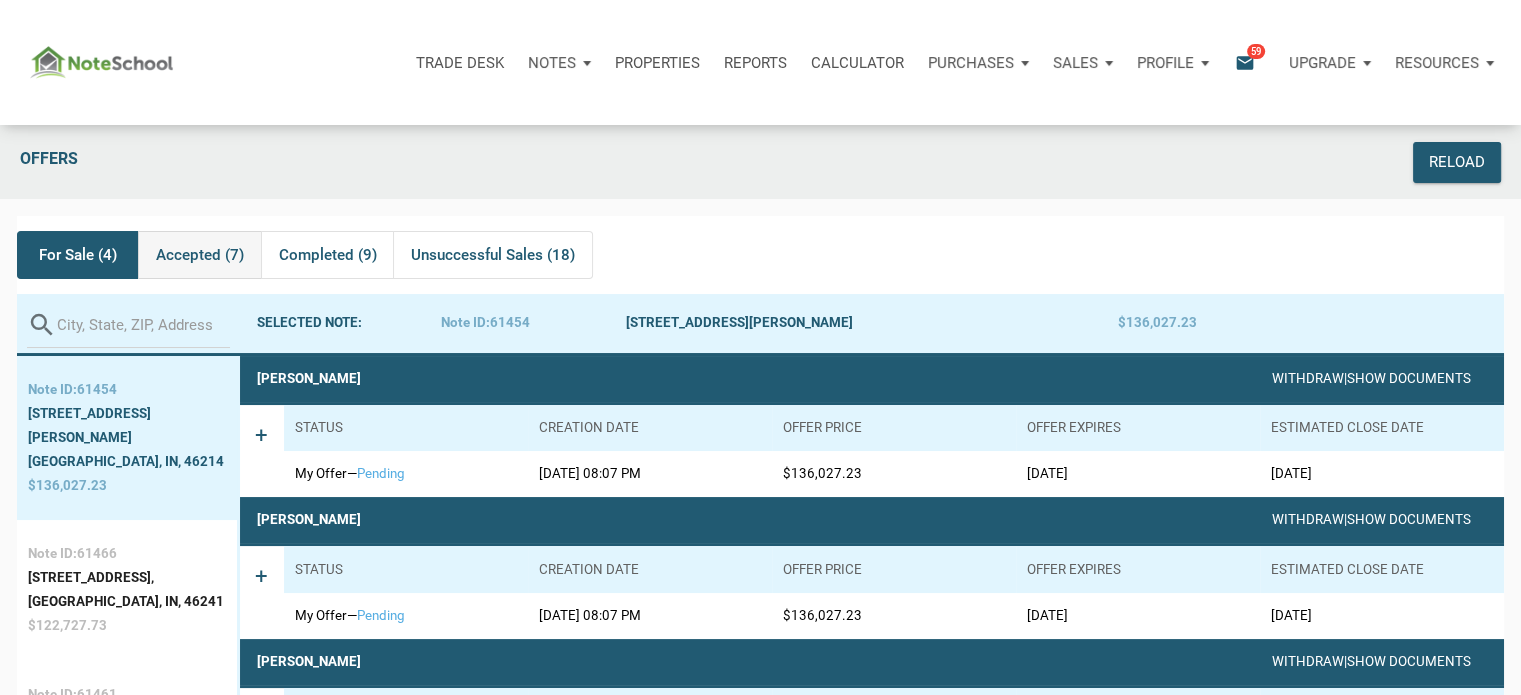 click on "Accepted (7)" at bounding box center [200, 255] 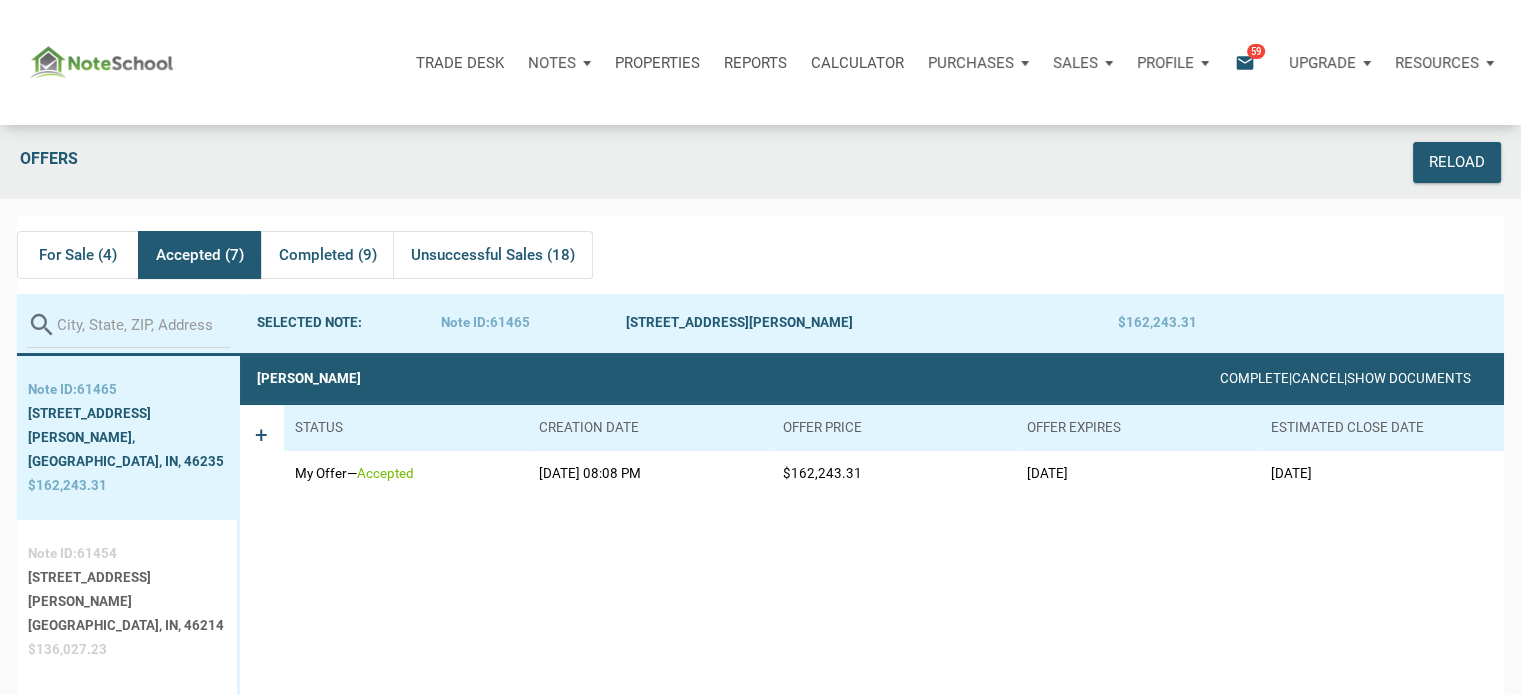 click on "[STREET_ADDRESS][PERSON_NAME]" at bounding box center (127, 590) 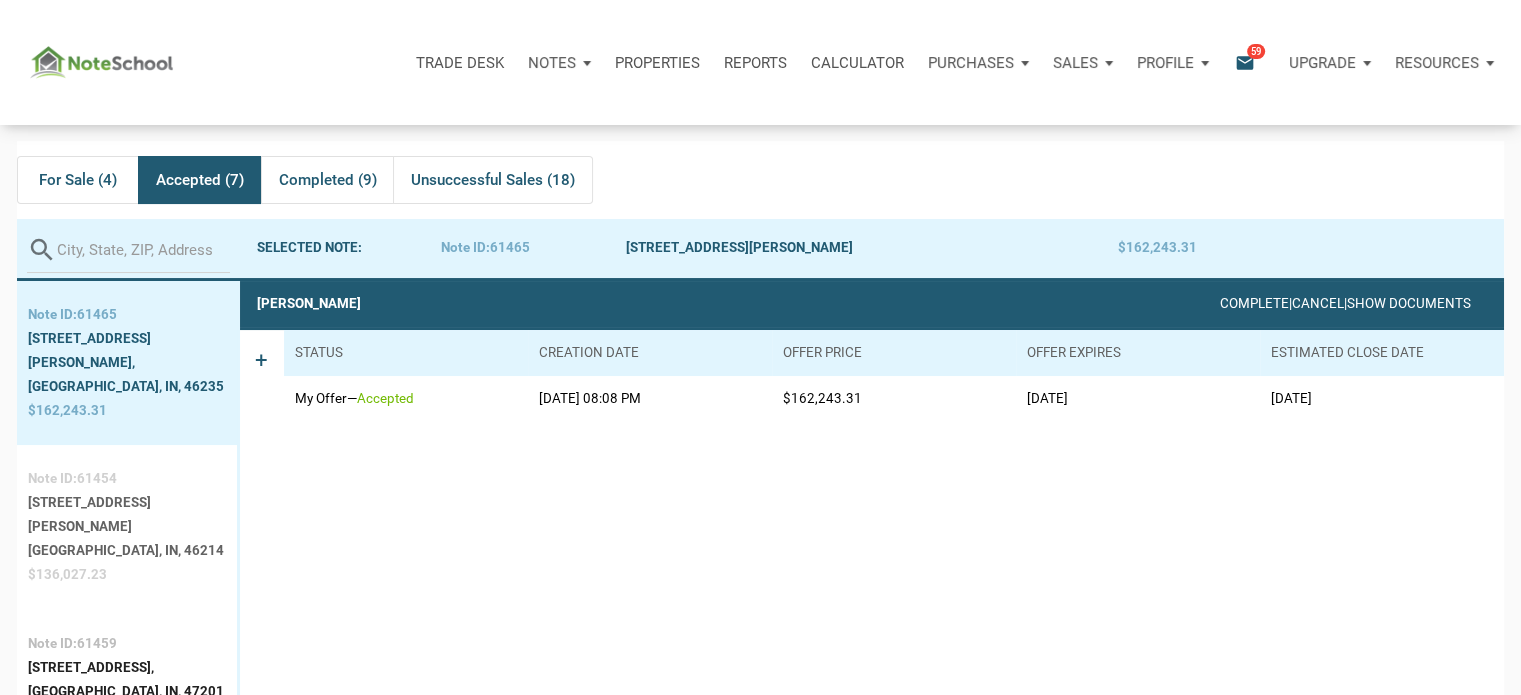 scroll, scrollTop: 124, scrollLeft: 0, axis: vertical 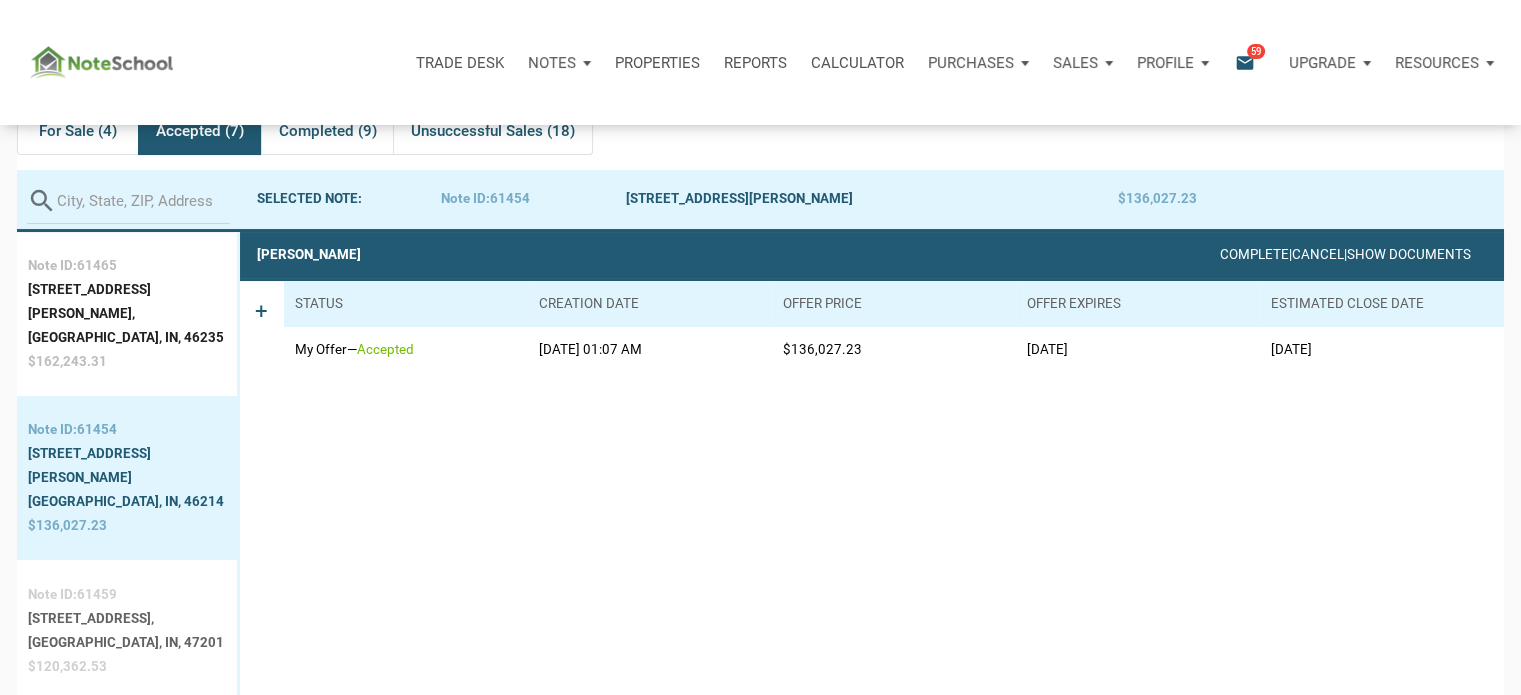 click on "[STREET_ADDRESS]," at bounding box center [126, 619] 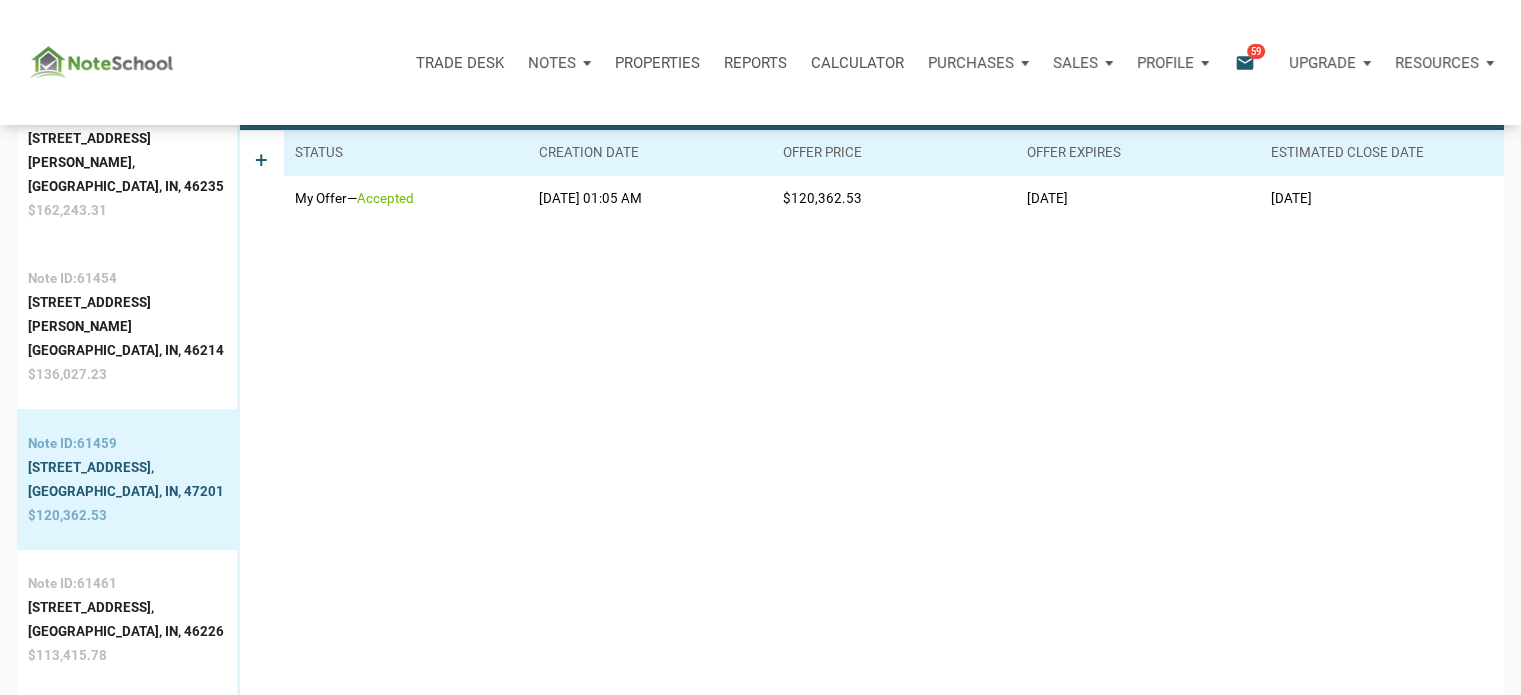 scroll, scrollTop: 280, scrollLeft: 0, axis: vertical 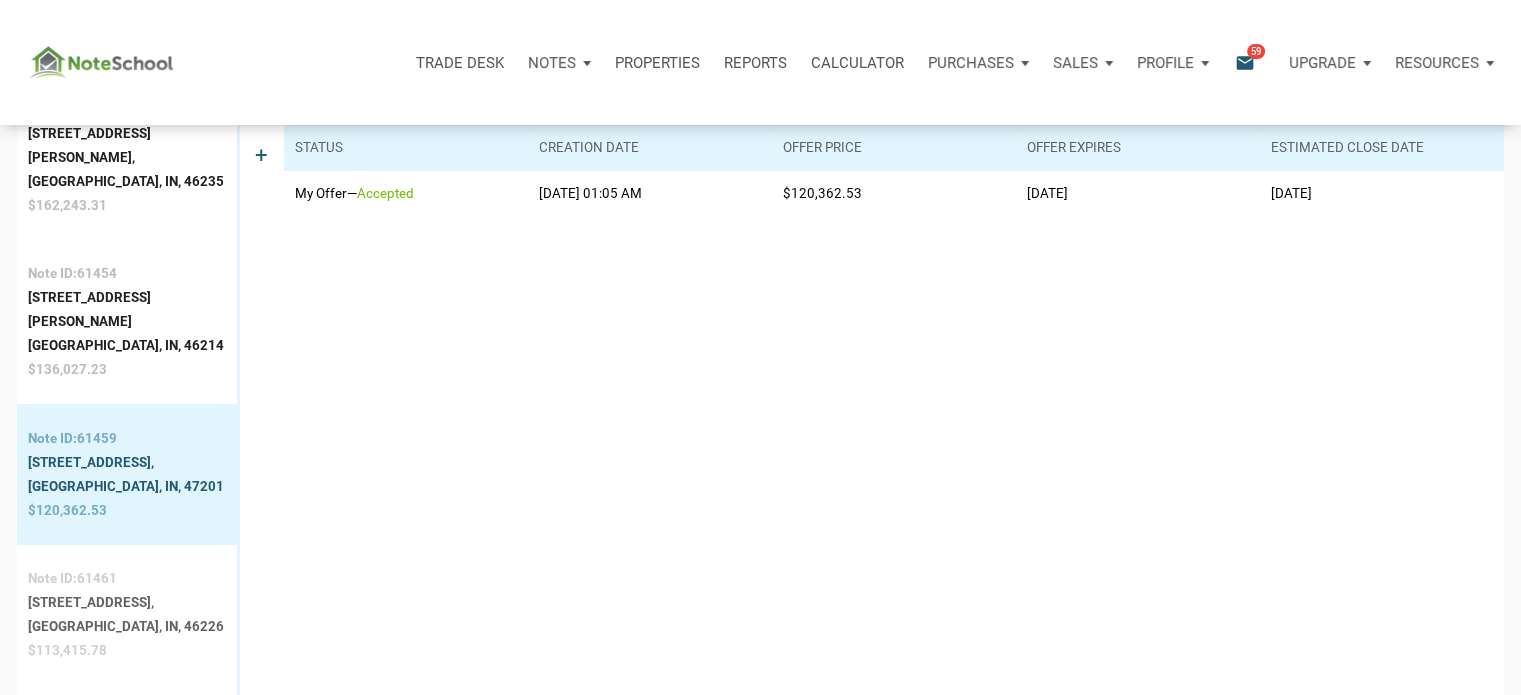 click on "[STREET_ADDRESS]," at bounding box center [126, 603] 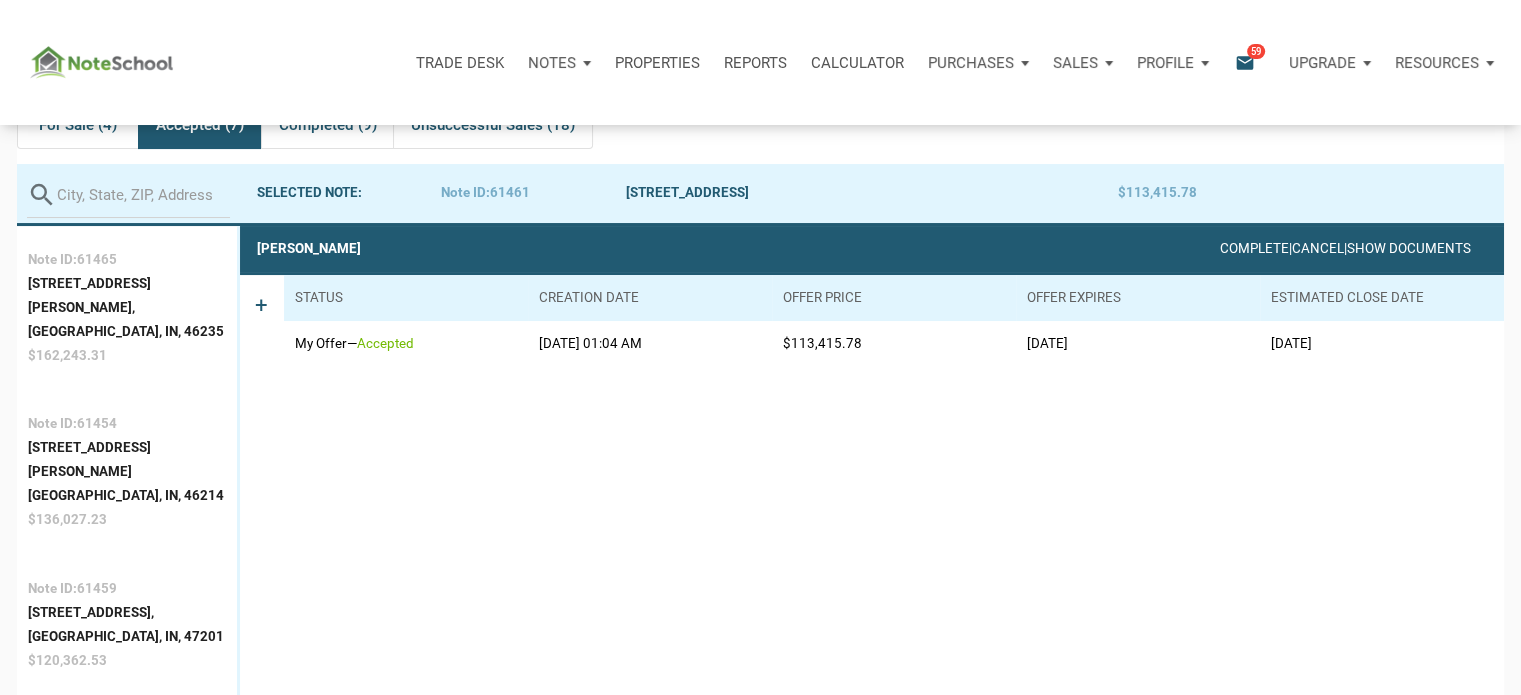 scroll, scrollTop: 124, scrollLeft: 0, axis: vertical 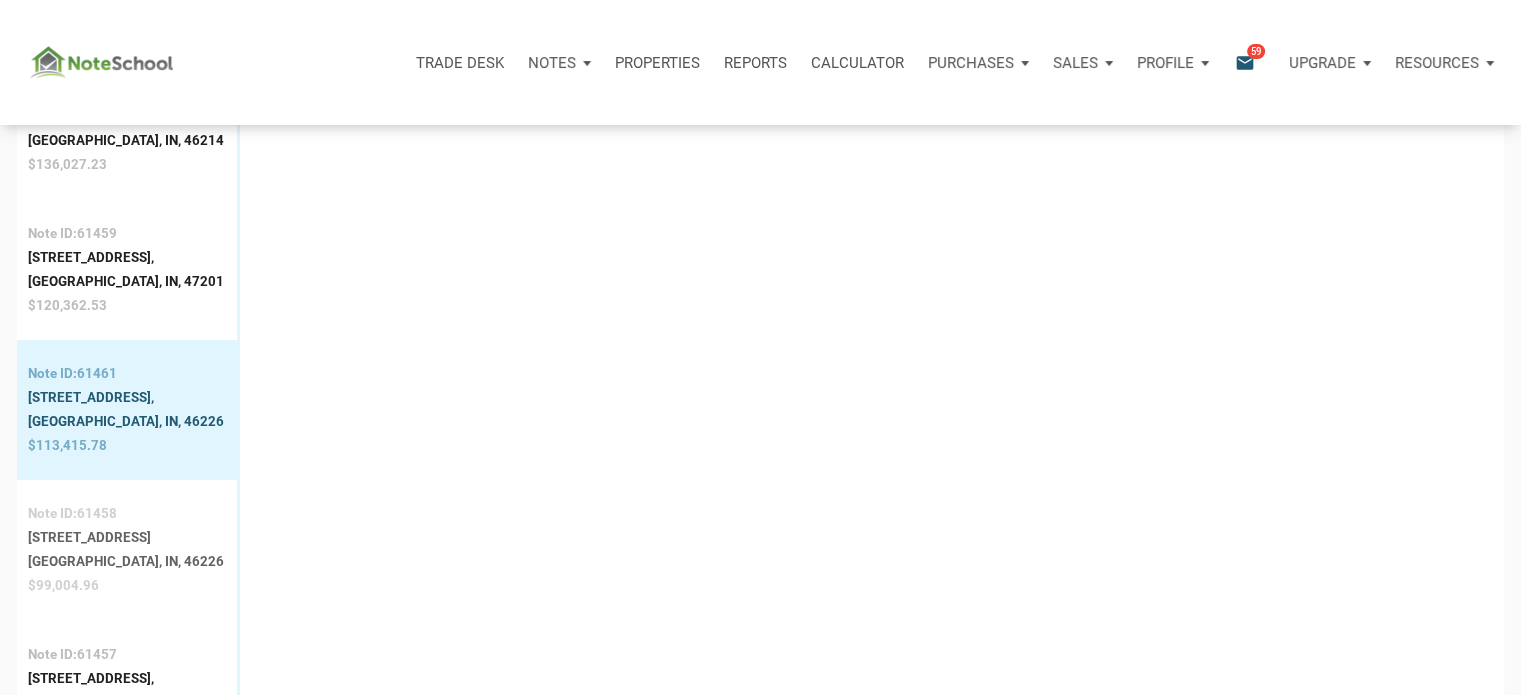 click on "[STREET_ADDRESS]" at bounding box center [126, 538] 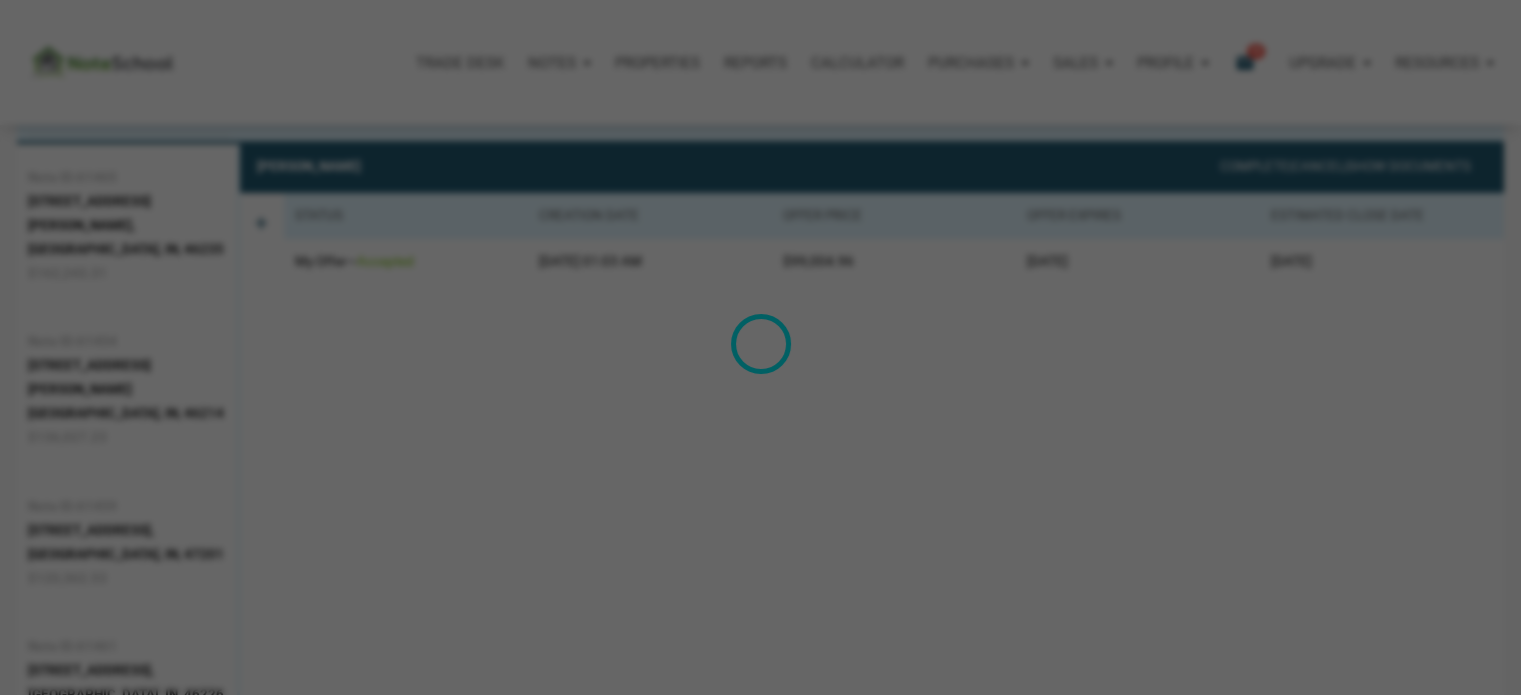 scroll, scrollTop: 124, scrollLeft: 0, axis: vertical 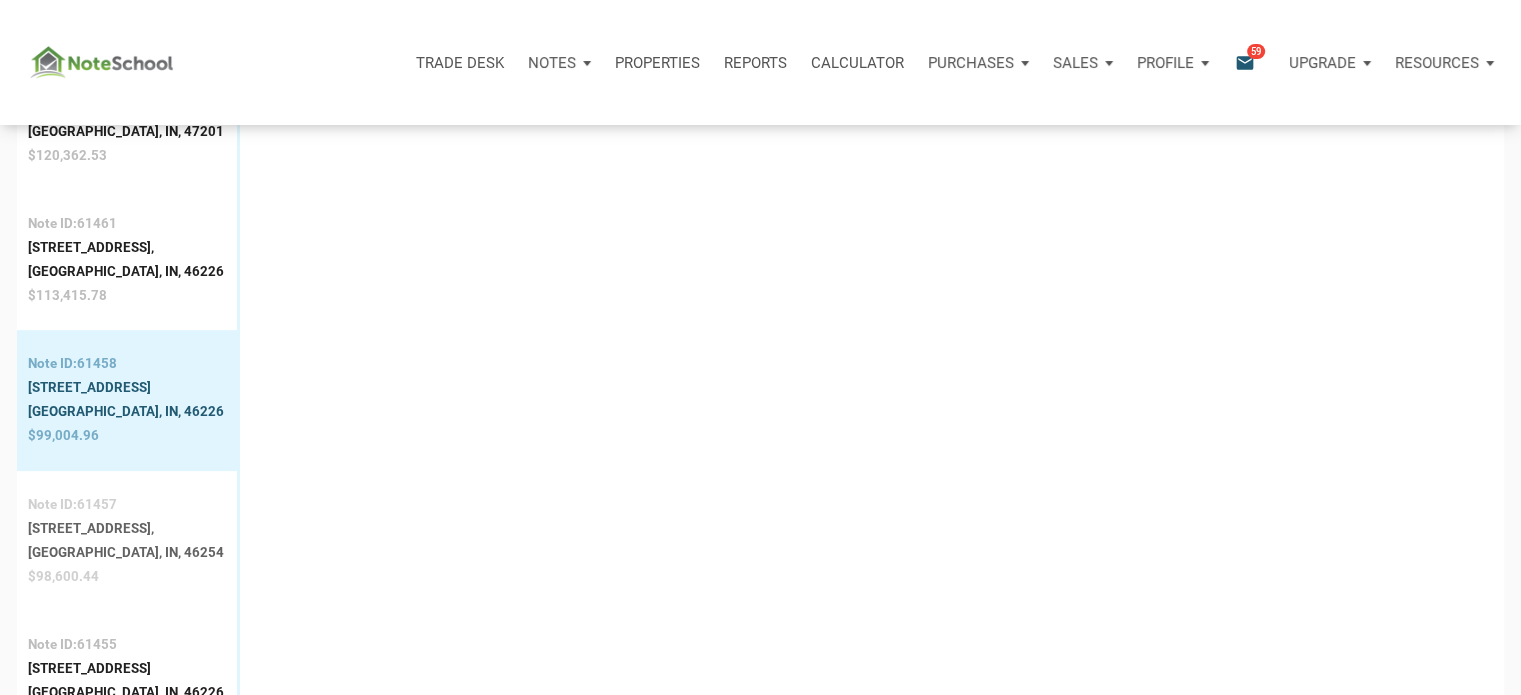 click on "[STREET_ADDRESS]," at bounding box center [126, 529] 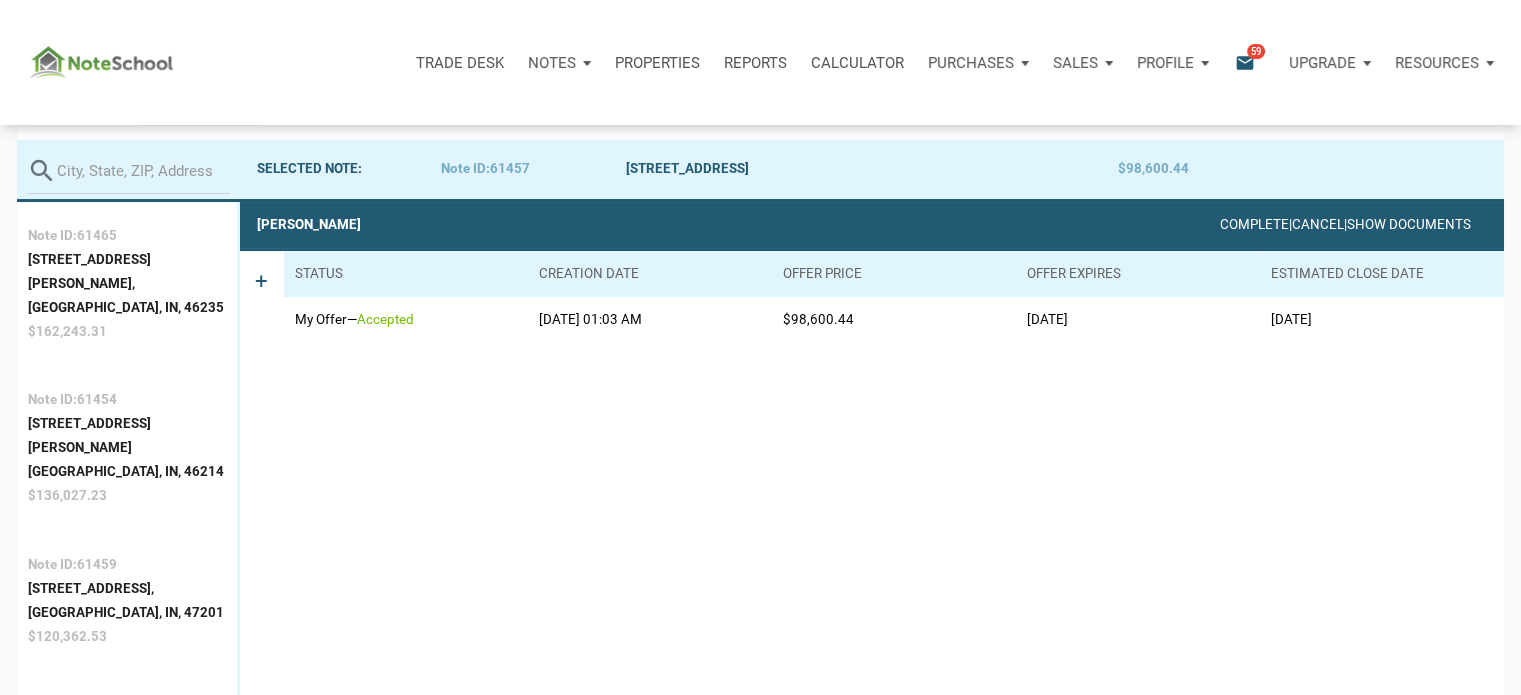 scroll, scrollTop: 124, scrollLeft: 0, axis: vertical 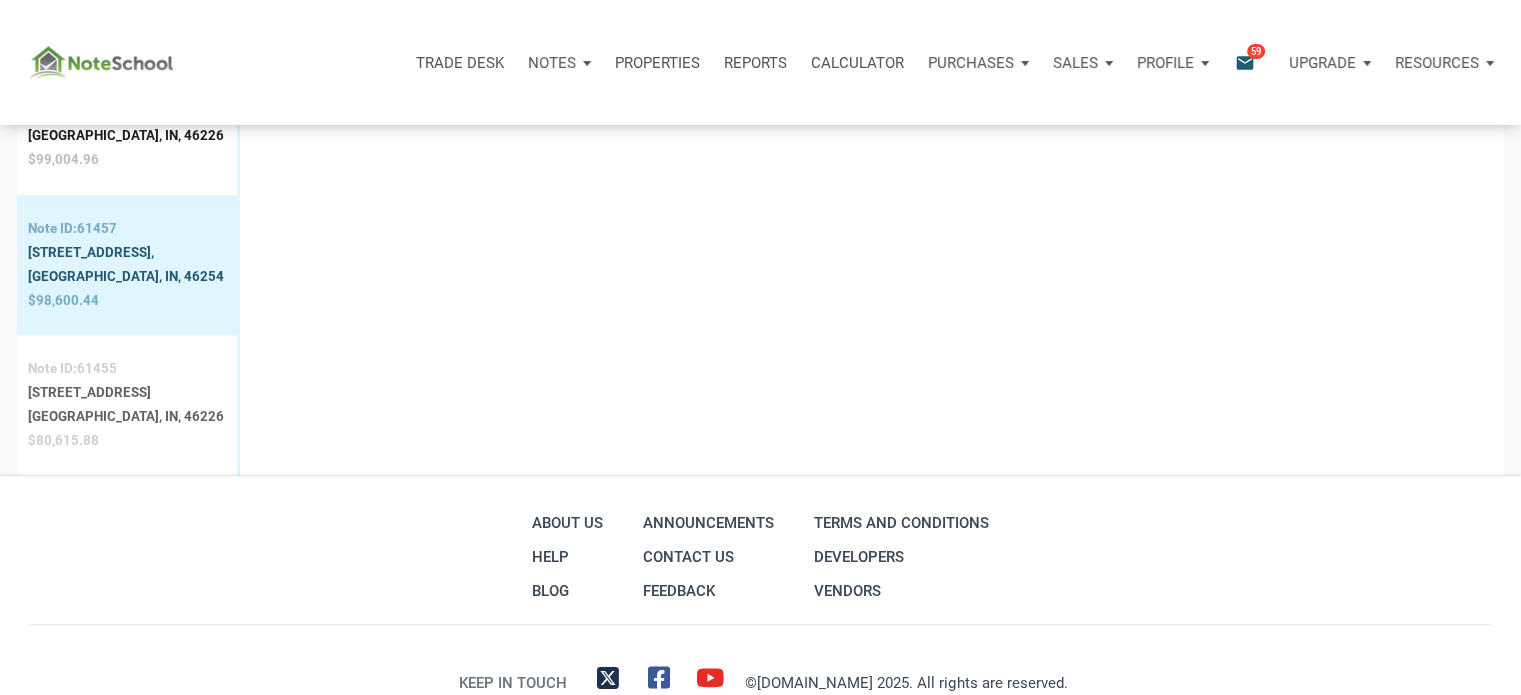 click on "[STREET_ADDRESS]" at bounding box center (126, 393) 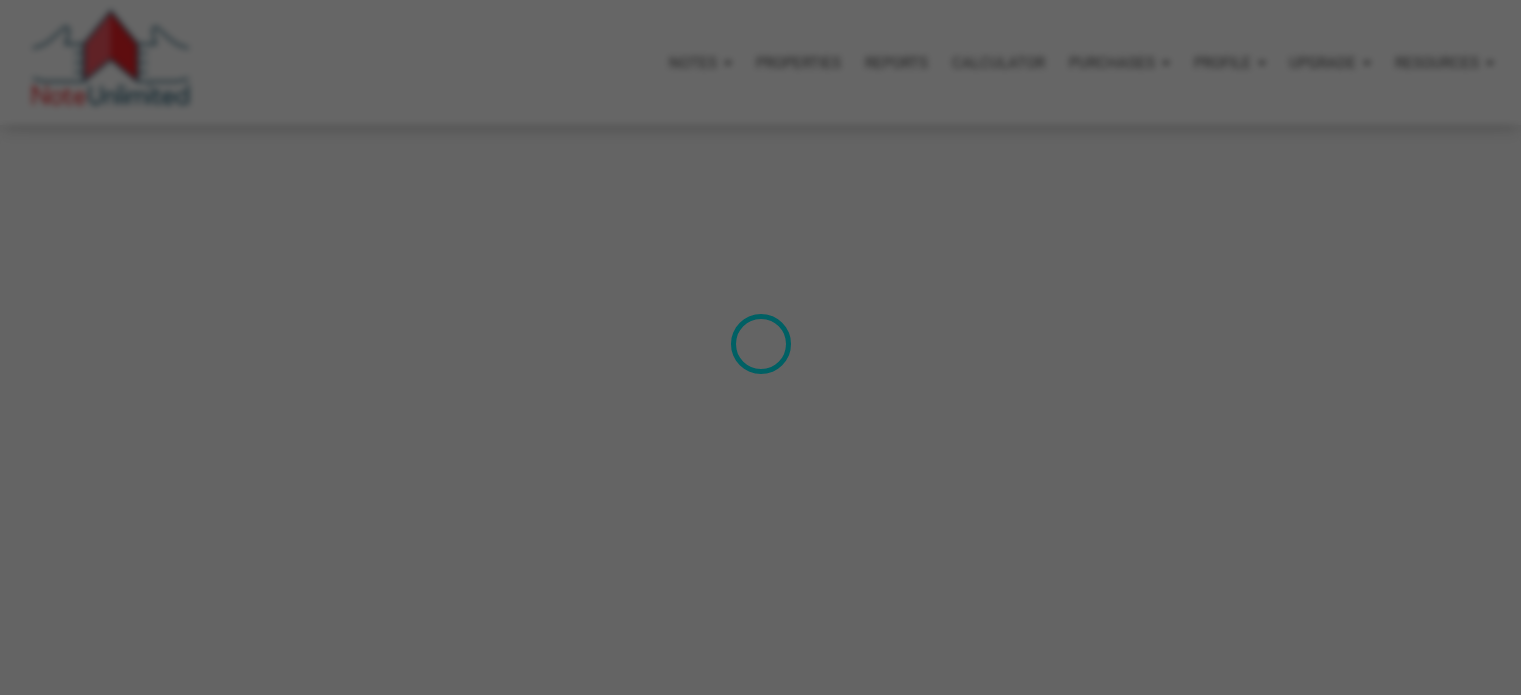 scroll, scrollTop: 0, scrollLeft: 0, axis: both 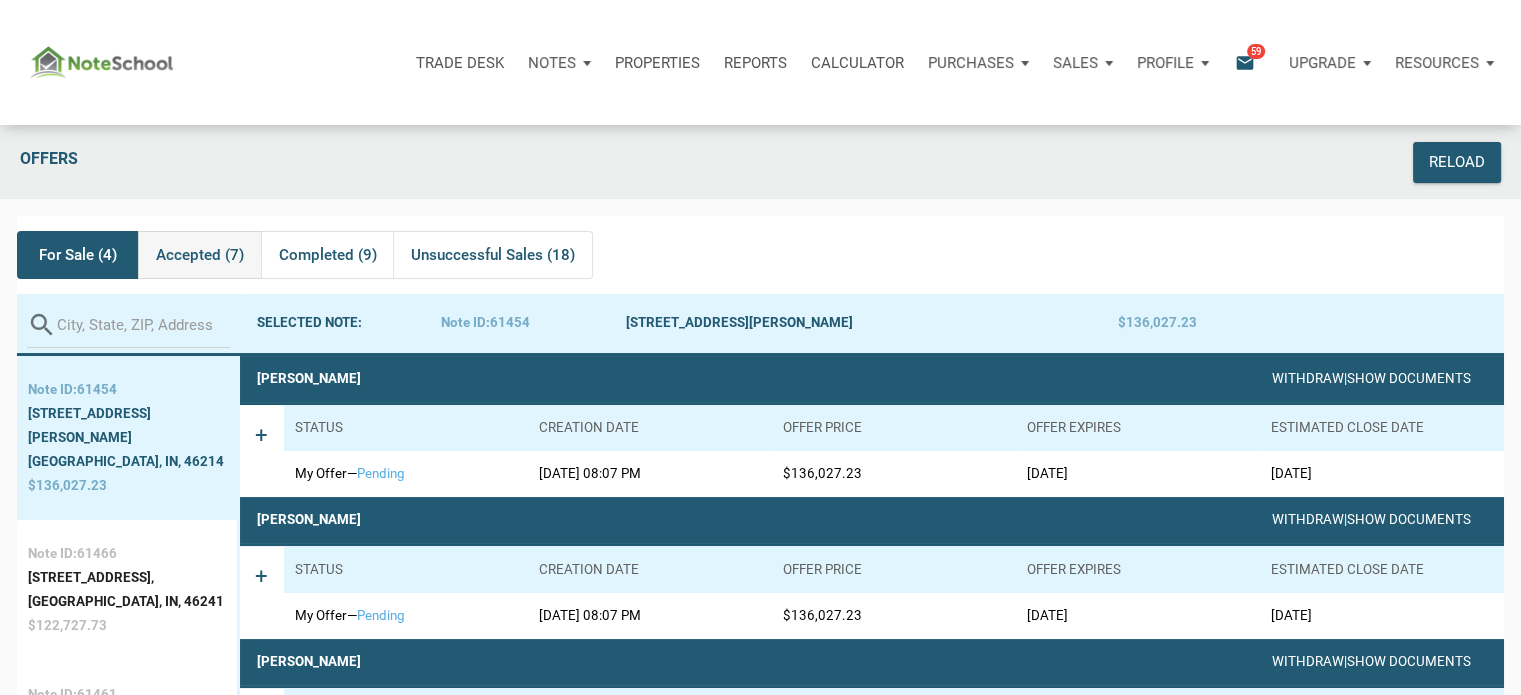 click on "Accepted (7)" at bounding box center (200, 255) 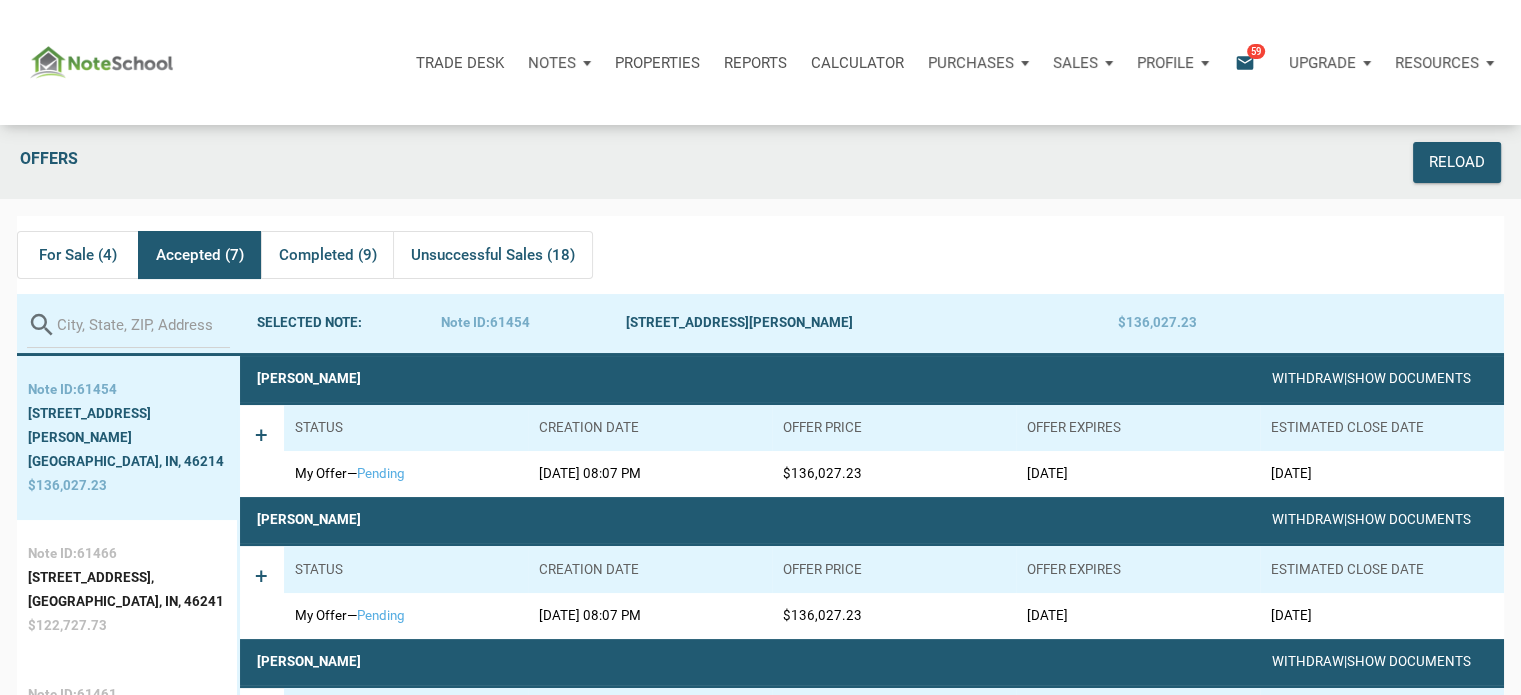 click on "Note ID:  61454 [STREET_ADDRESS][PERSON_NAME]  $136,027.23  Note ID:  61466 [STREET_ADDRESS]  $122,727.73  Note ID:  61461 [STREET_ADDRESS]  $113,415.78  Note ID:  61458 [STREET_ADDRESS]  $99,004.96" at bounding box center [128, 3824] 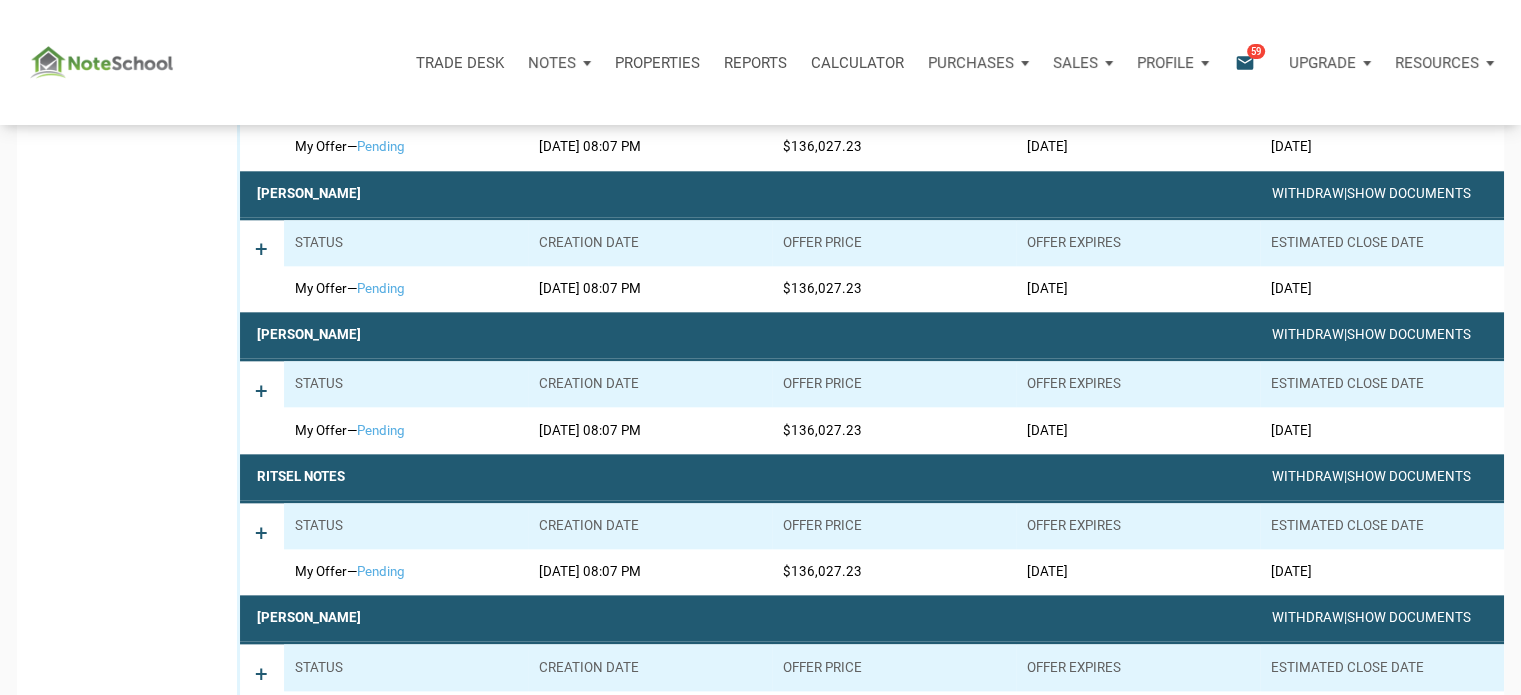 scroll, scrollTop: 0, scrollLeft: 0, axis: both 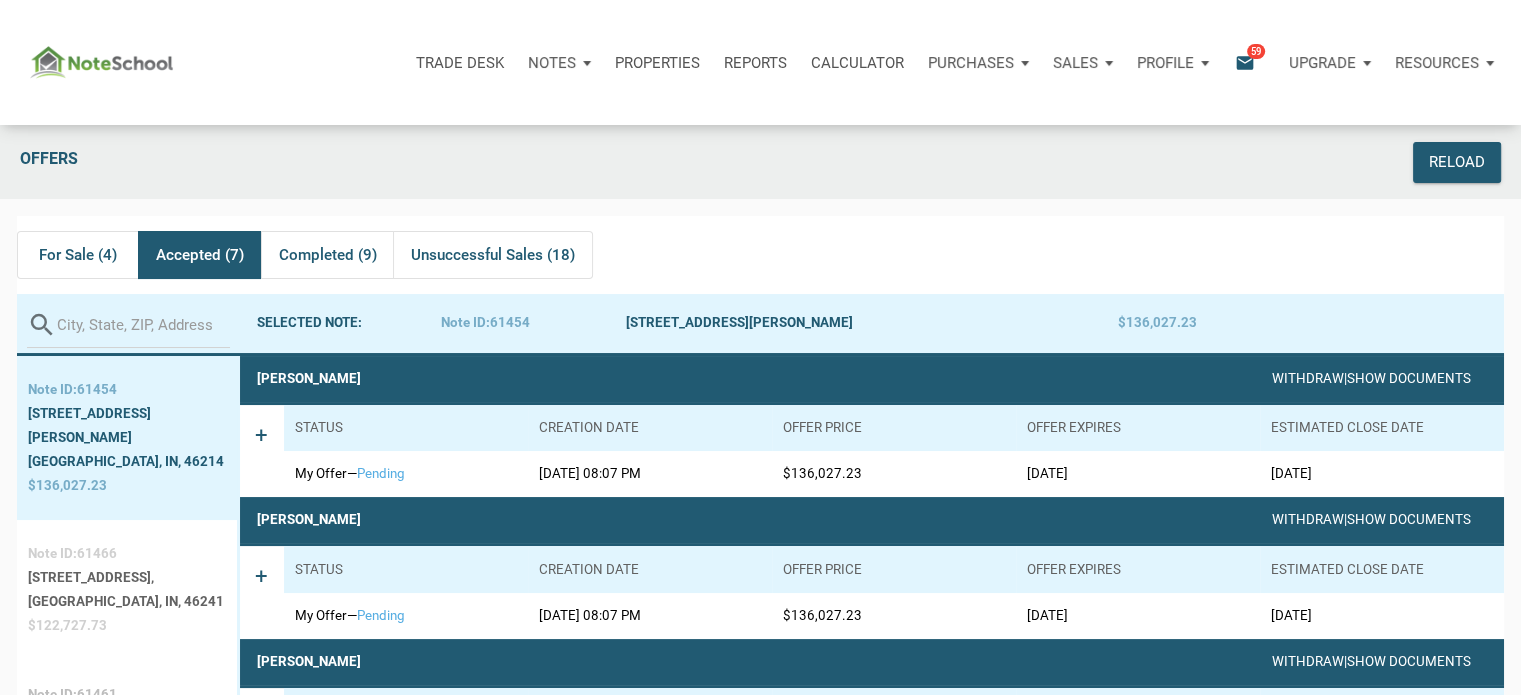 click on "[STREET_ADDRESS]," at bounding box center [126, 578] 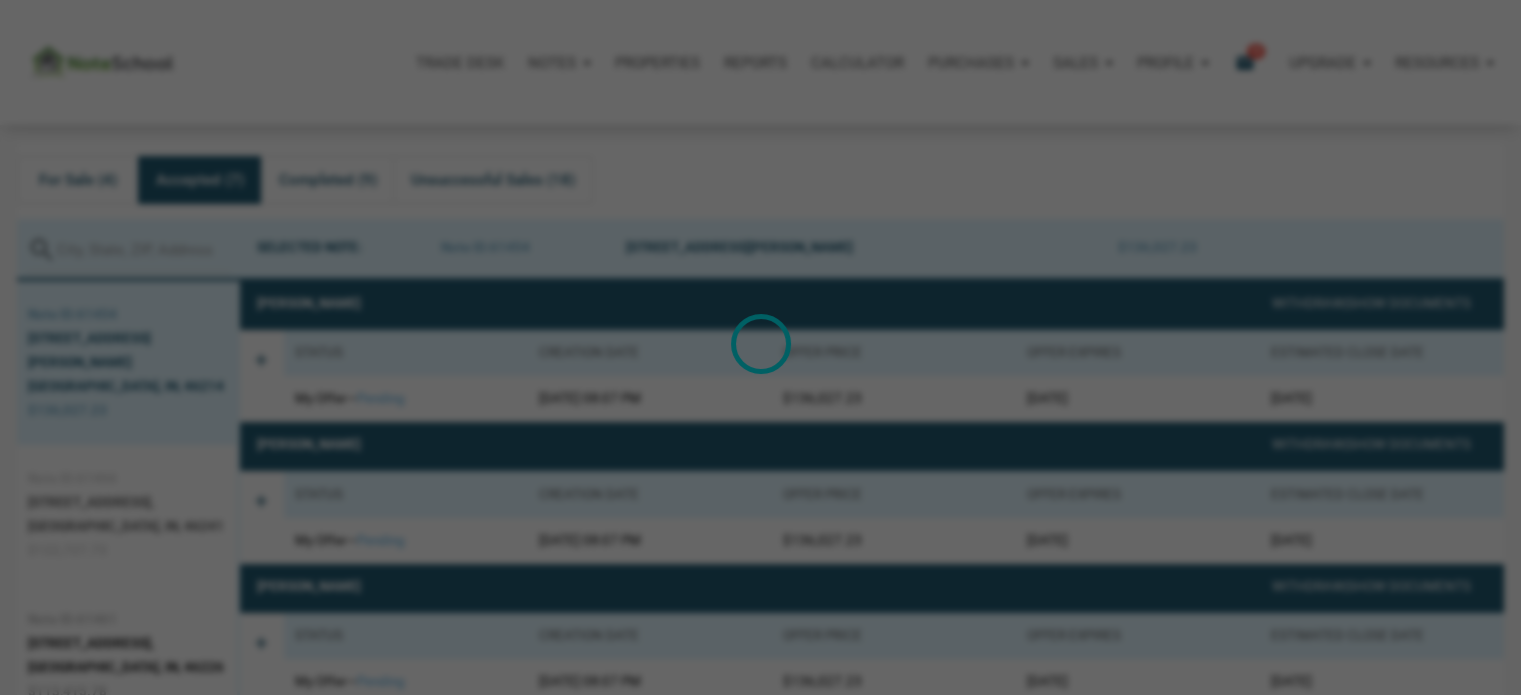 scroll, scrollTop: 124, scrollLeft: 0, axis: vertical 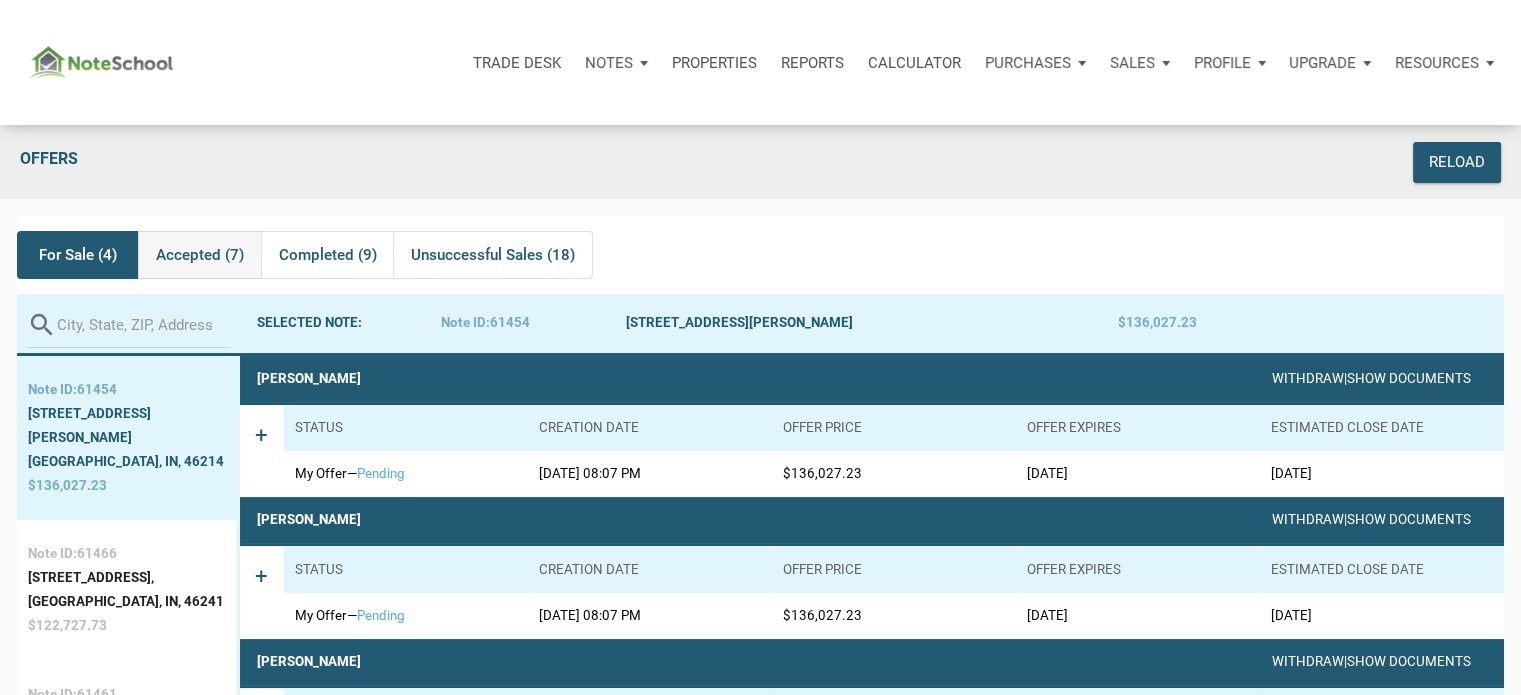 click on "Accepted (7)" at bounding box center [200, 255] 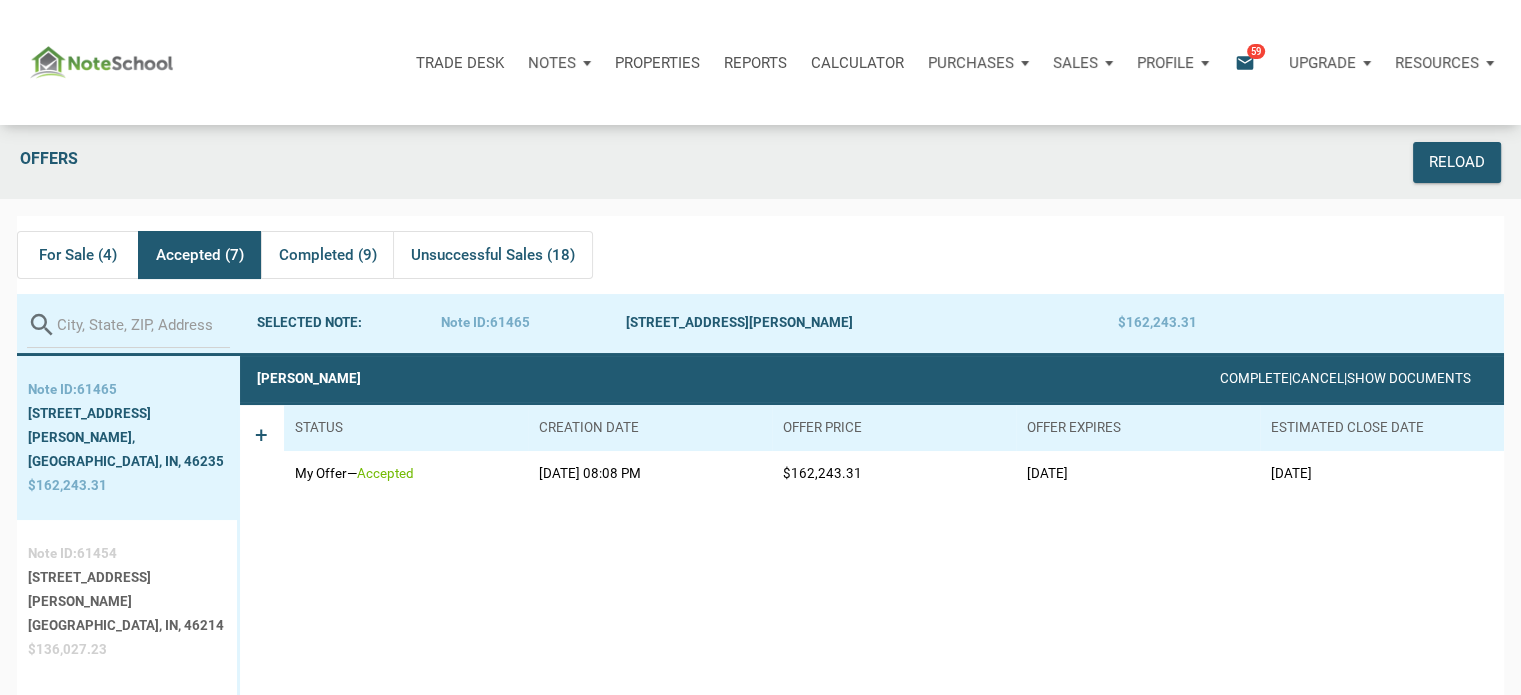 click on "[STREET_ADDRESS][PERSON_NAME]" at bounding box center [127, 590] 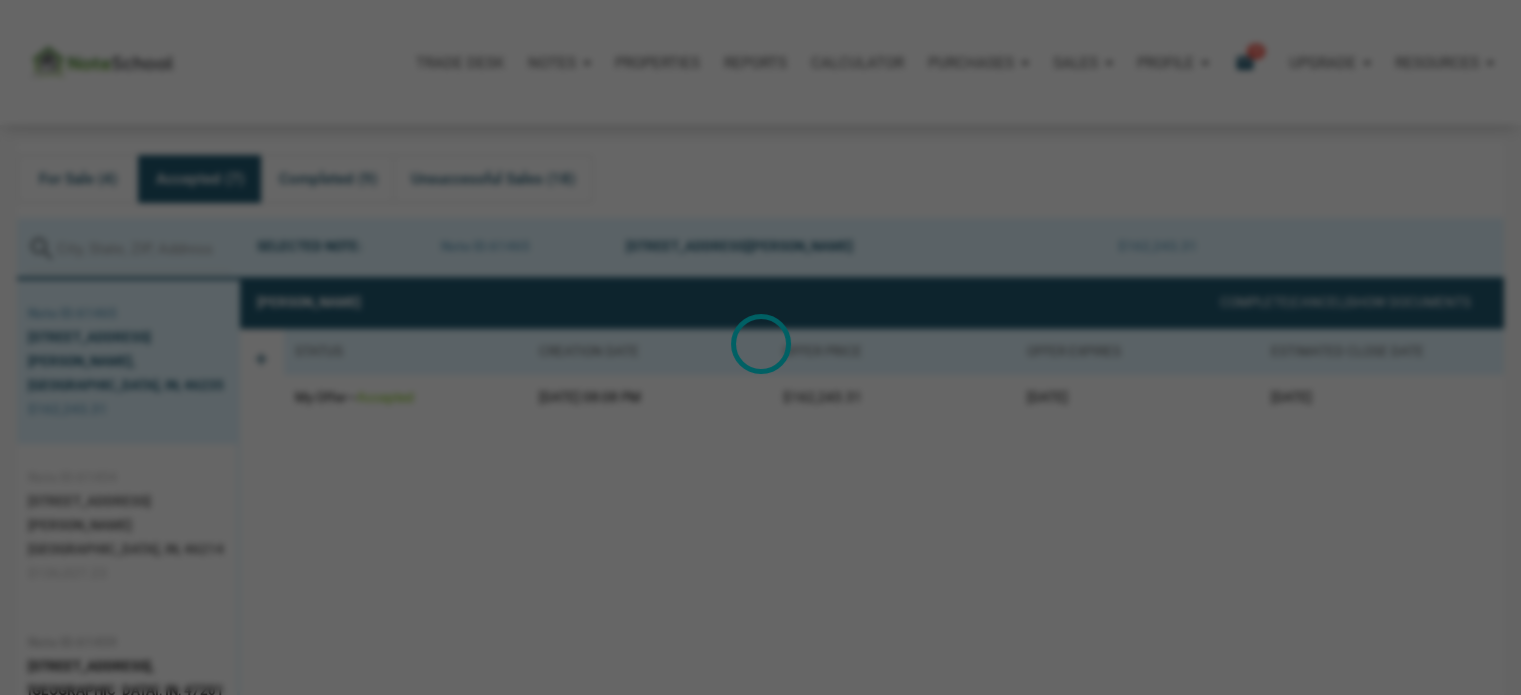 scroll, scrollTop: 124, scrollLeft: 0, axis: vertical 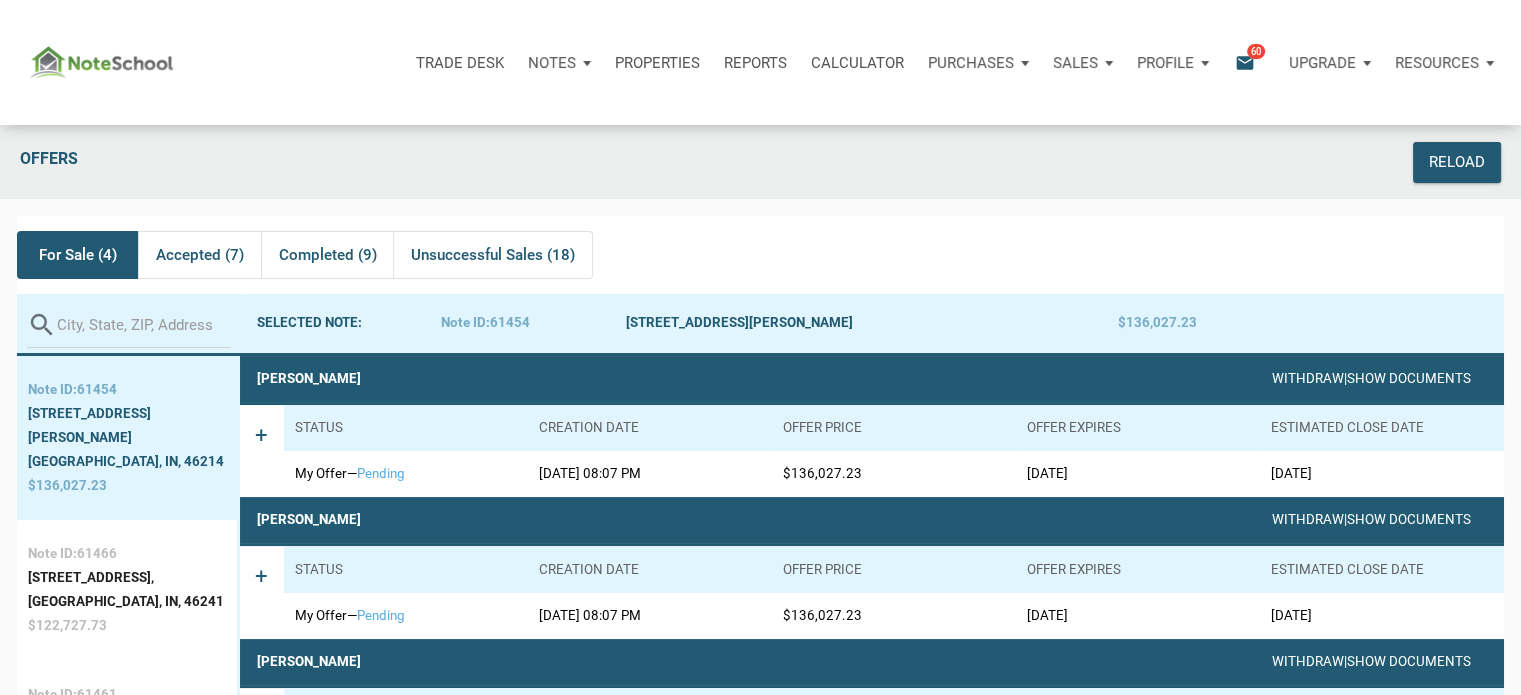 click on "For Sale (4)" at bounding box center (78, 255) 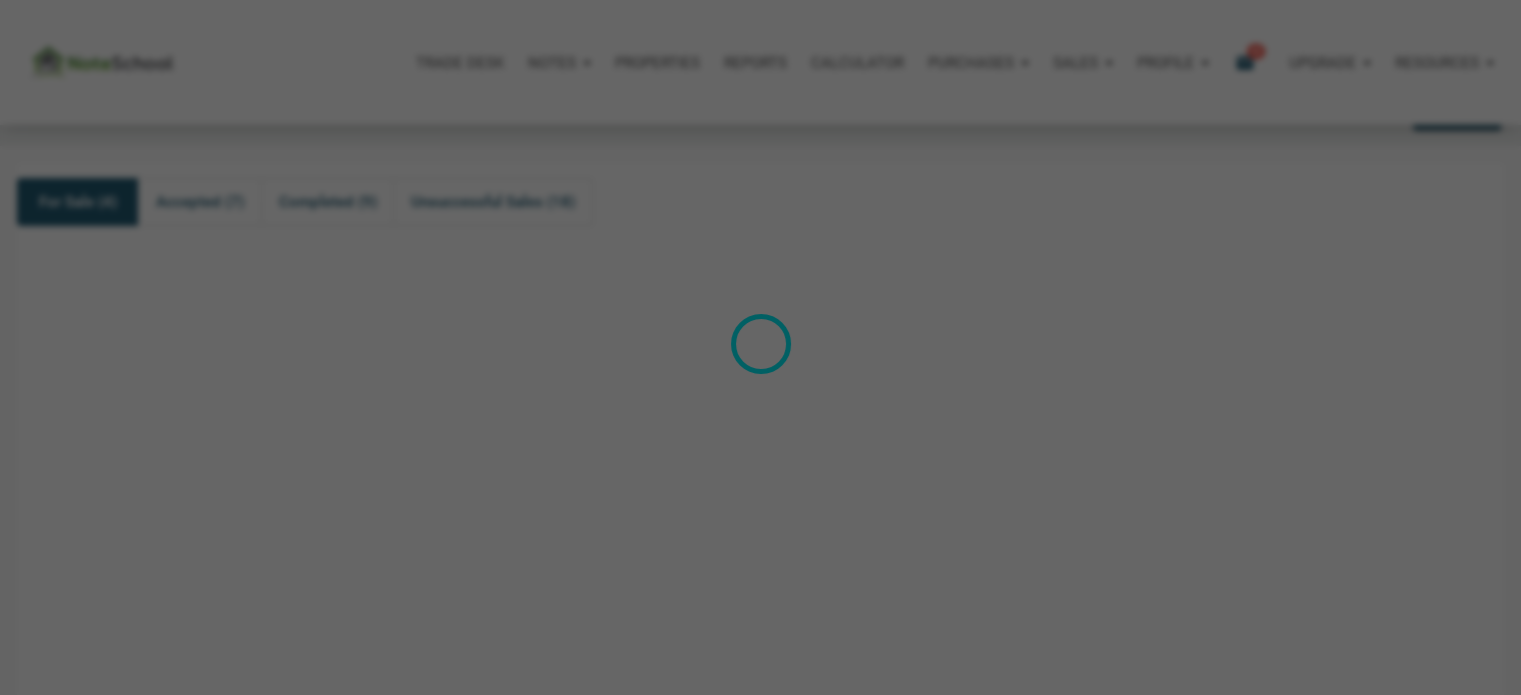 scroll, scrollTop: 0, scrollLeft: 0, axis: both 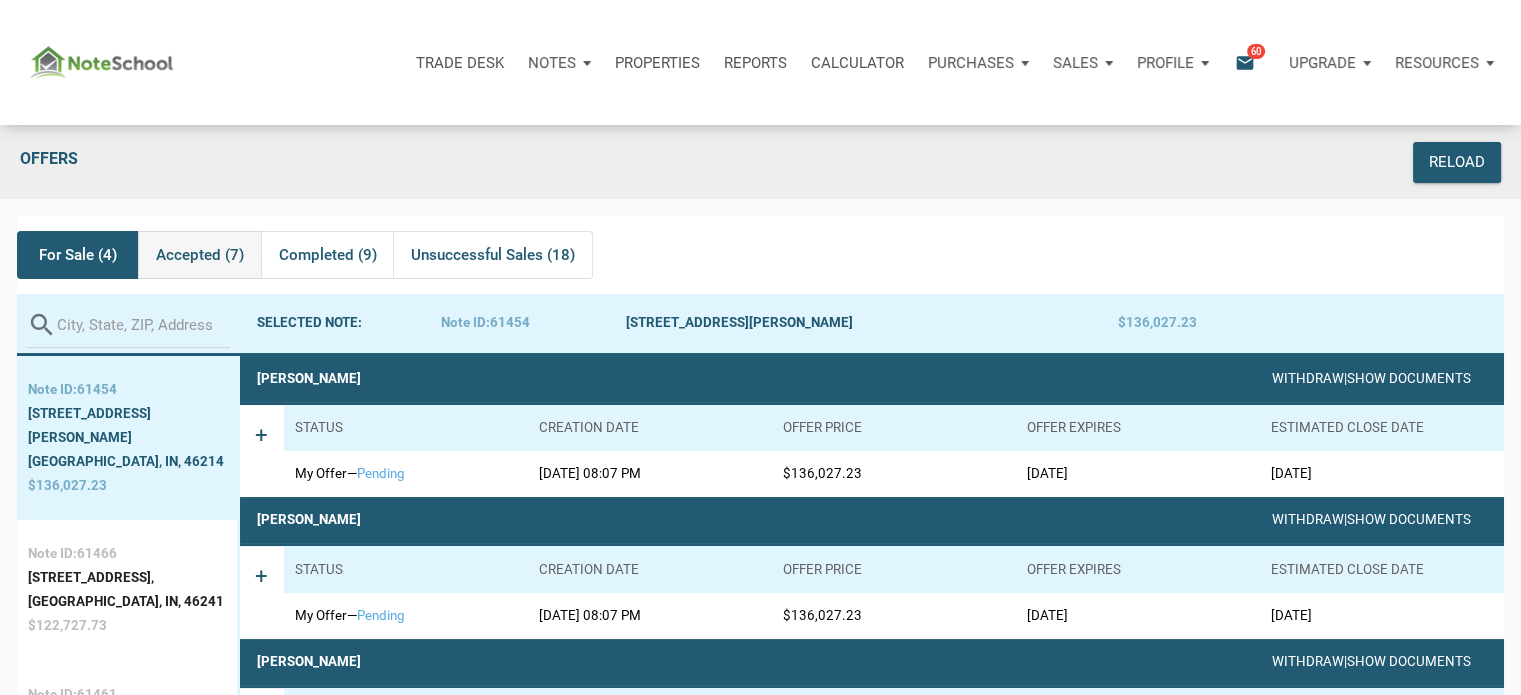 click on "Accepted (7)" at bounding box center (200, 255) 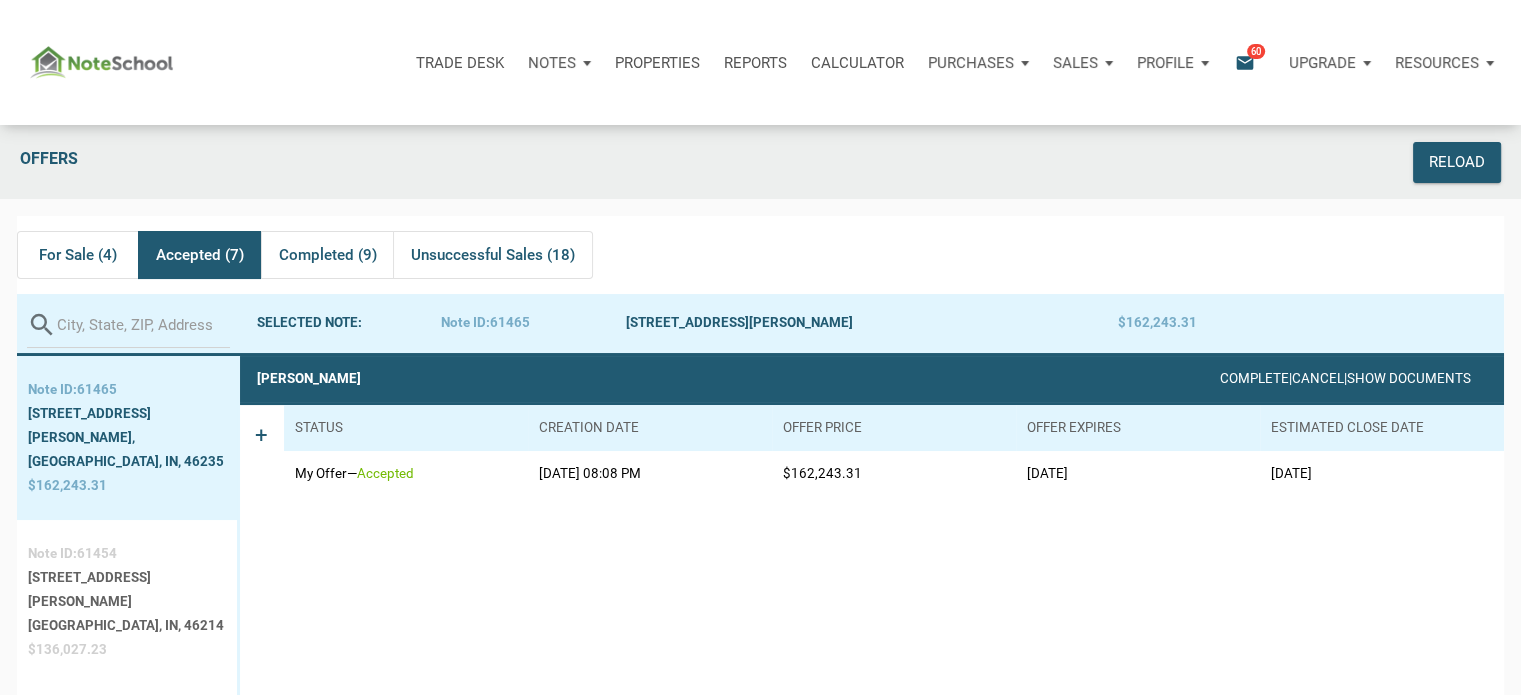click on "[STREET_ADDRESS][PERSON_NAME]" at bounding box center (127, 590) 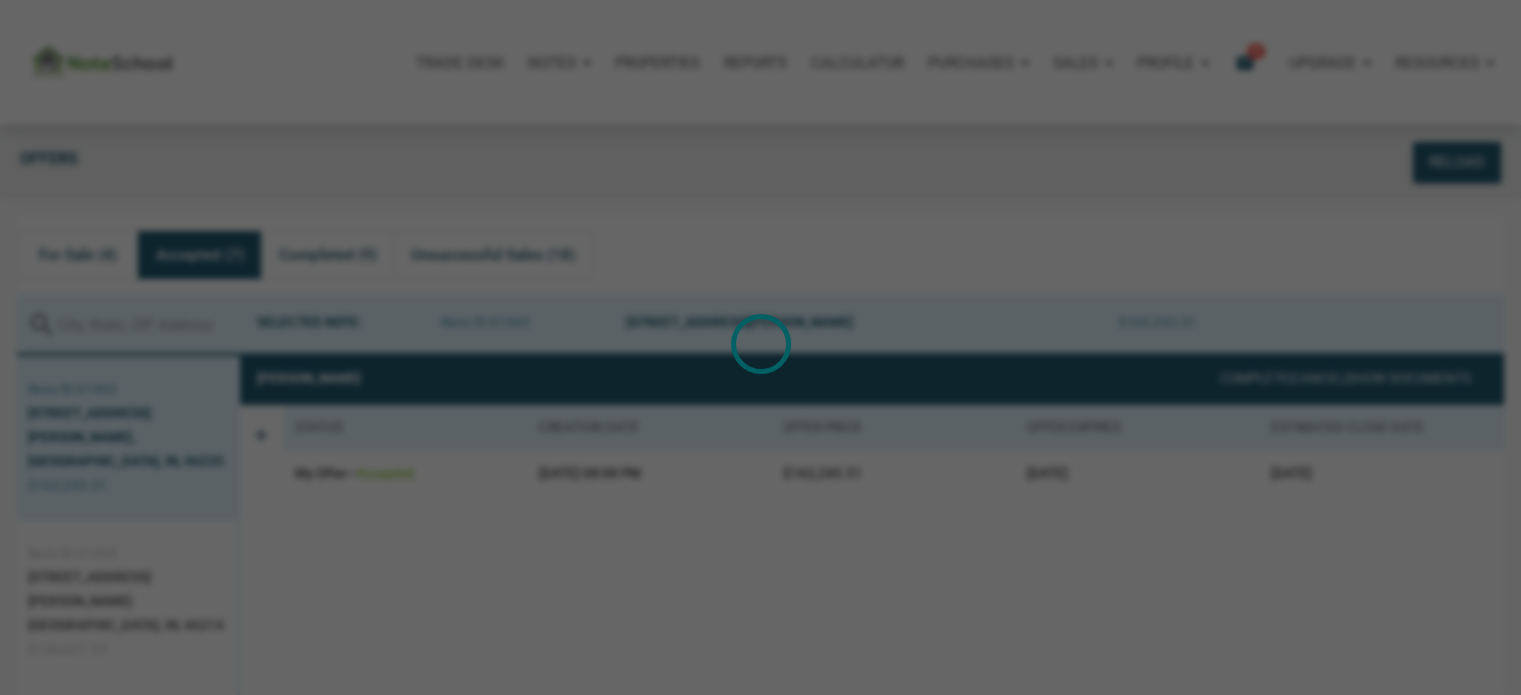scroll, scrollTop: 124, scrollLeft: 0, axis: vertical 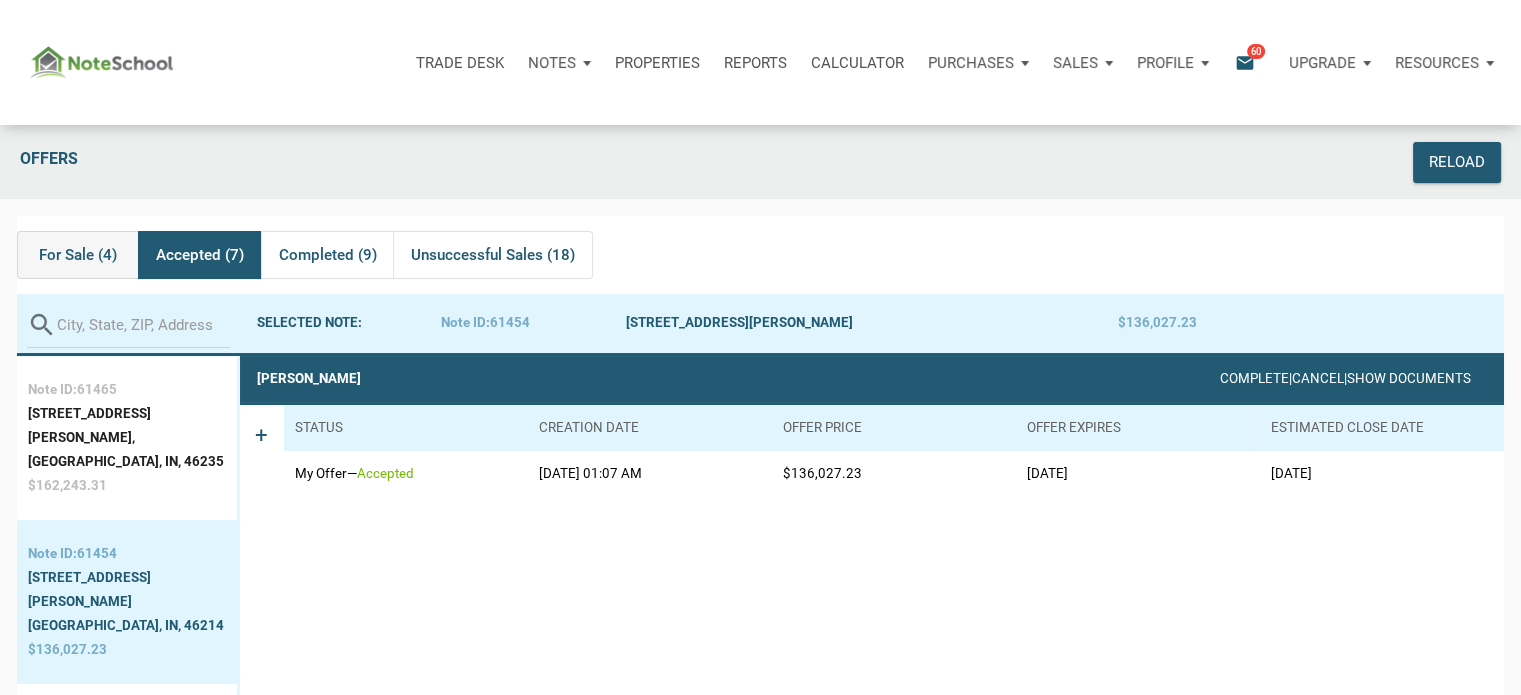 click on "For Sale (4)" at bounding box center [78, 255] 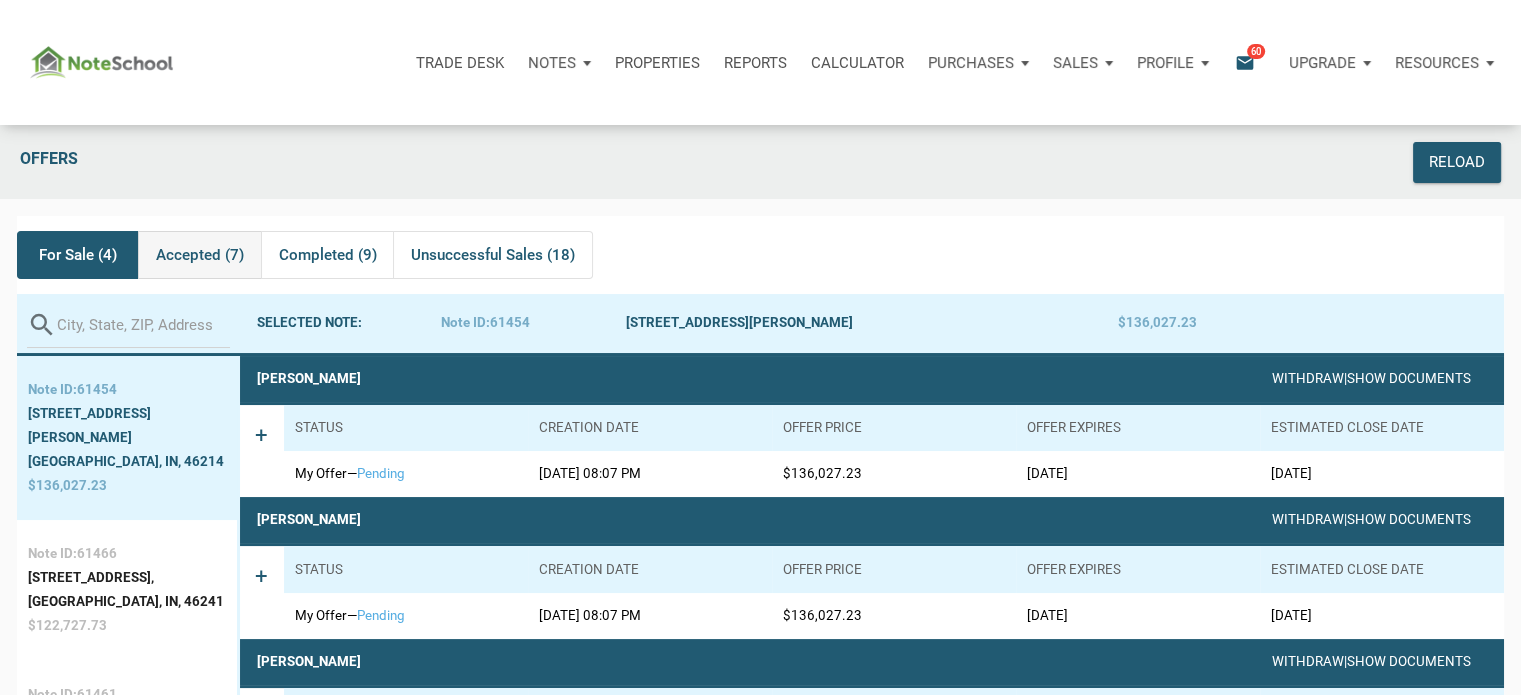 click on "Accepted (7)" at bounding box center (200, 255) 